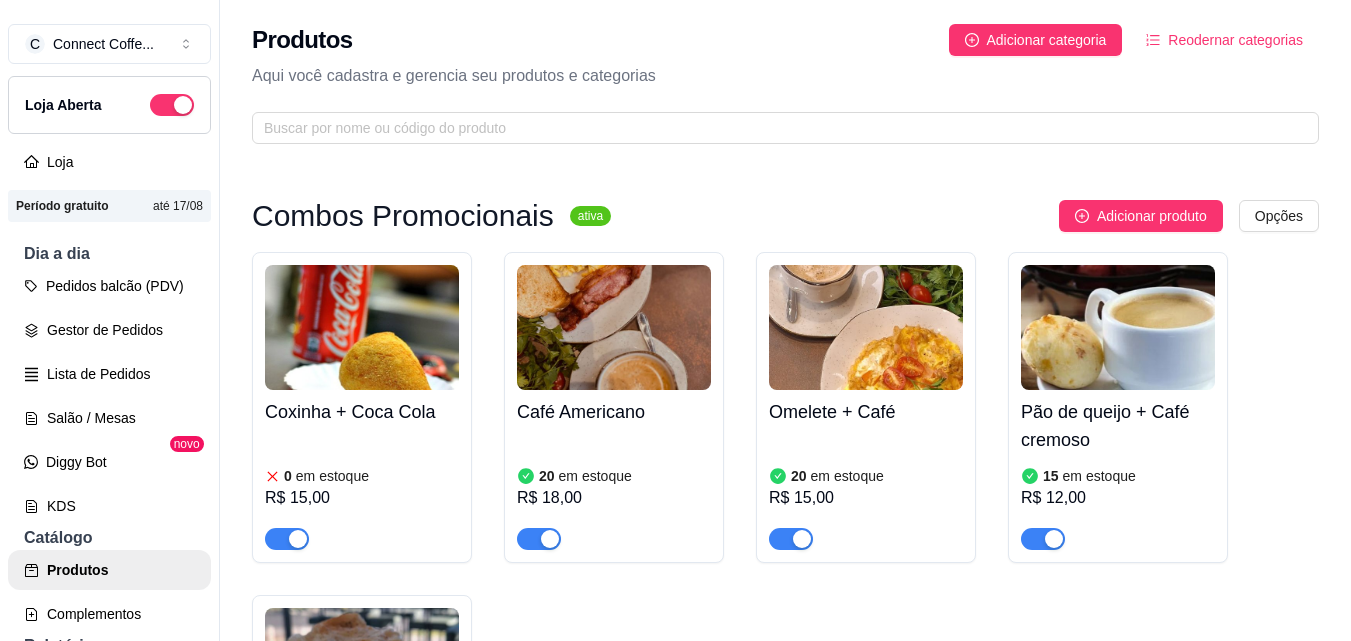 scroll, scrollTop: 0, scrollLeft: 0, axis: both 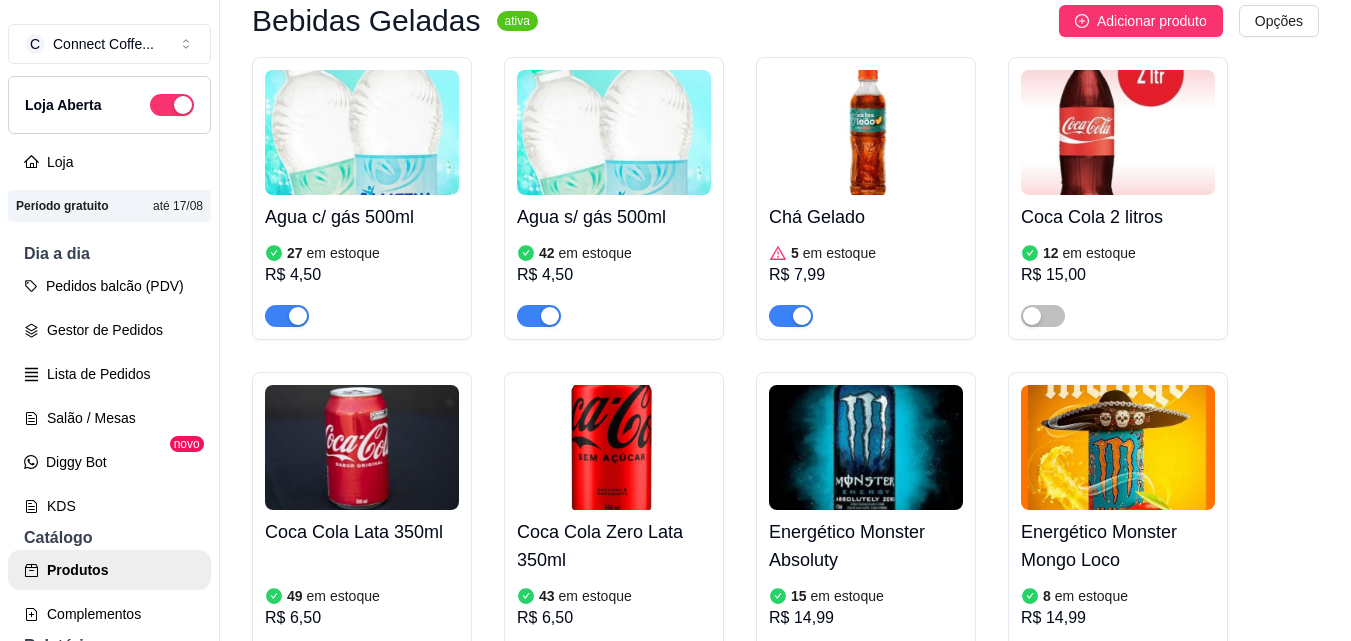 click at bounding box center [362, 132] 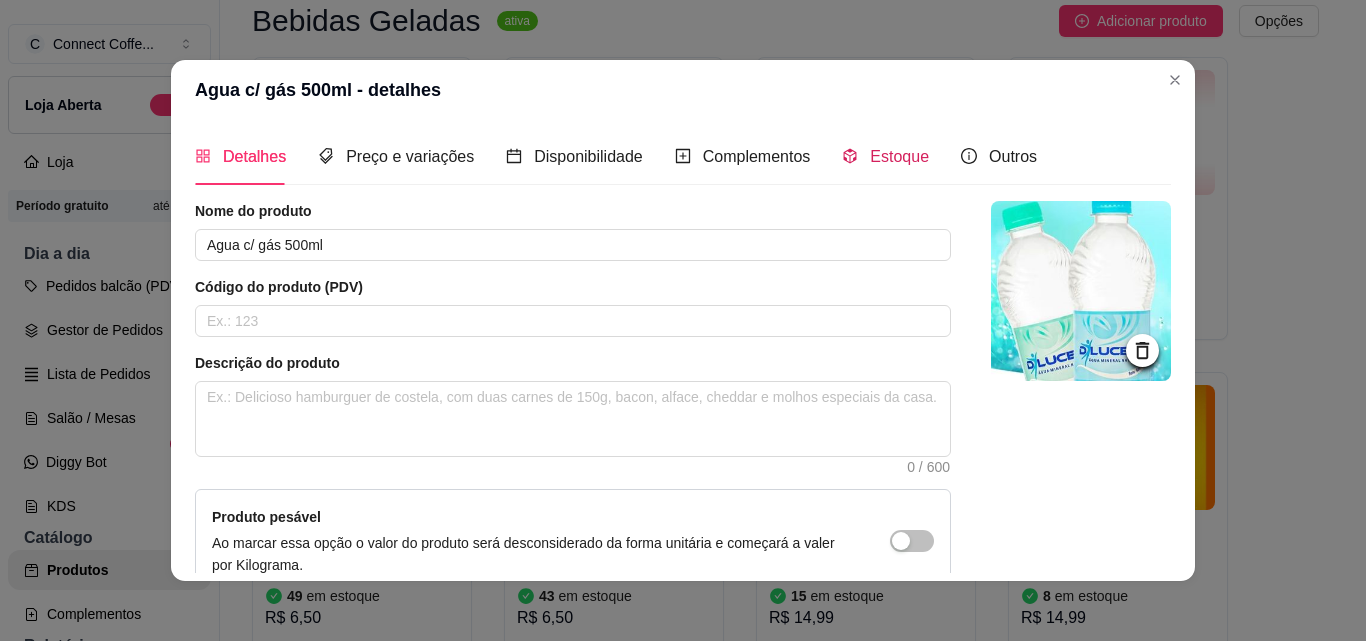 click on "Estoque" at bounding box center (899, 156) 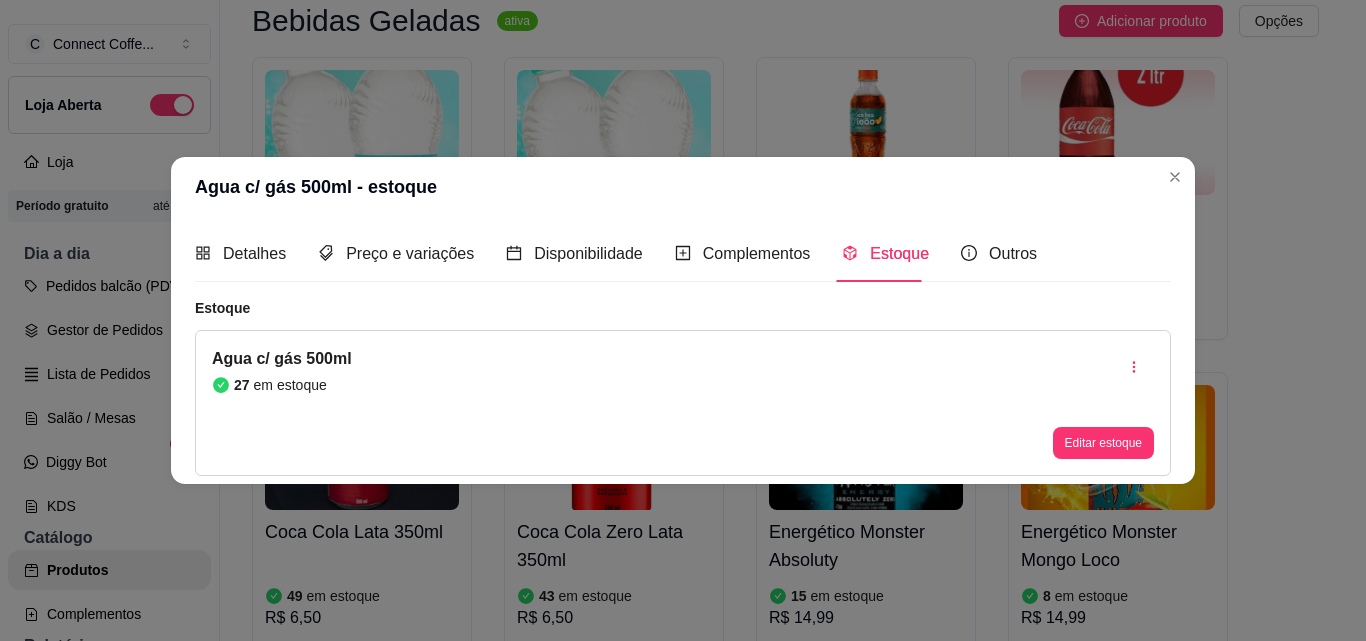 type 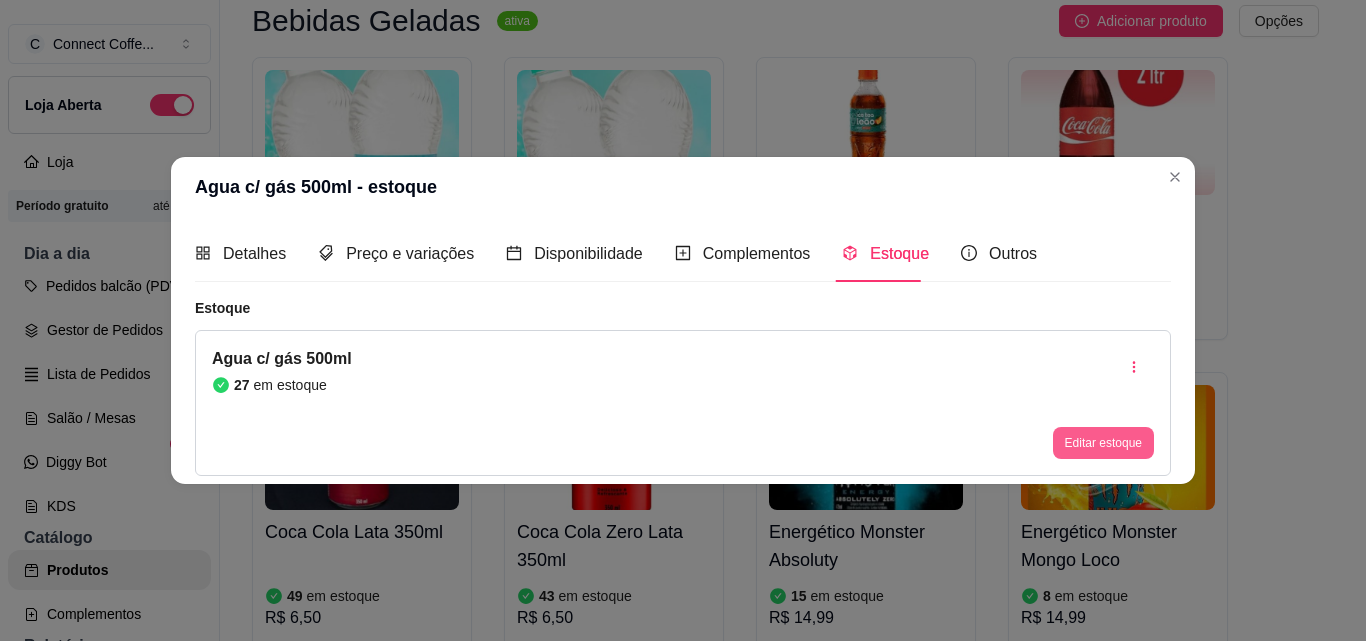 click on "Editar estoque" at bounding box center [1103, 443] 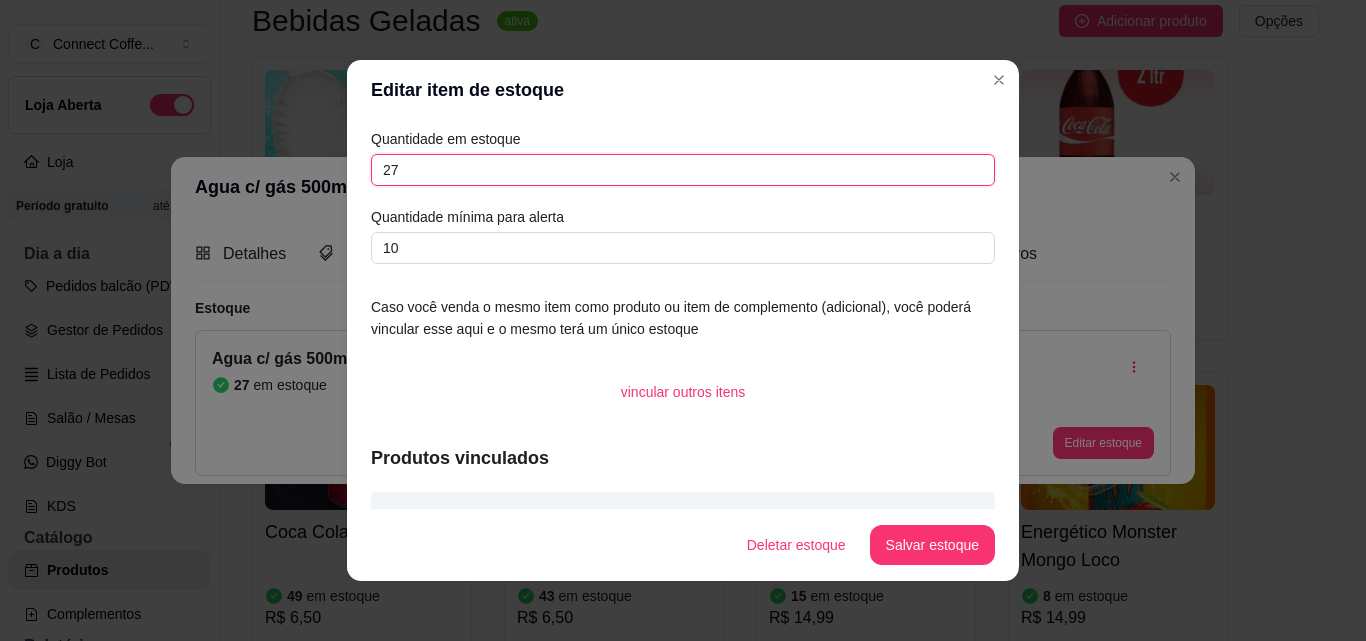 drag, startPoint x: 419, startPoint y: 171, endPoint x: 355, endPoint y: 165, distance: 64.28063 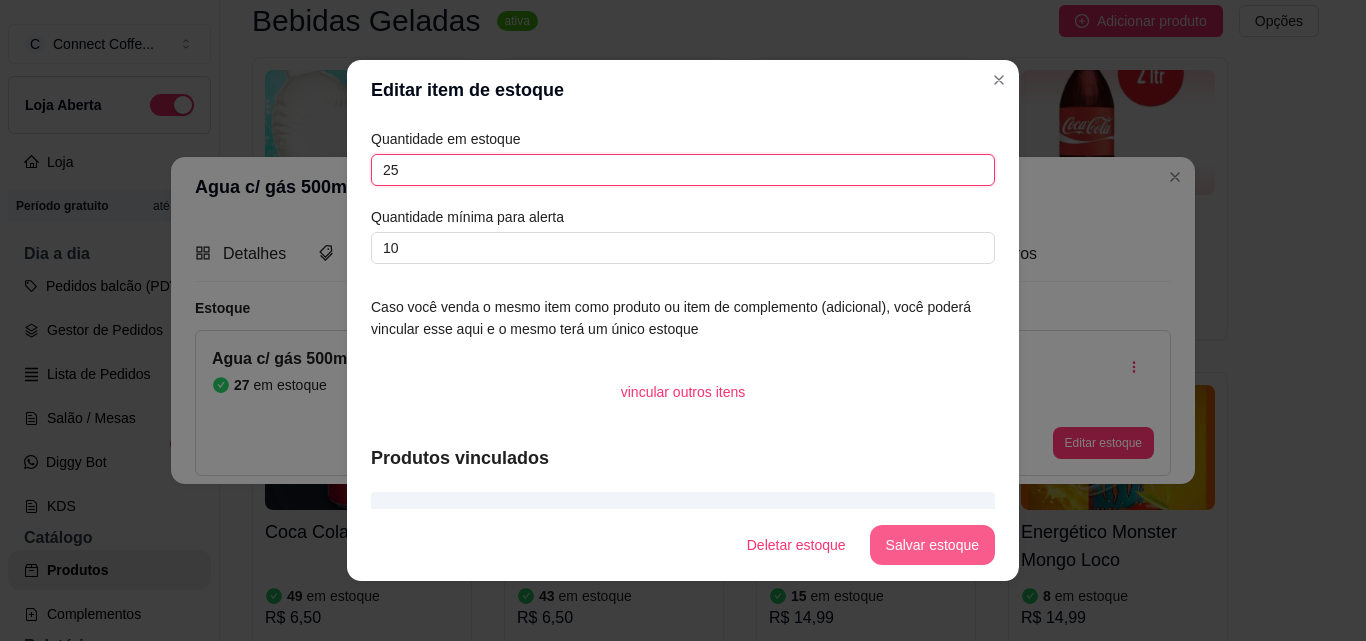type on "25" 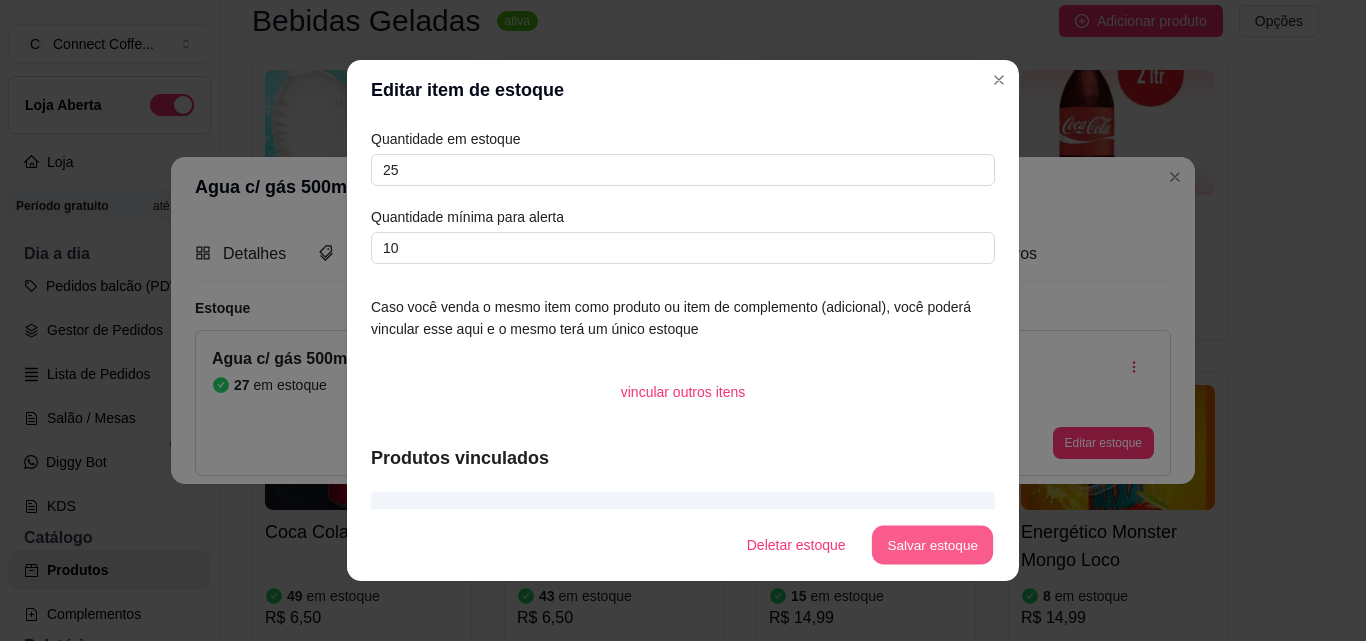 click on "Salvar estoque" at bounding box center (932, 545) 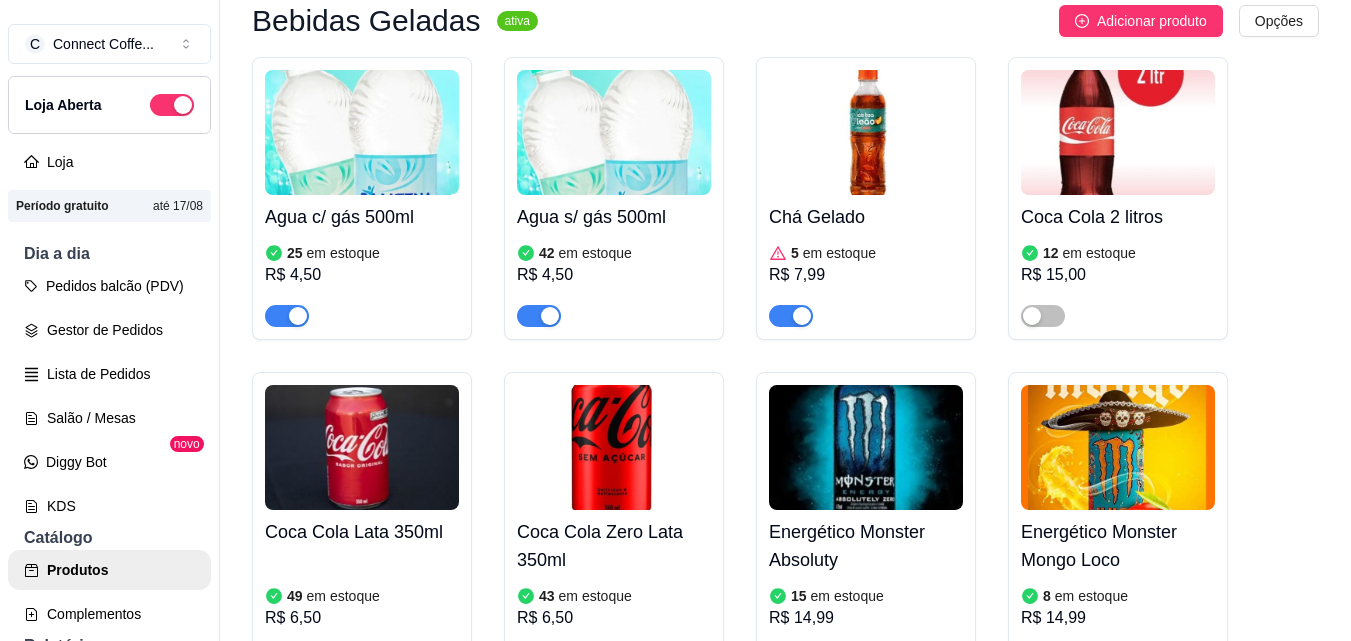 click at bounding box center [614, 132] 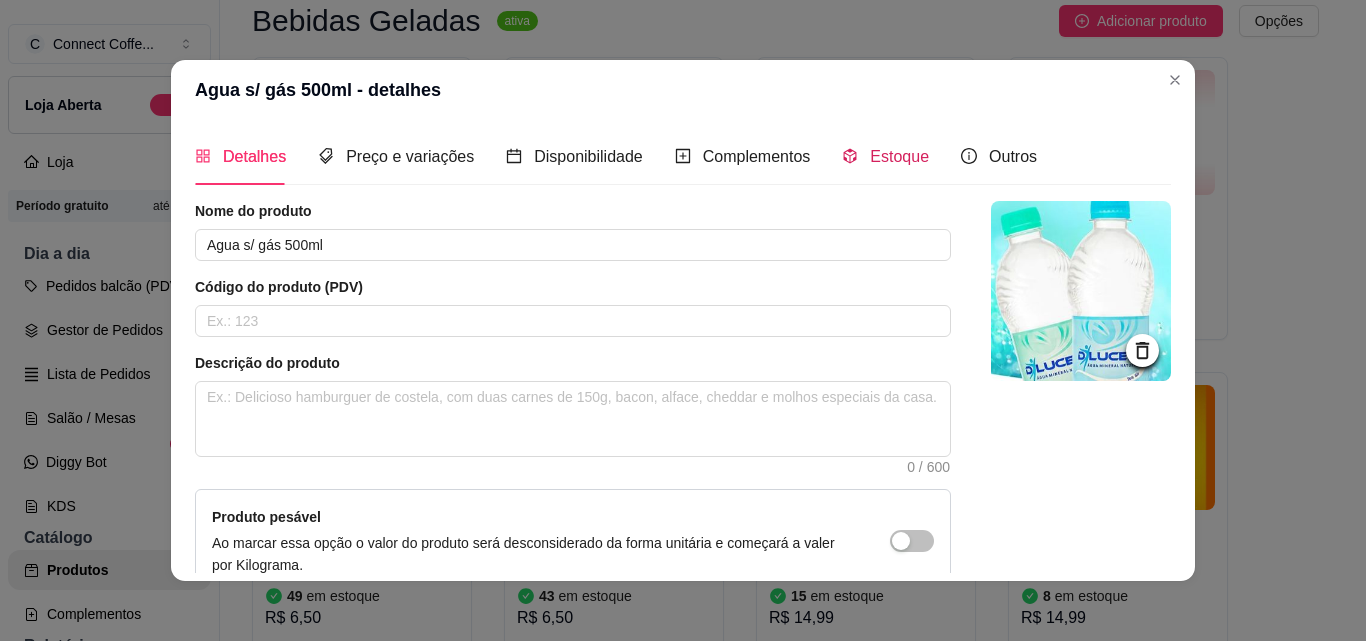 click on "Estoque" at bounding box center (899, 156) 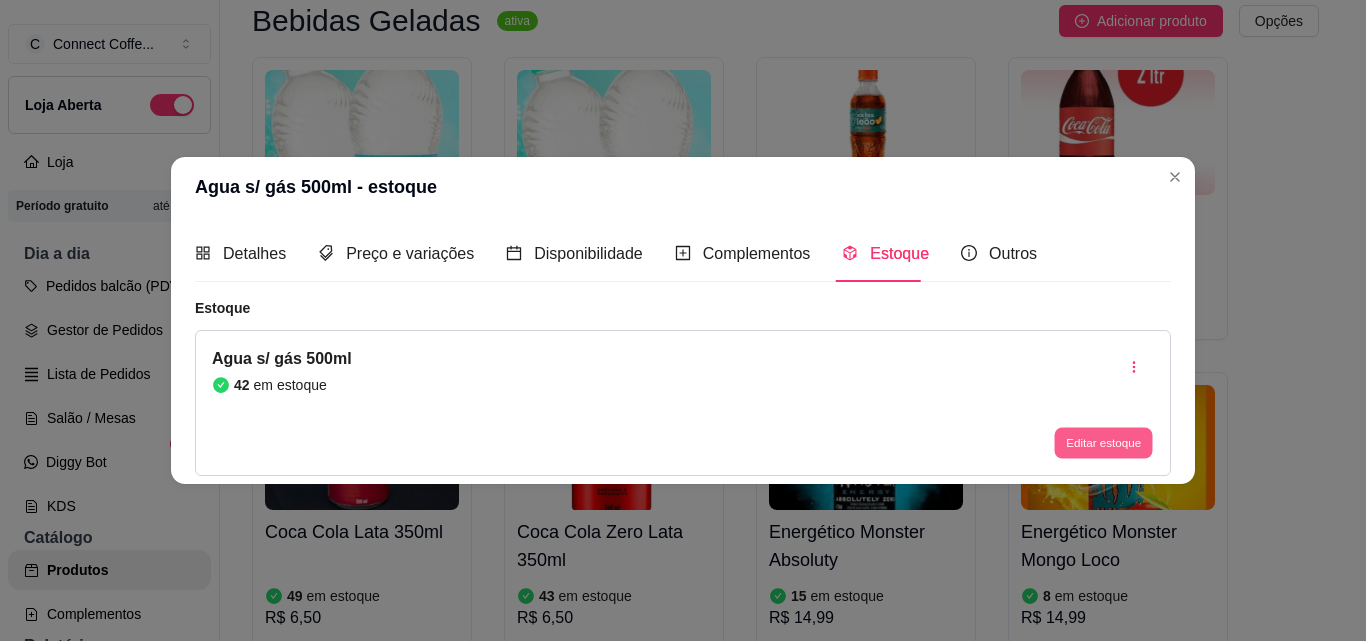 click on "Editar estoque" at bounding box center (1103, 443) 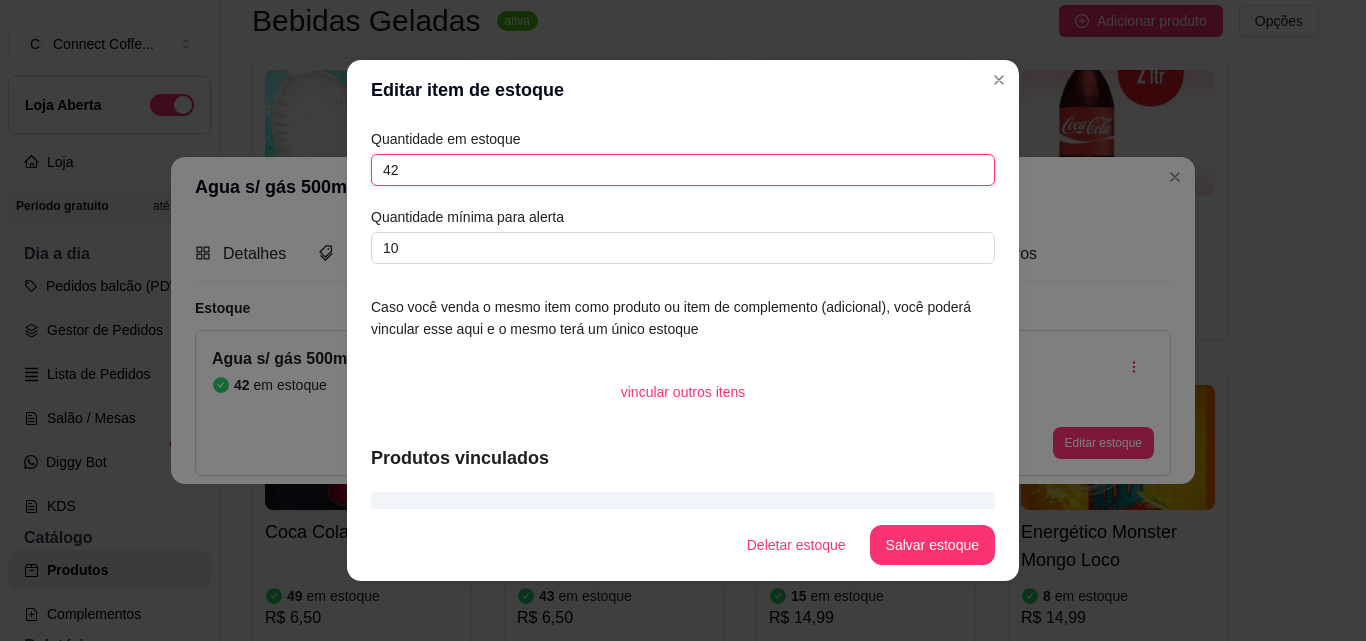 click on "42" at bounding box center [683, 170] 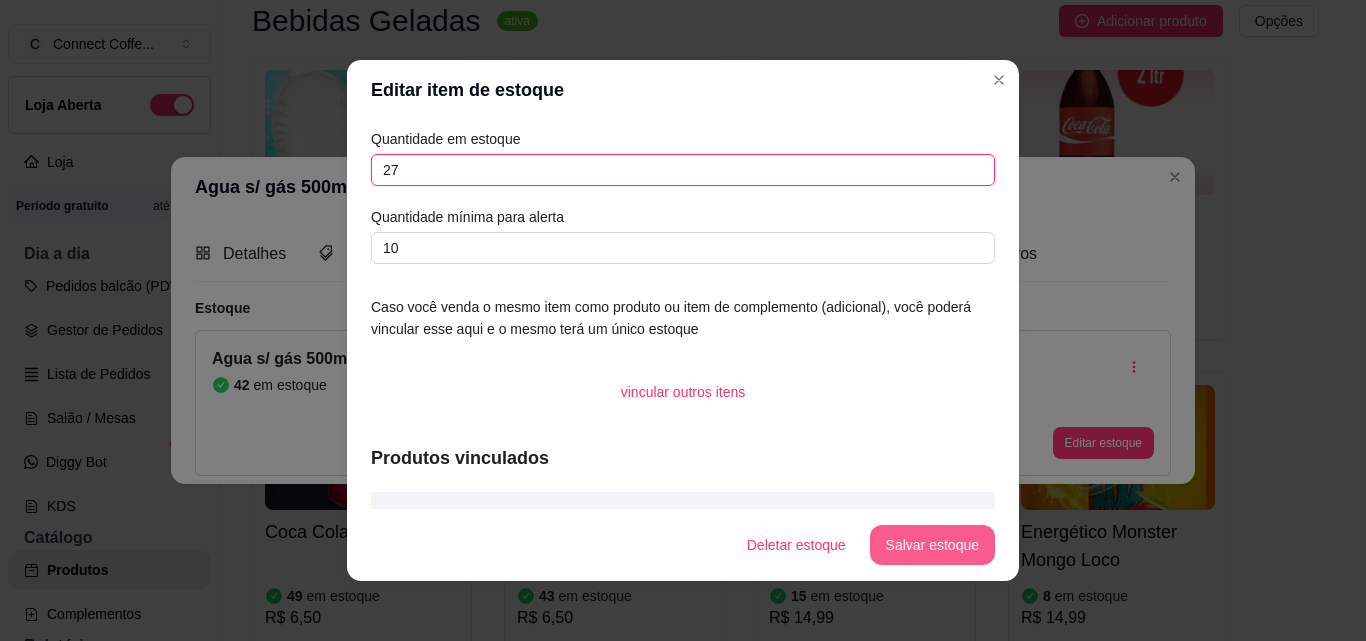 type on "27" 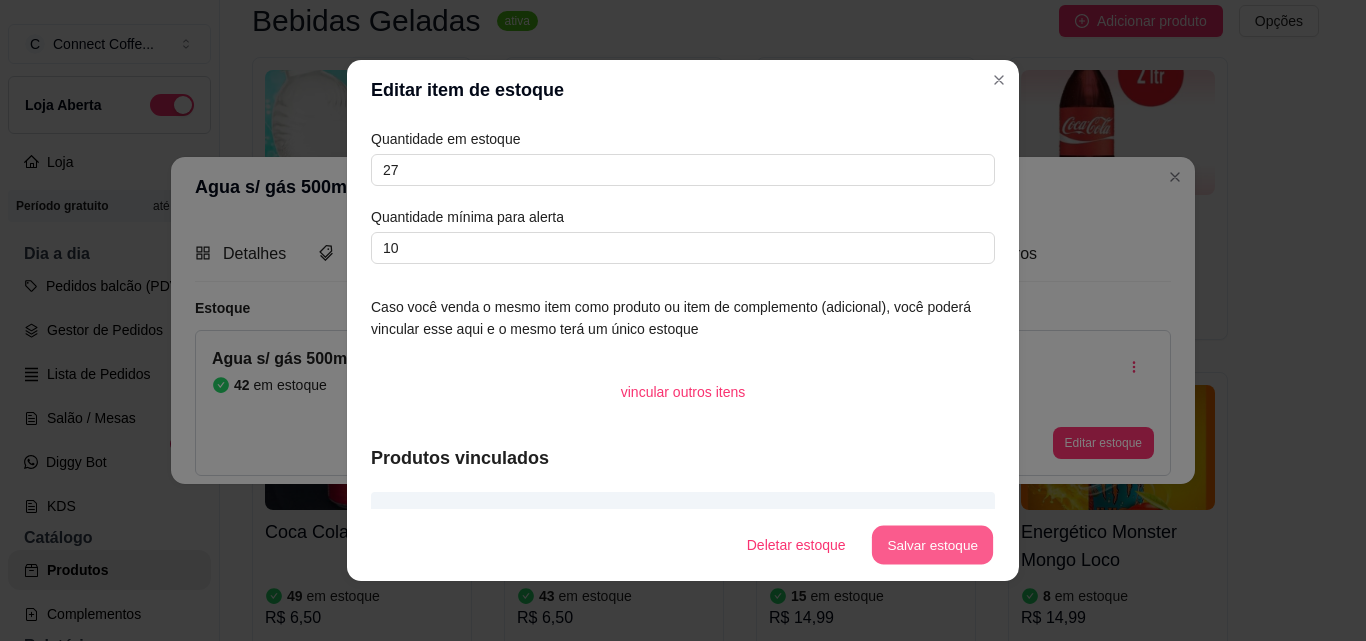 click on "Salvar estoque" at bounding box center [932, 545] 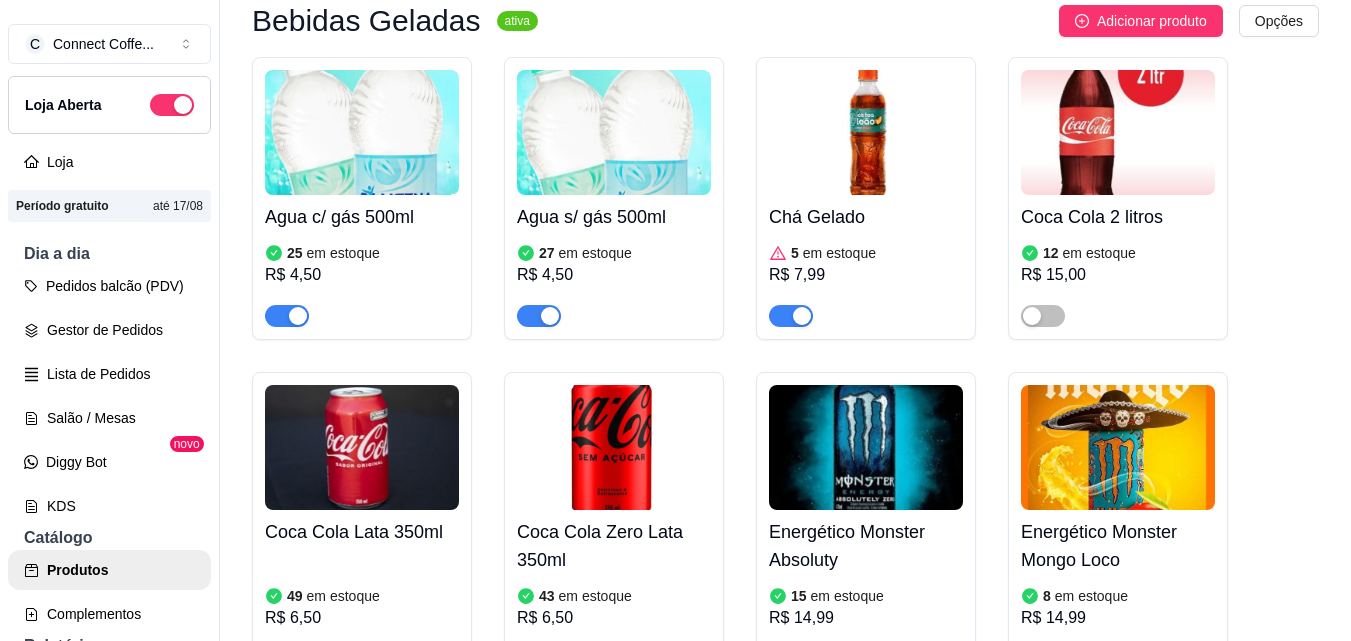 click at bounding box center (866, 132) 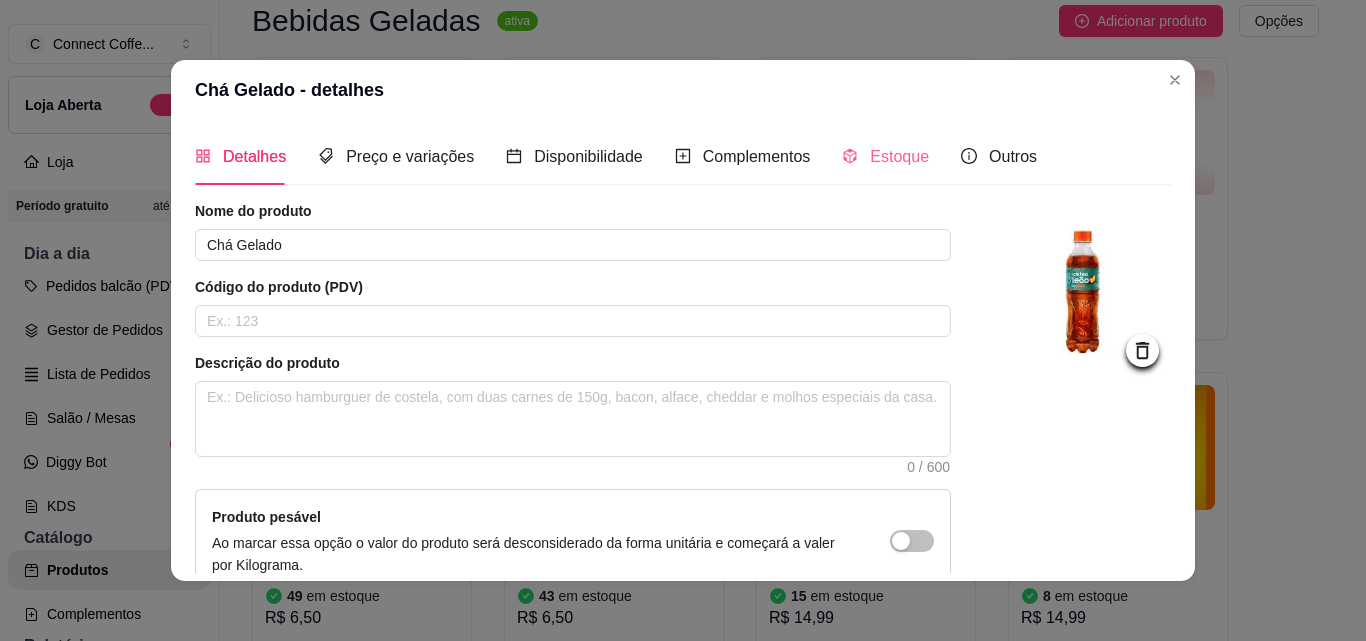 click on "Estoque" at bounding box center [885, 156] 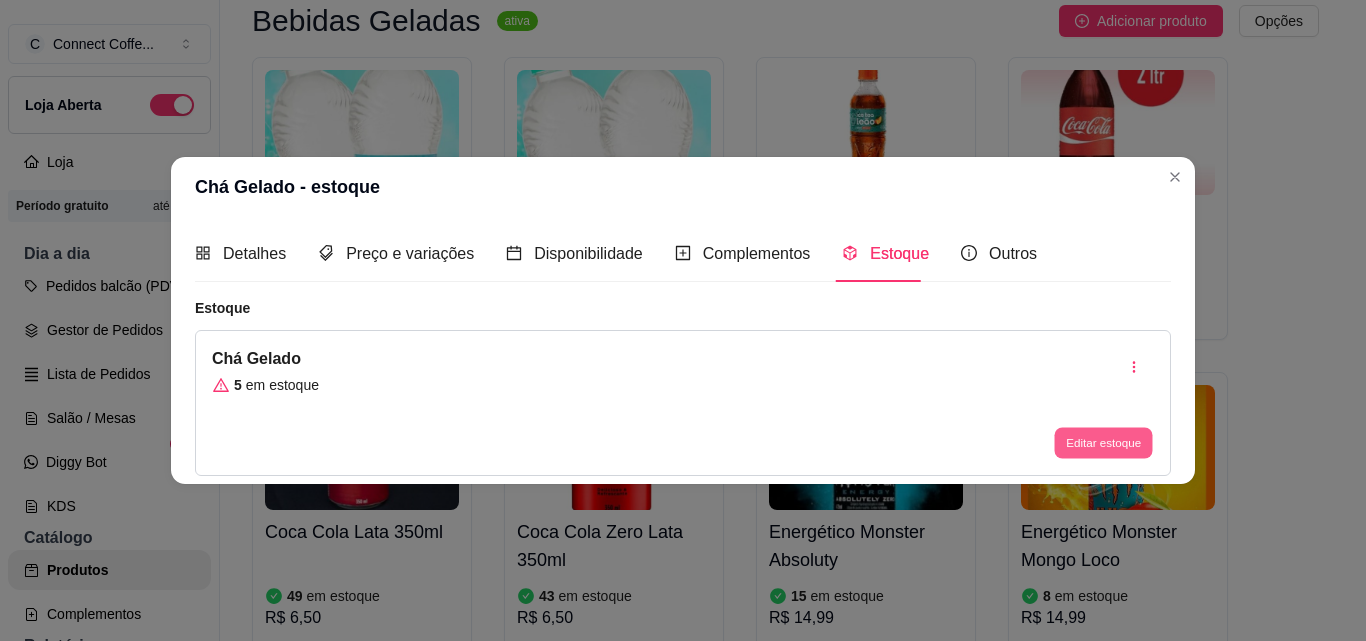 click on "Editar estoque" at bounding box center (1103, 443) 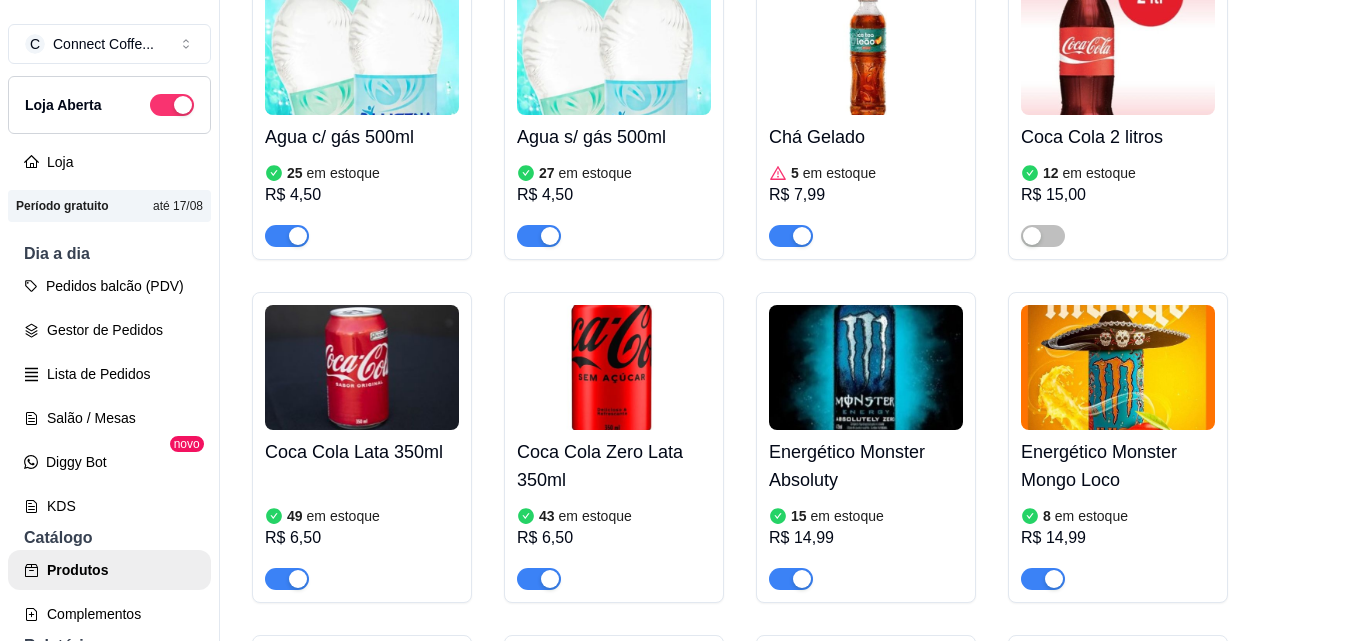 scroll, scrollTop: 8284, scrollLeft: 0, axis: vertical 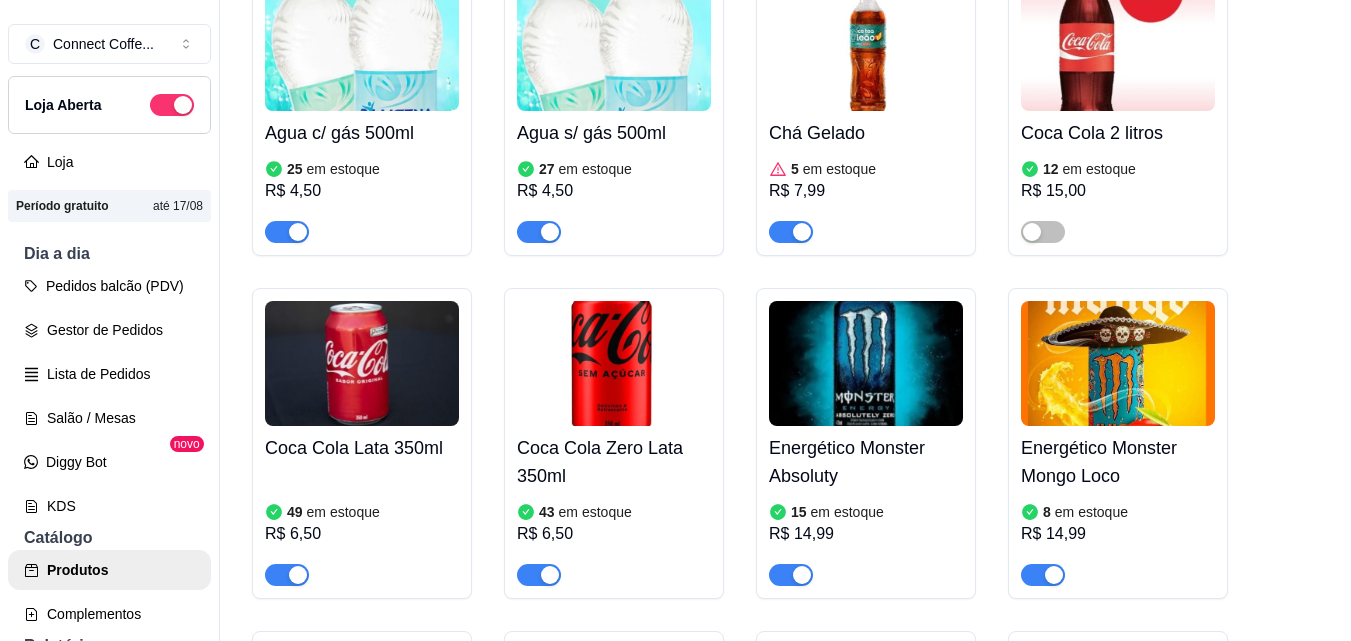 click at bounding box center (362, 363) 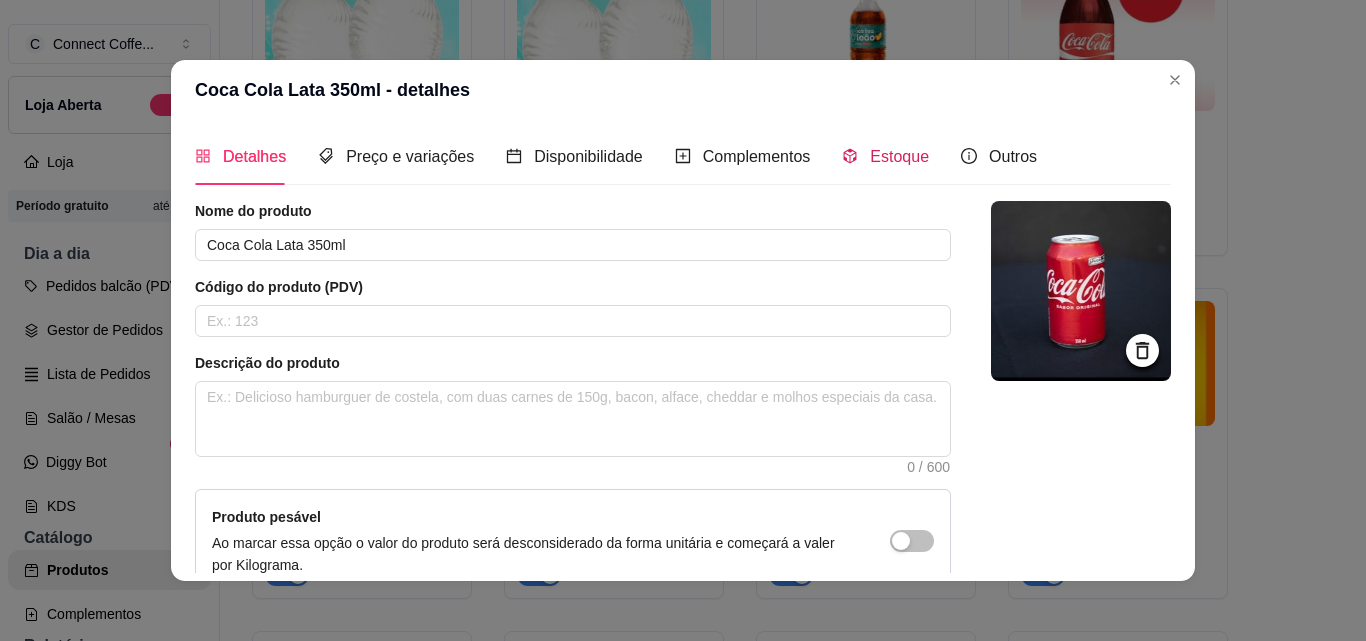 click on "Estoque" at bounding box center (899, 156) 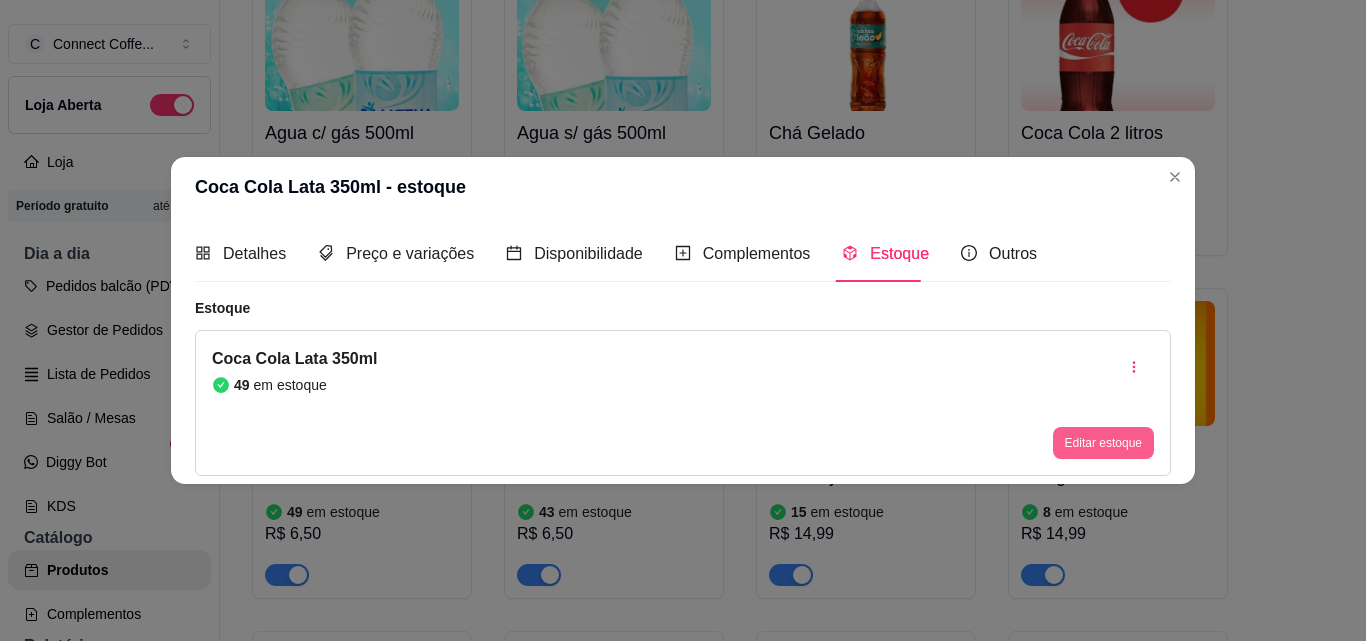 click on "Editar estoque" at bounding box center (1103, 443) 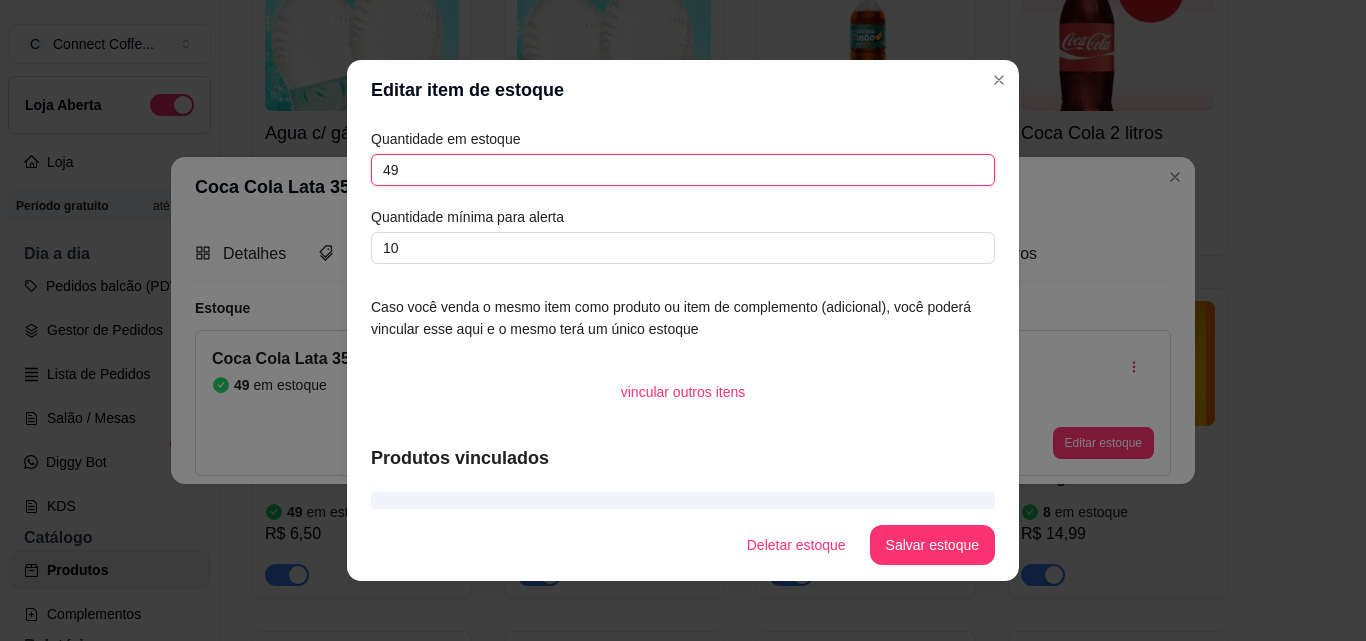 click on "49" at bounding box center [683, 170] 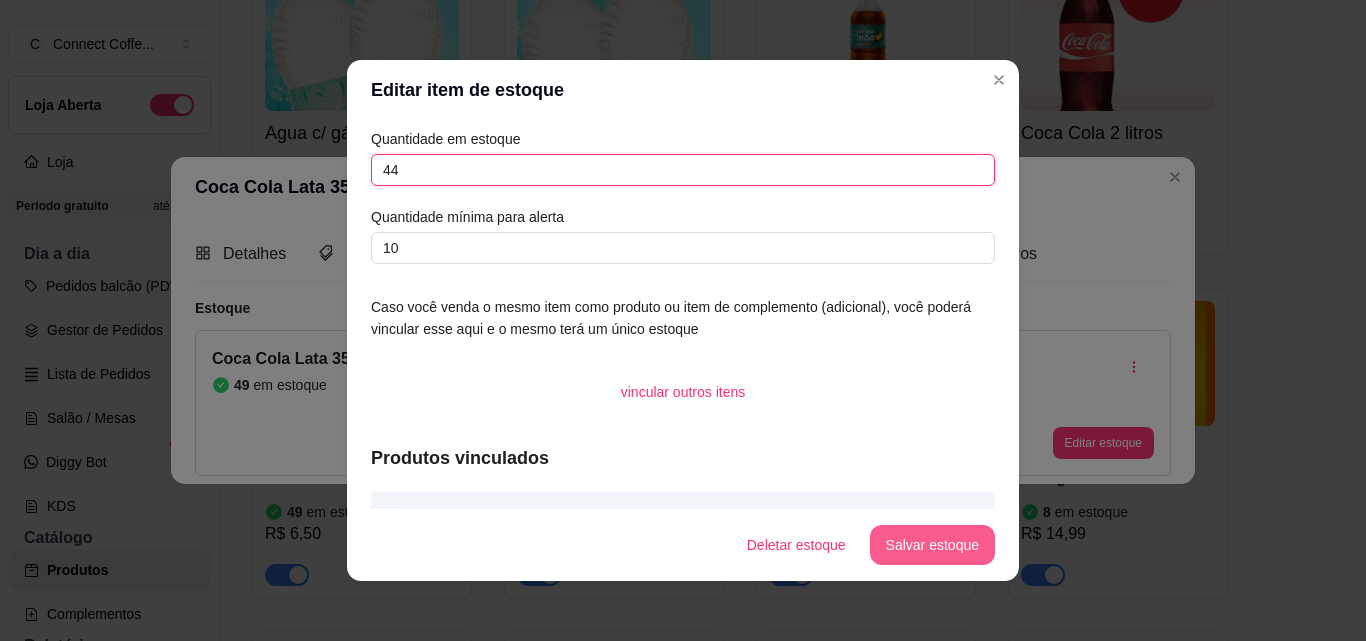 type on "44" 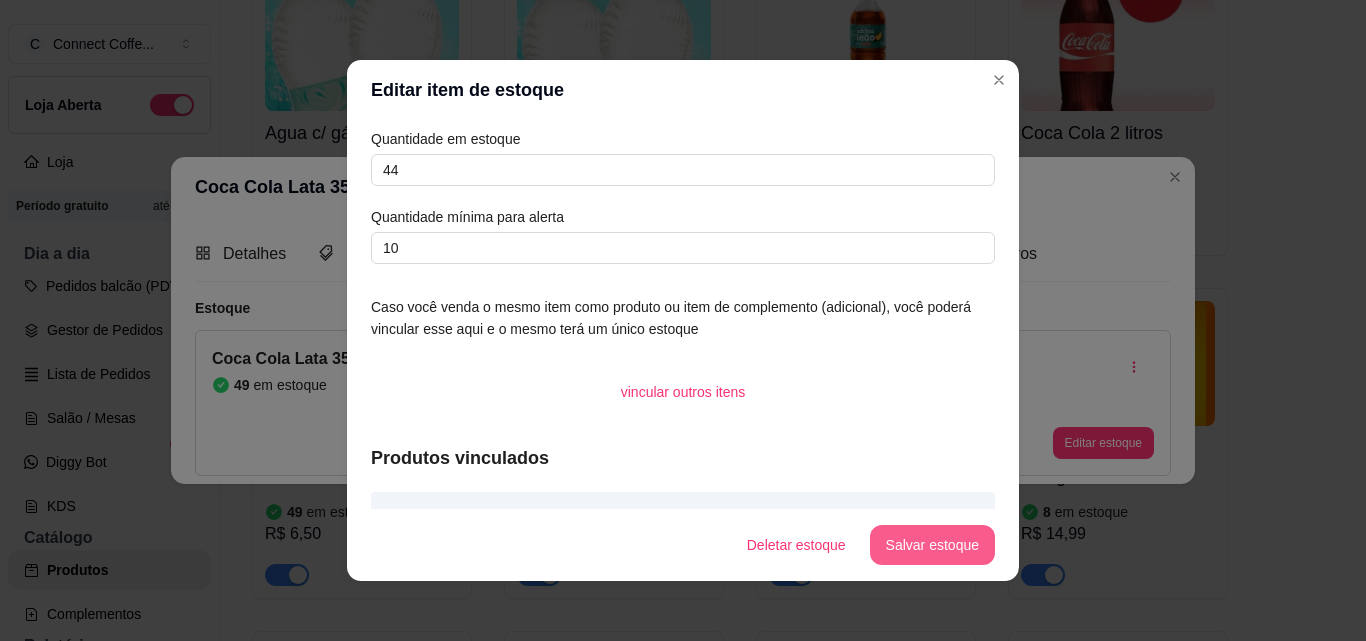 click on "Salvar estoque" at bounding box center (932, 545) 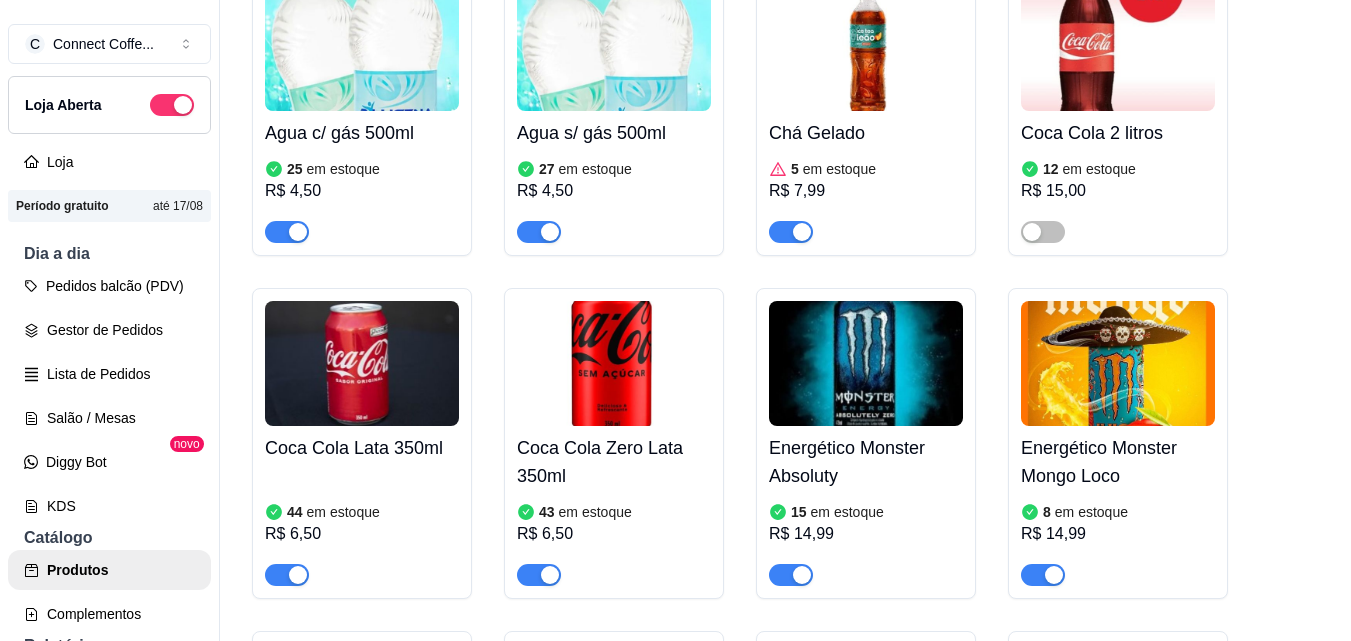 click at bounding box center (614, 363) 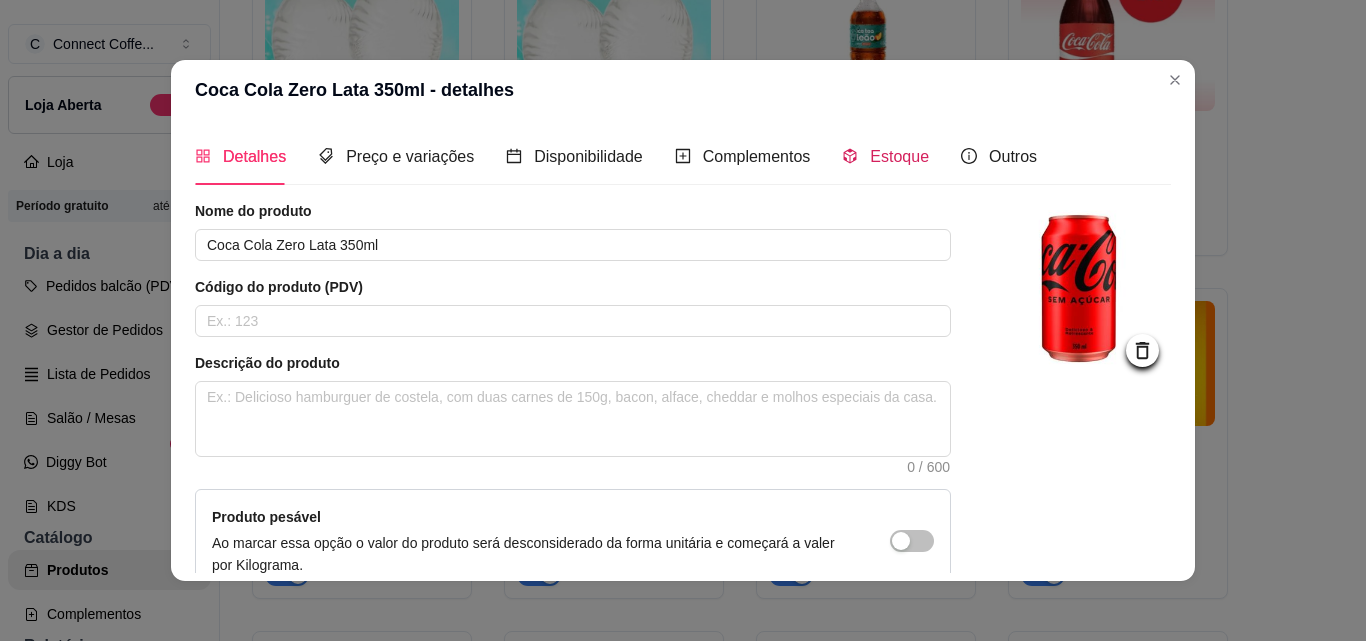 click on "Estoque" at bounding box center [899, 156] 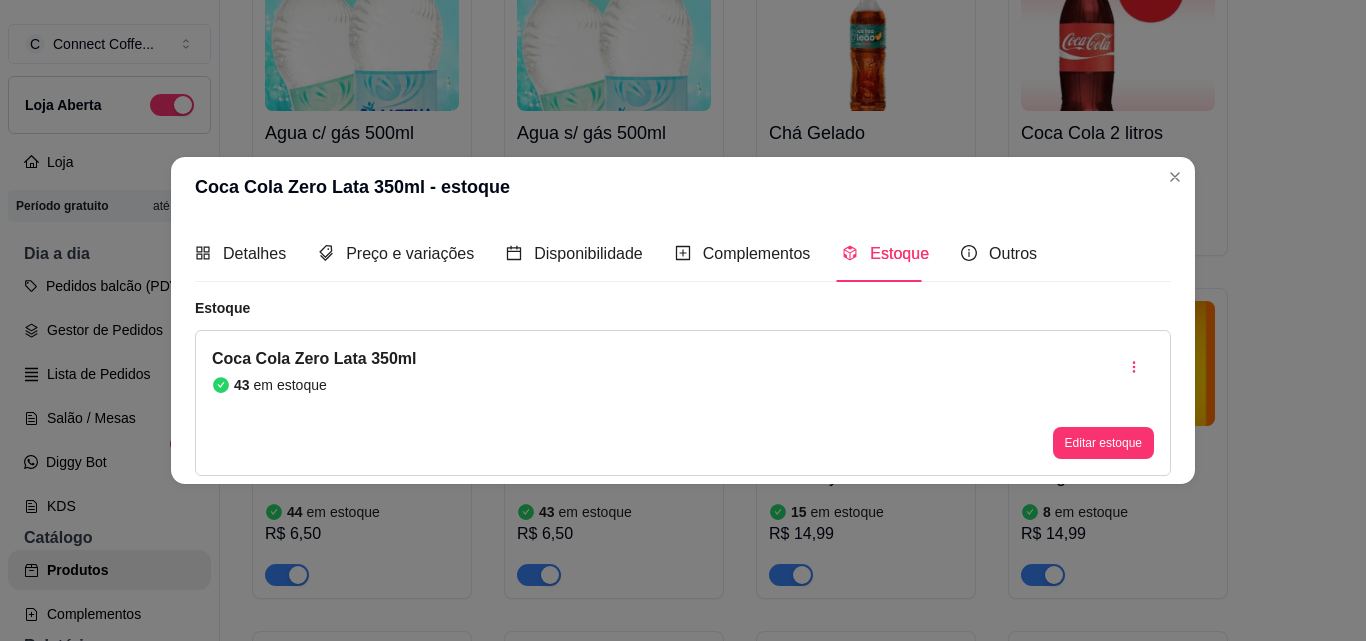 type 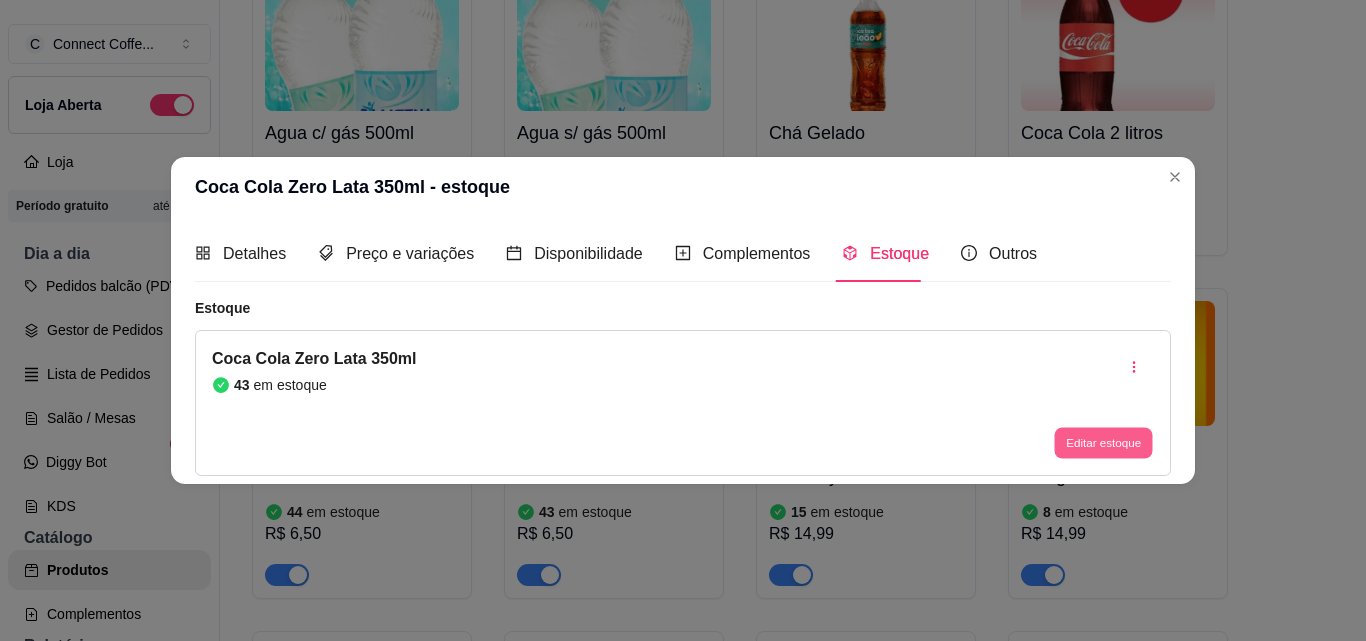 click on "Editar estoque" at bounding box center [1103, 443] 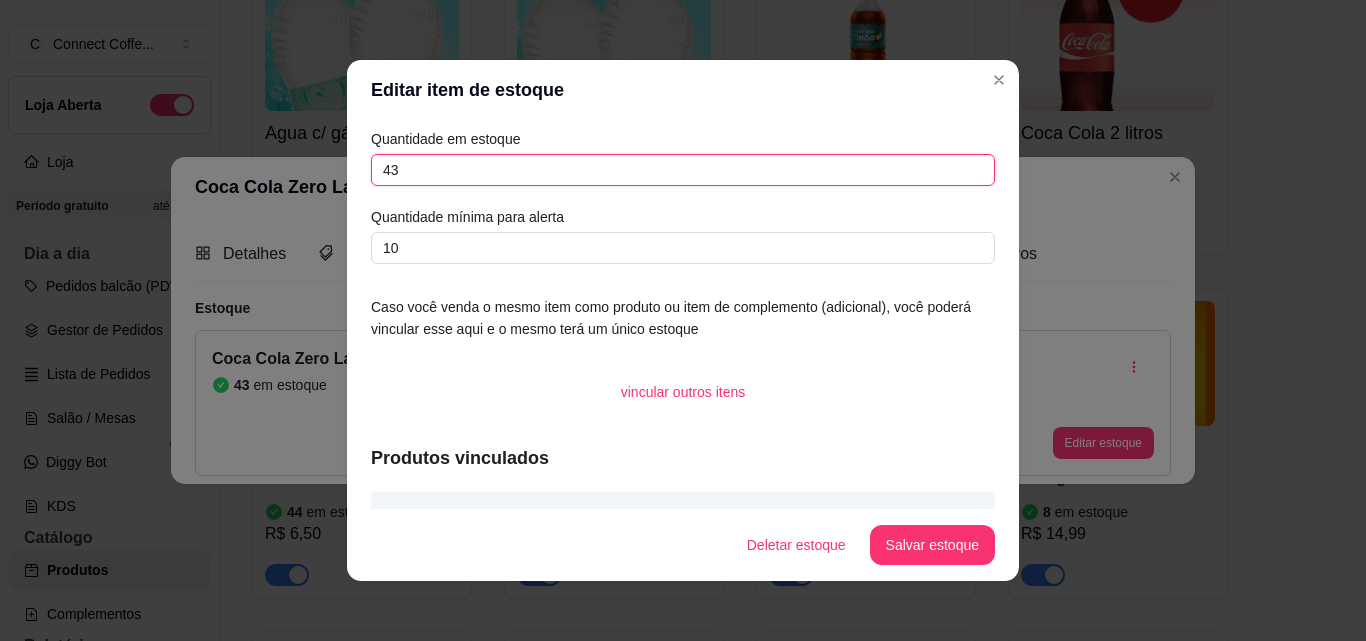 click on "43" at bounding box center [683, 170] 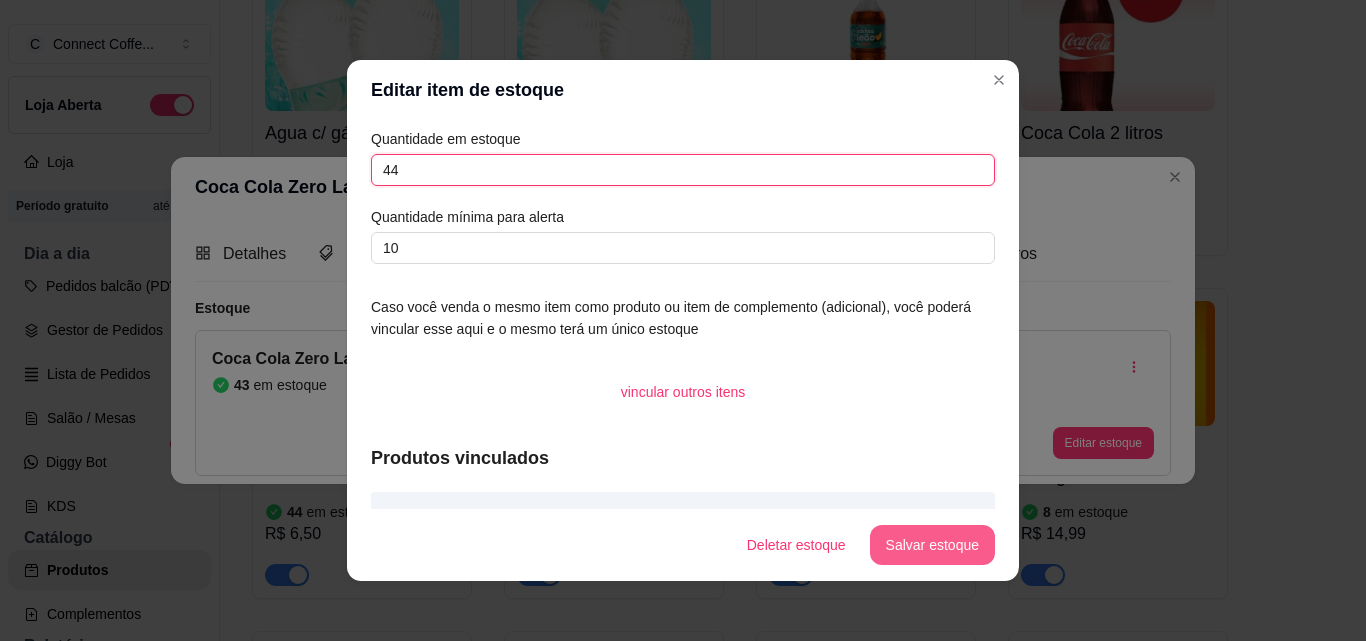 type on "44" 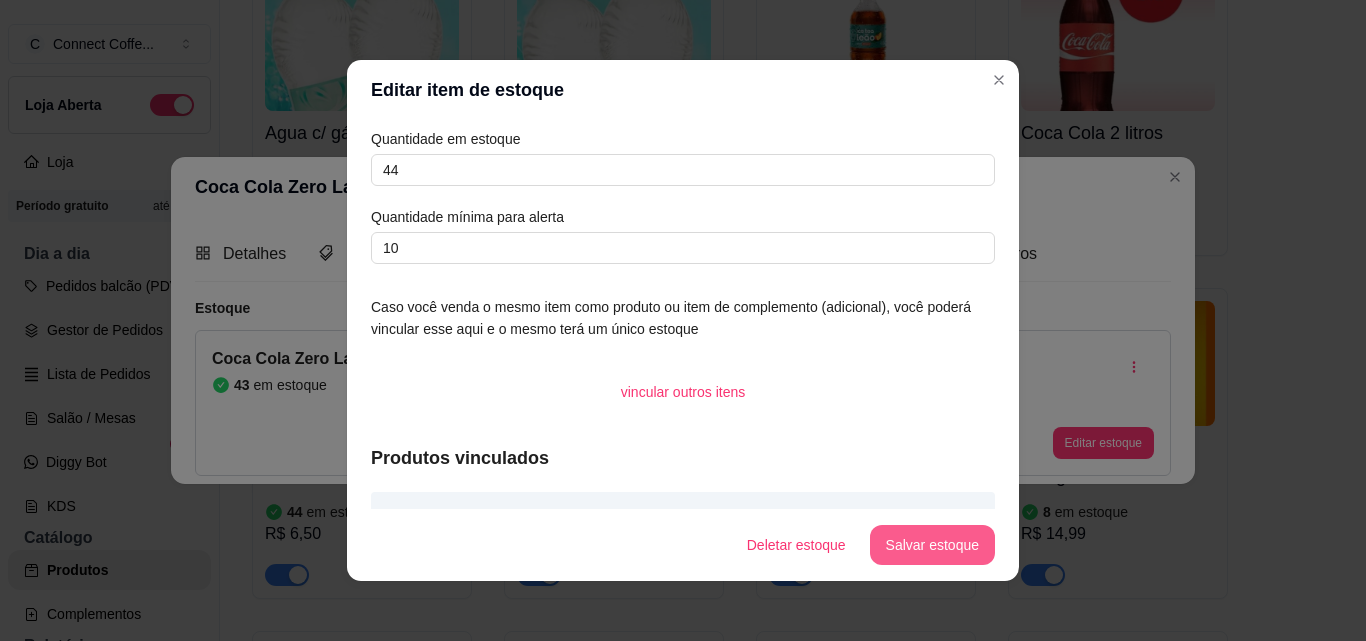 click on "Salvar estoque" at bounding box center (932, 545) 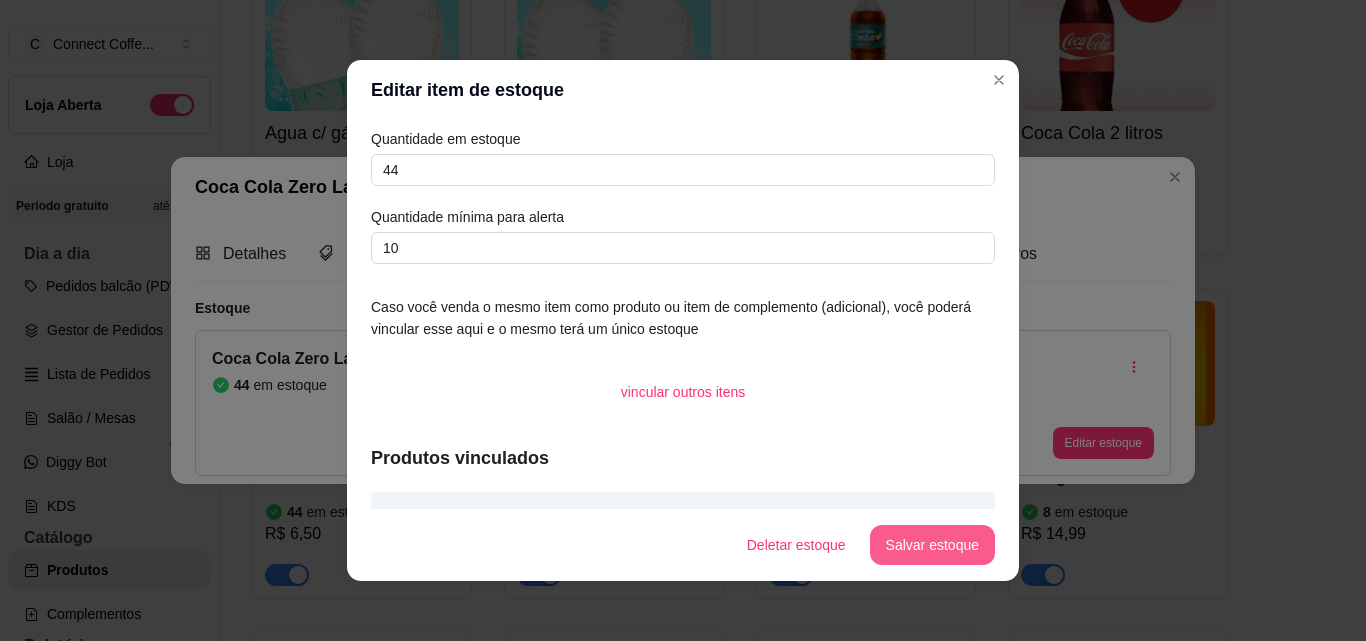 click on "Salvar estoque" at bounding box center [932, 545] 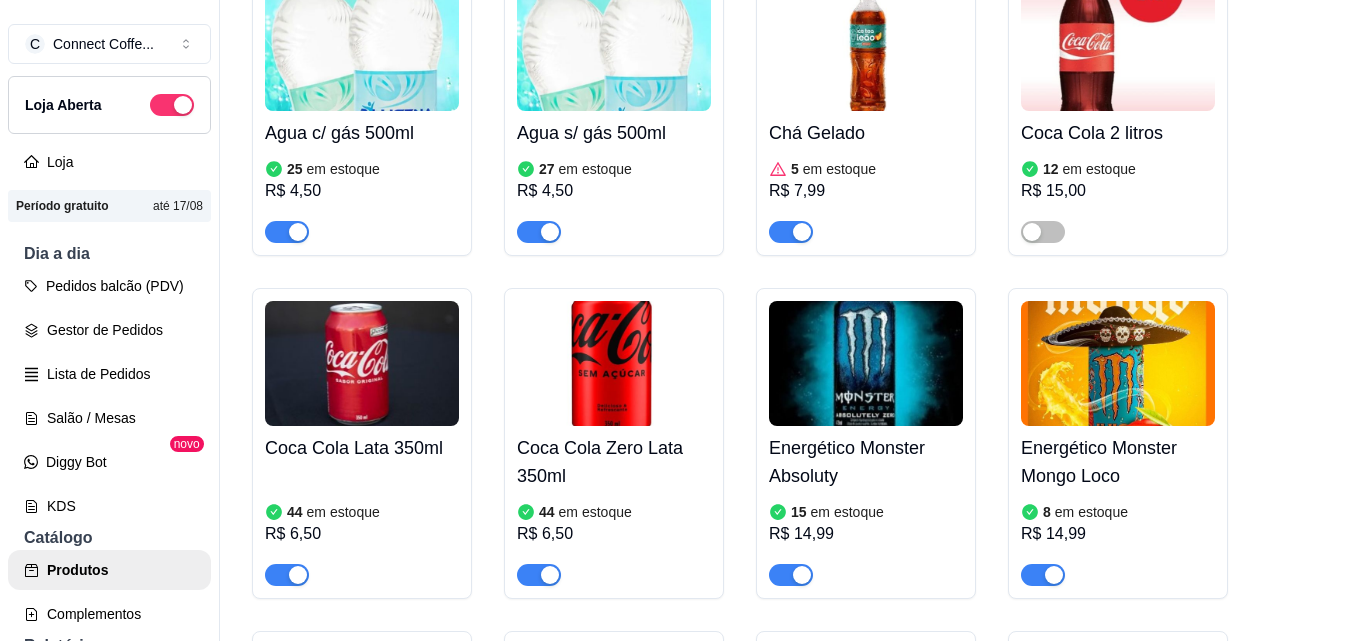click at bounding box center (866, 363) 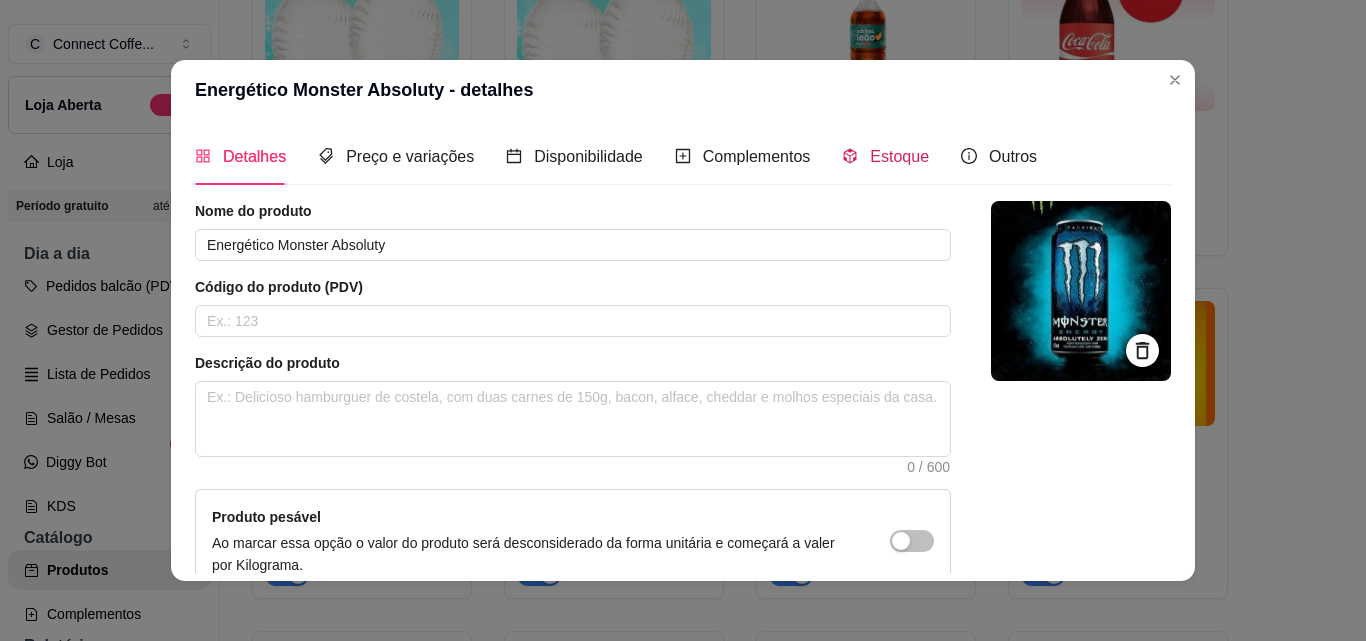 click on "Estoque" at bounding box center [899, 156] 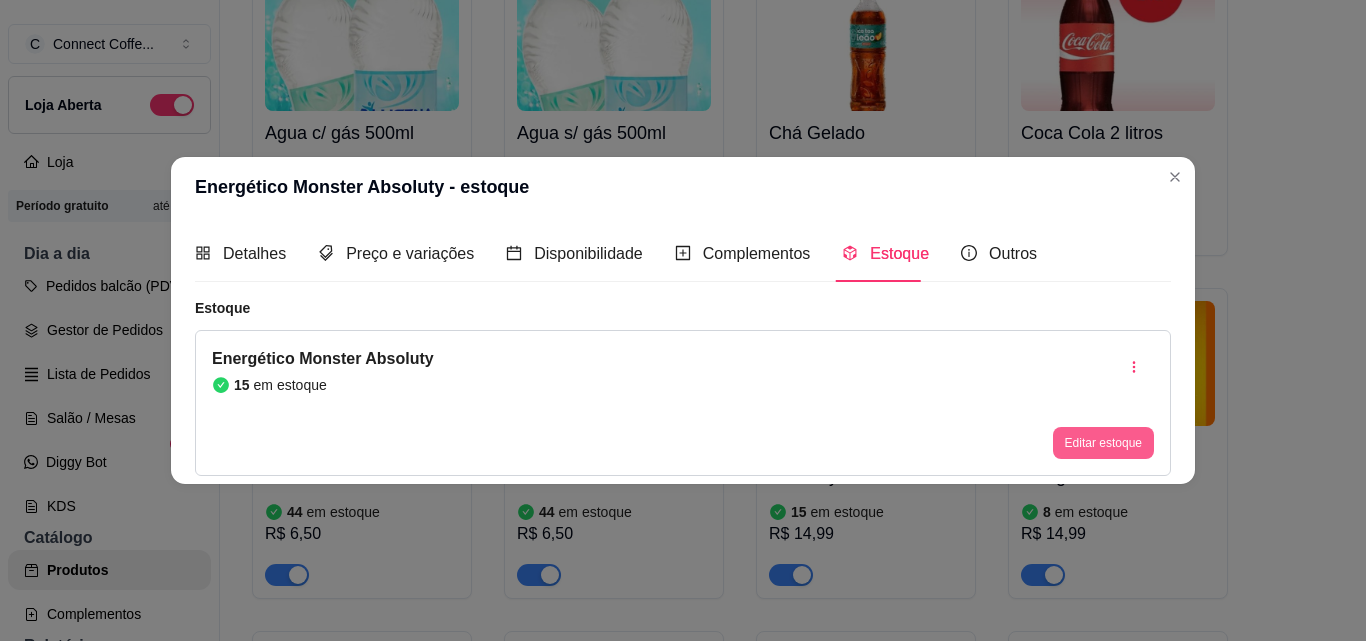 click on "Editar estoque" at bounding box center [1103, 443] 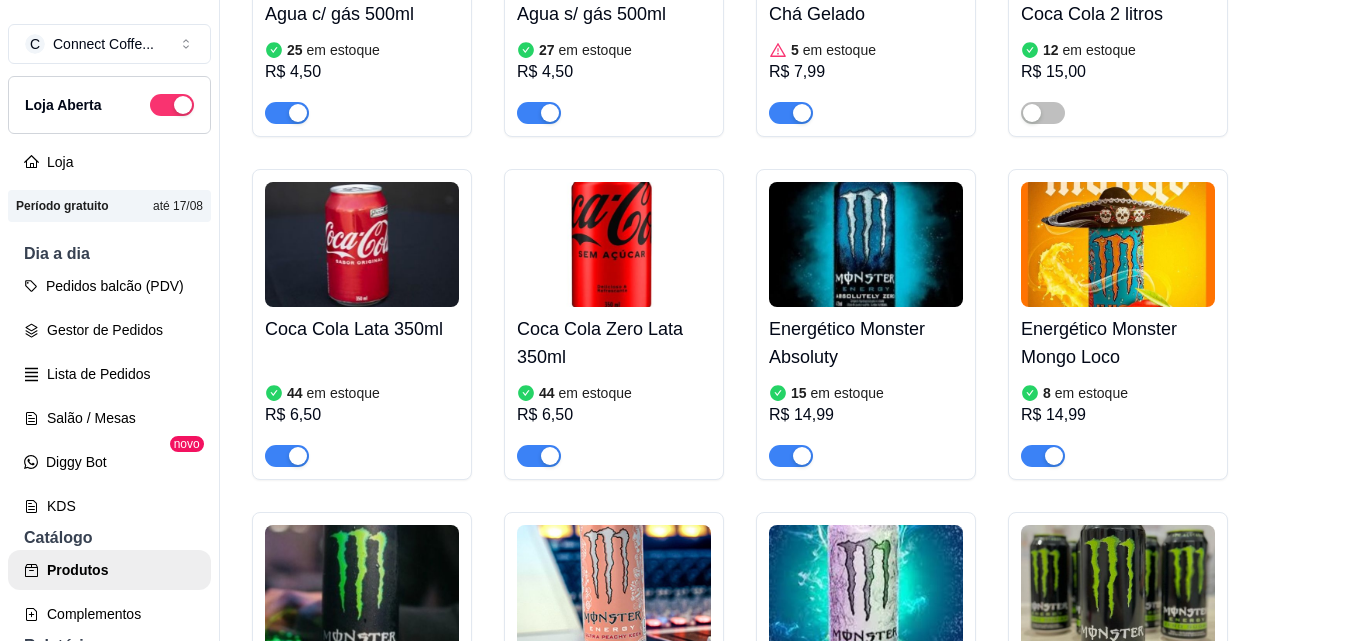 scroll, scrollTop: 8484, scrollLeft: 0, axis: vertical 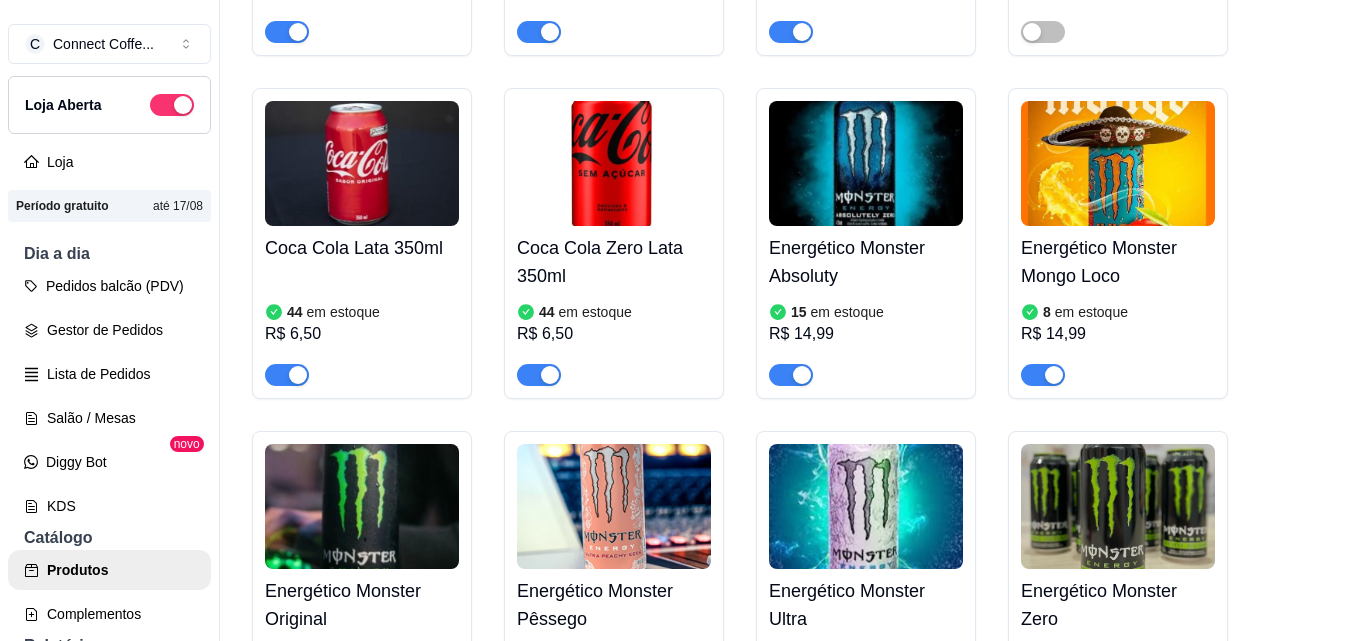 click at bounding box center (1118, 163) 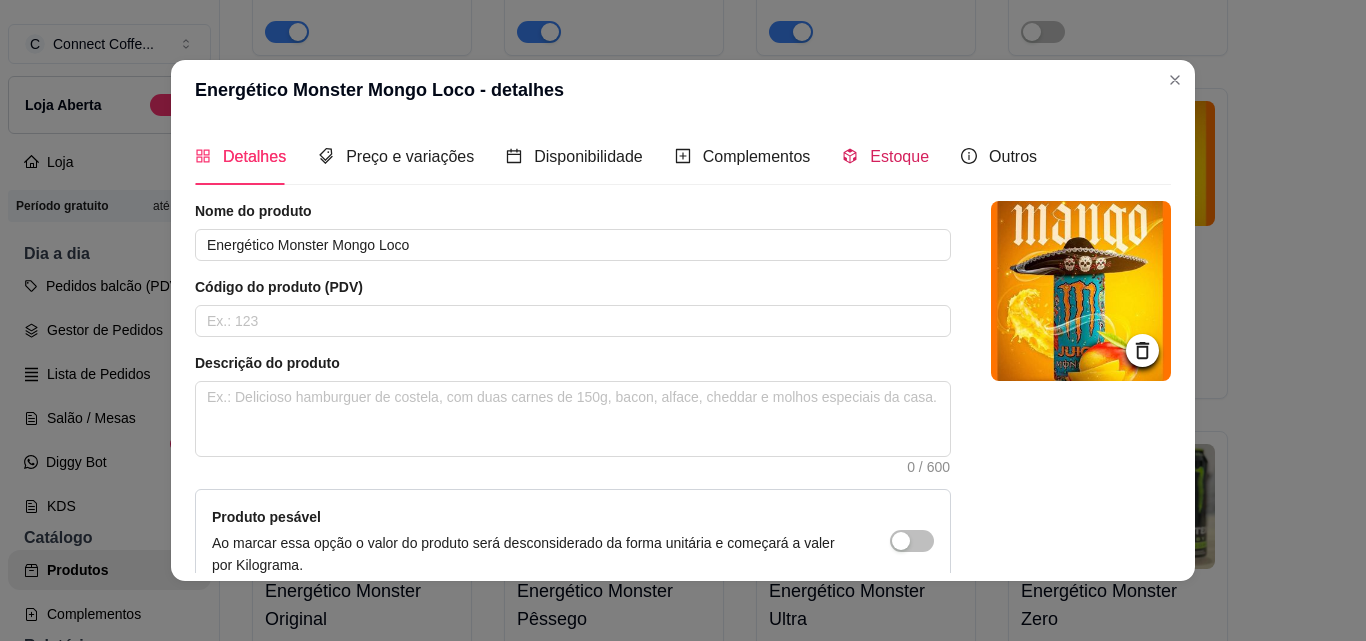click on "Estoque" at bounding box center (885, 156) 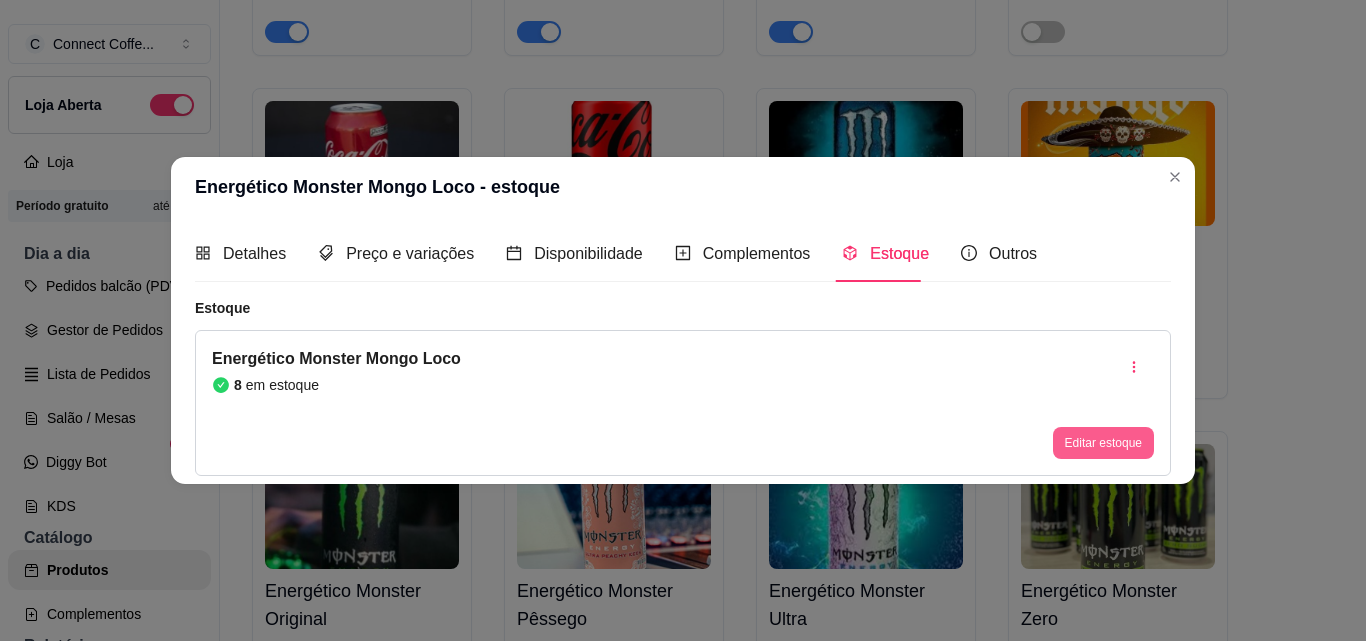 click on "Editar estoque" at bounding box center (1103, 443) 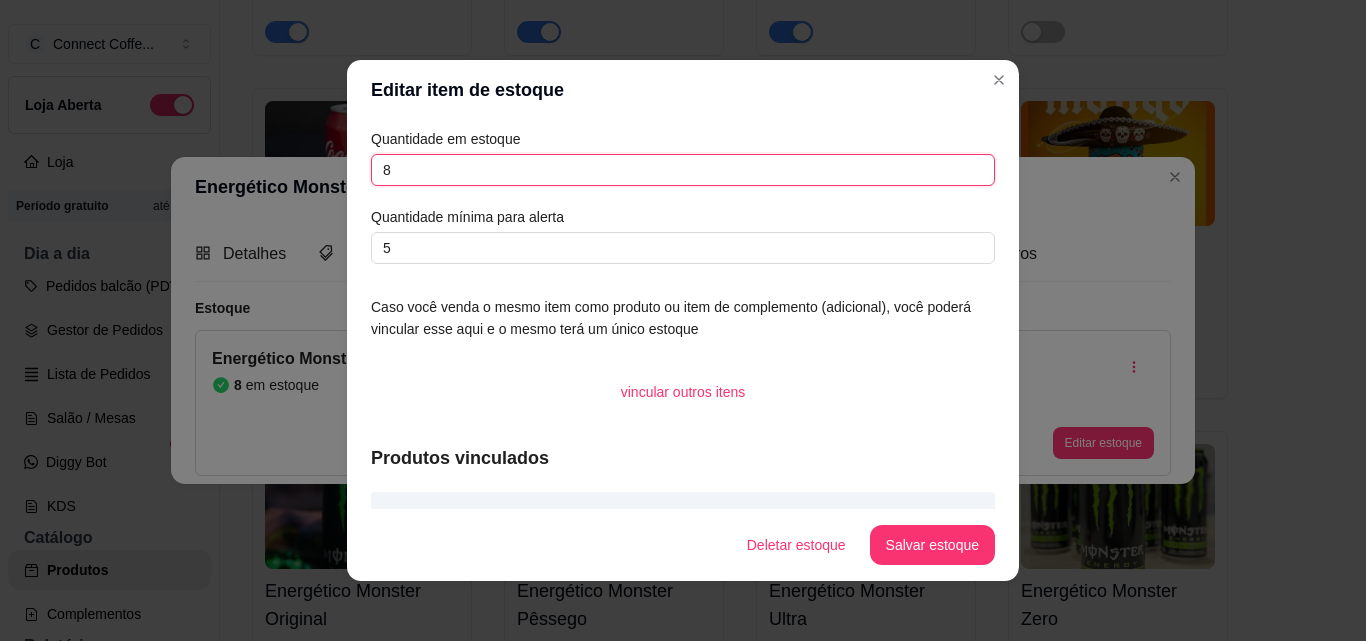 drag, startPoint x: 392, startPoint y: 170, endPoint x: 339, endPoint y: 165, distance: 53.235325 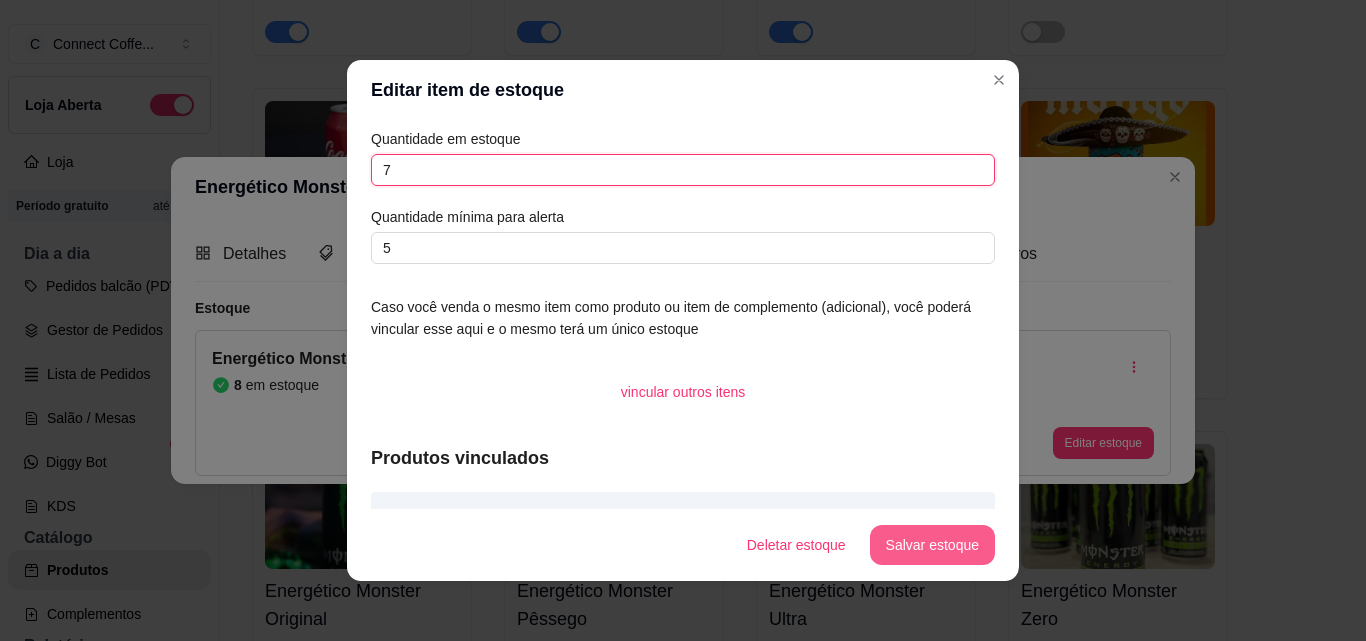 type on "7" 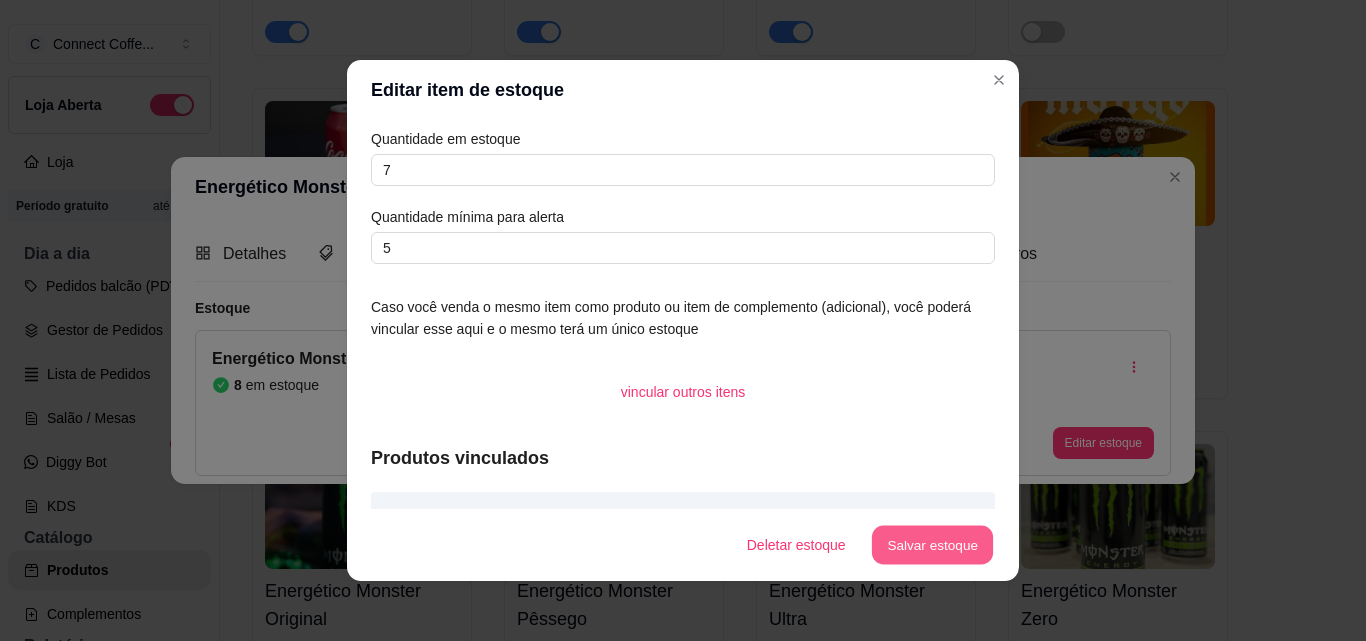 click on "Salvar estoque" at bounding box center (932, 545) 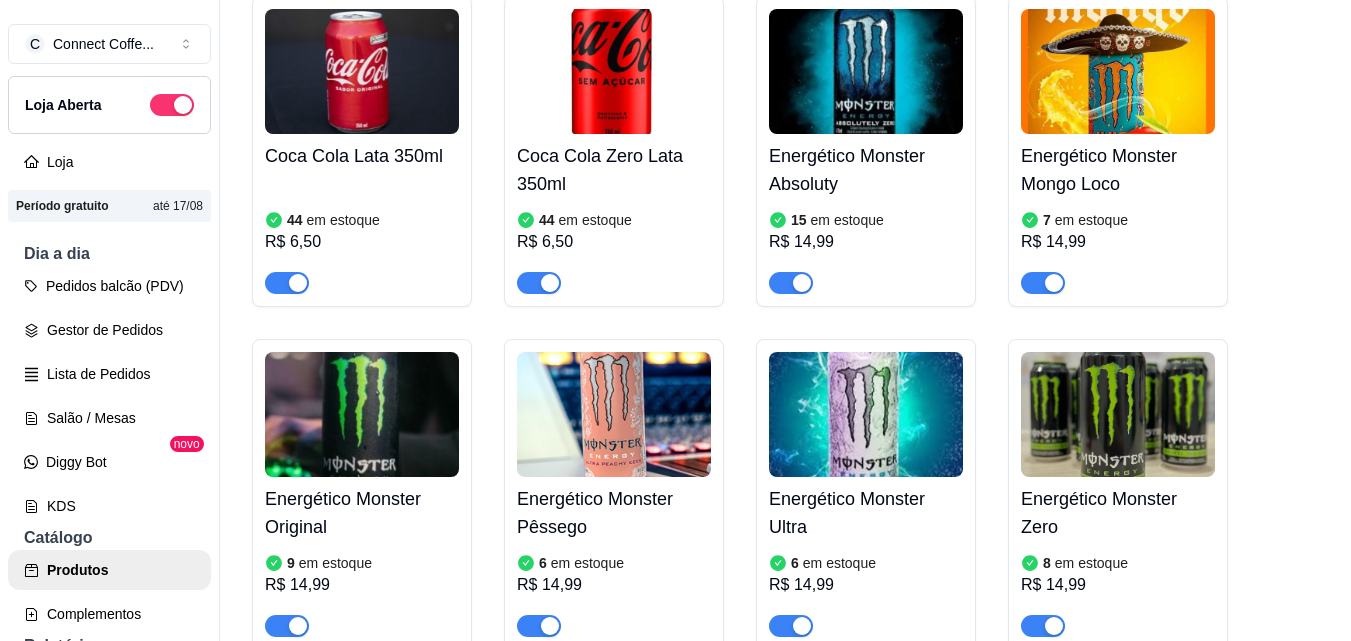 scroll, scrollTop: 8684, scrollLeft: 0, axis: vertical 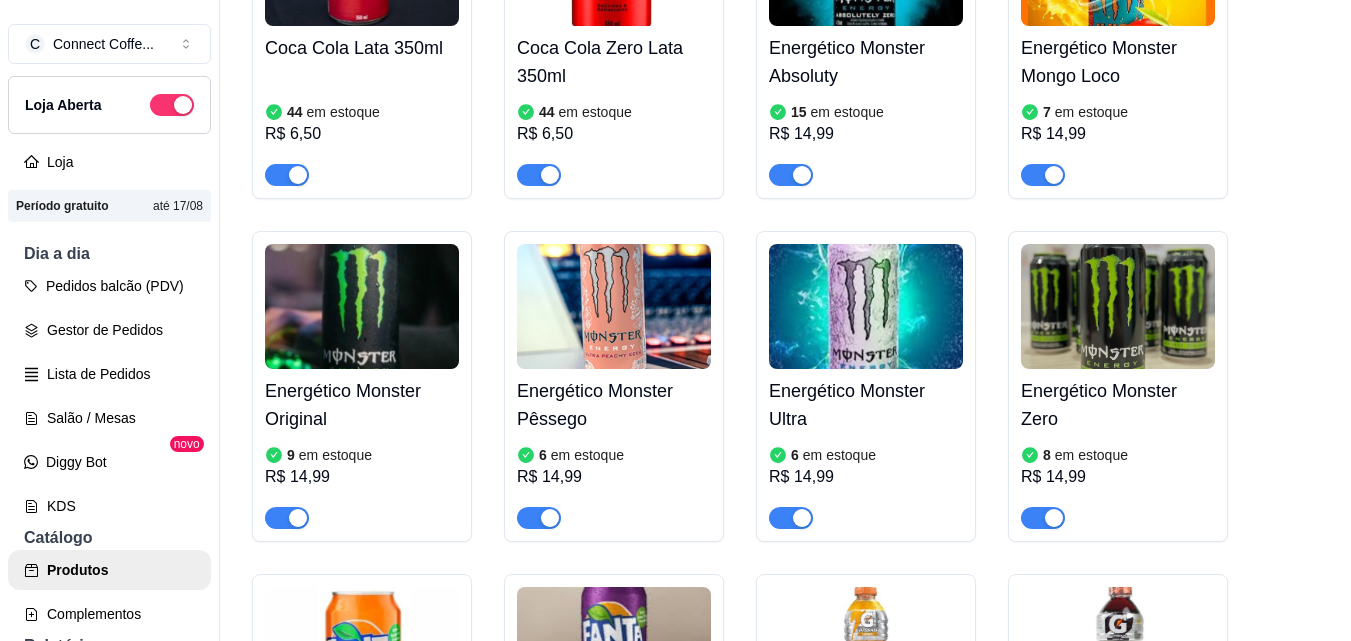 click at bounding box center [362, 306] 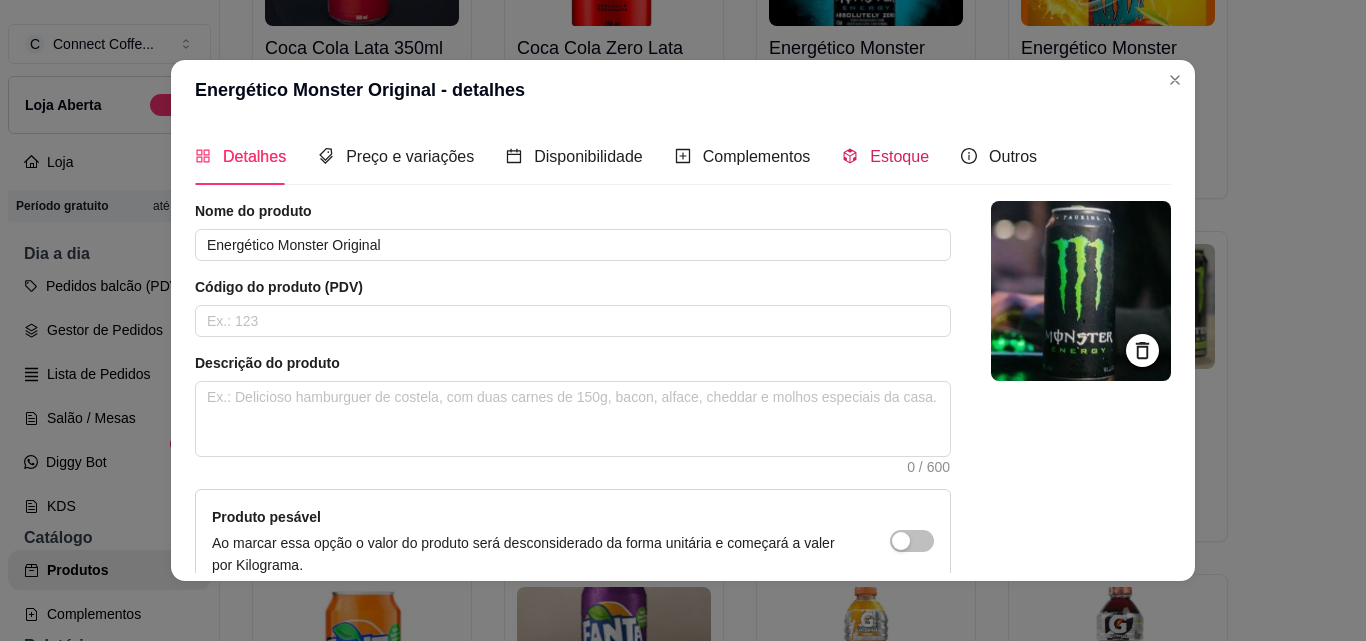 click at bounding box center (850, 156) 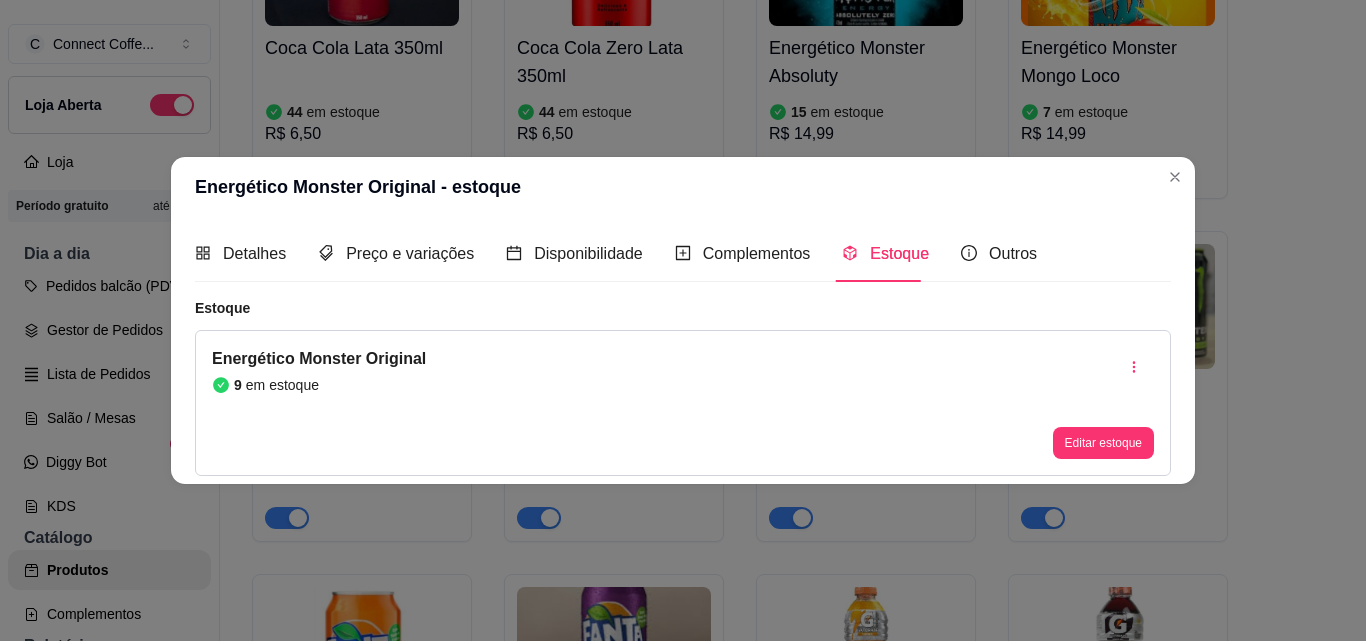 type 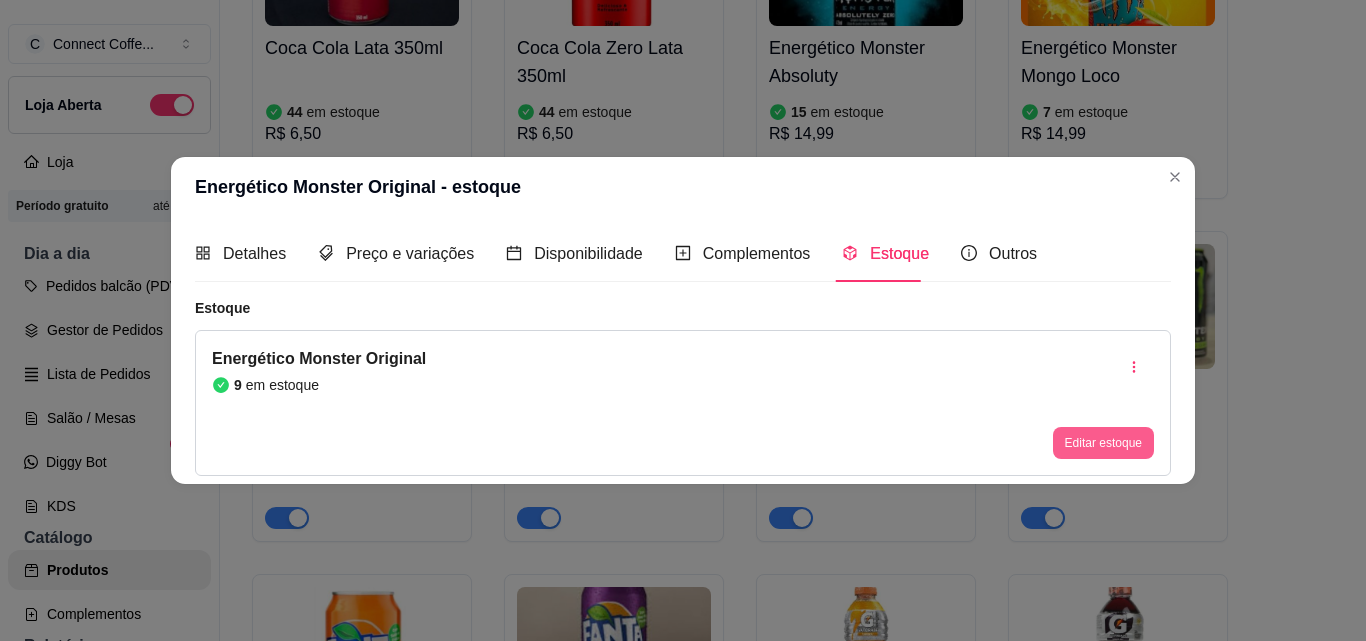 click on "Editar estoque" at bounding box center (1103, 443) 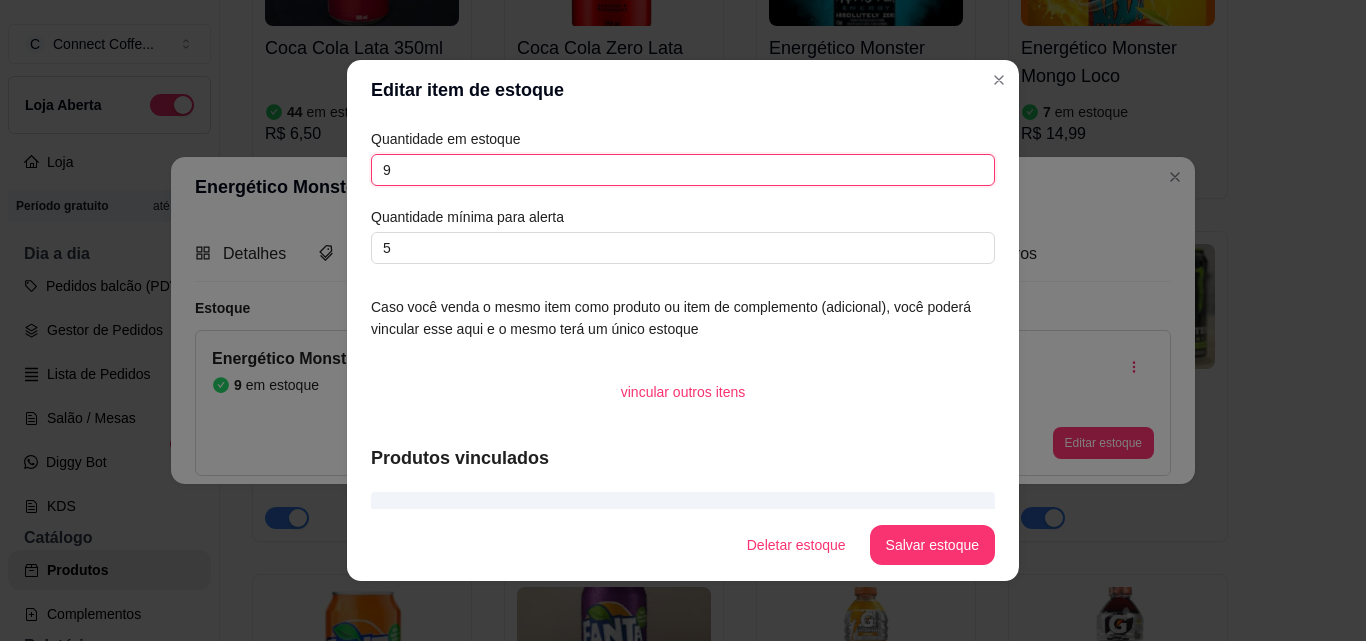 click on "9" at bounding box center [683, 170] 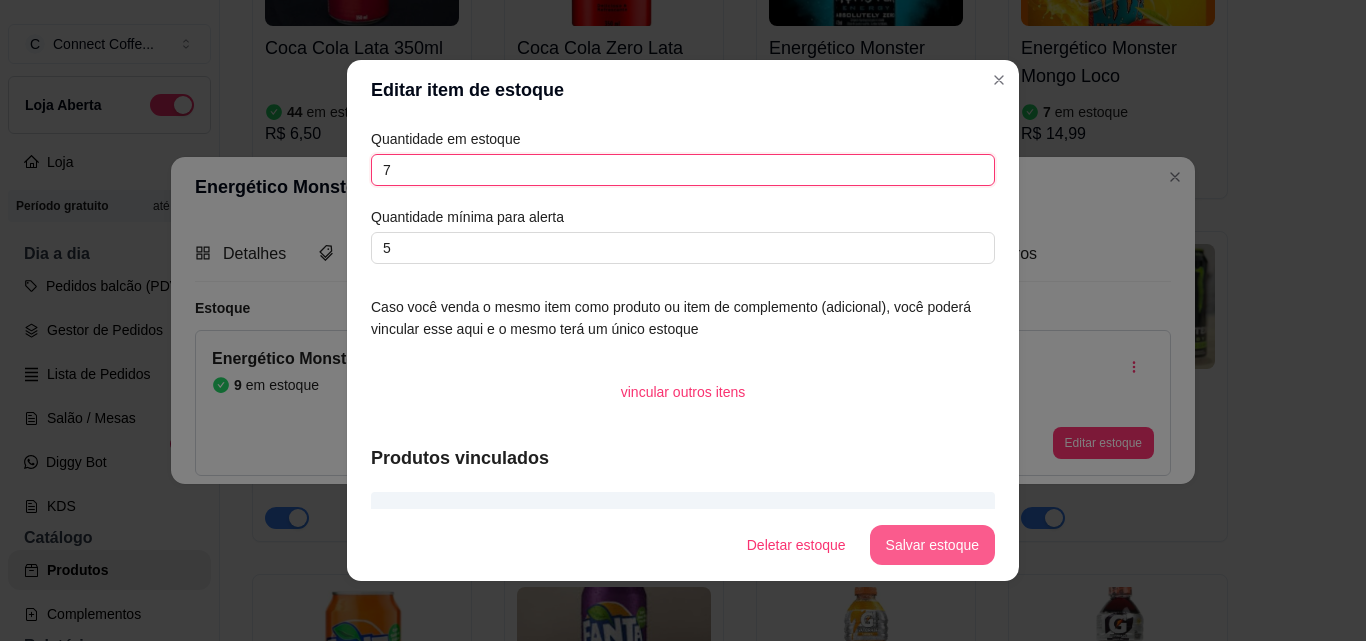 type on "7" 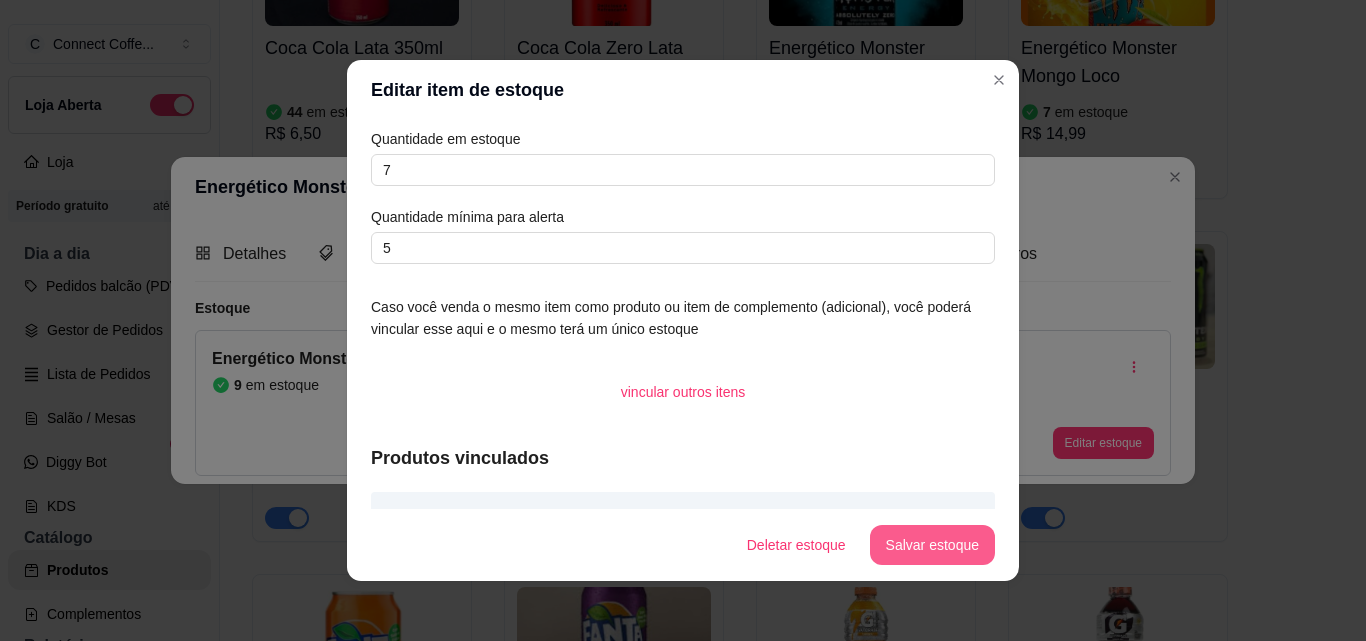 click on "Salvar estoque" at bounding box center [932, 545] 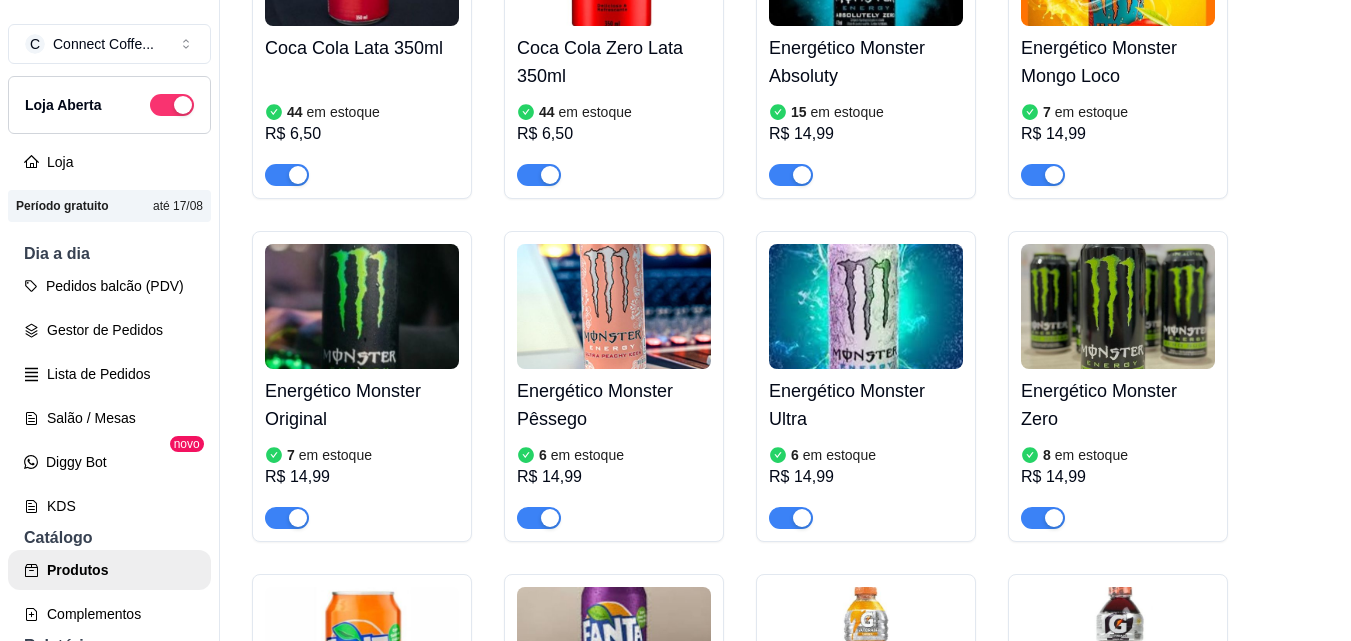 click at bounding box center [614, 306] 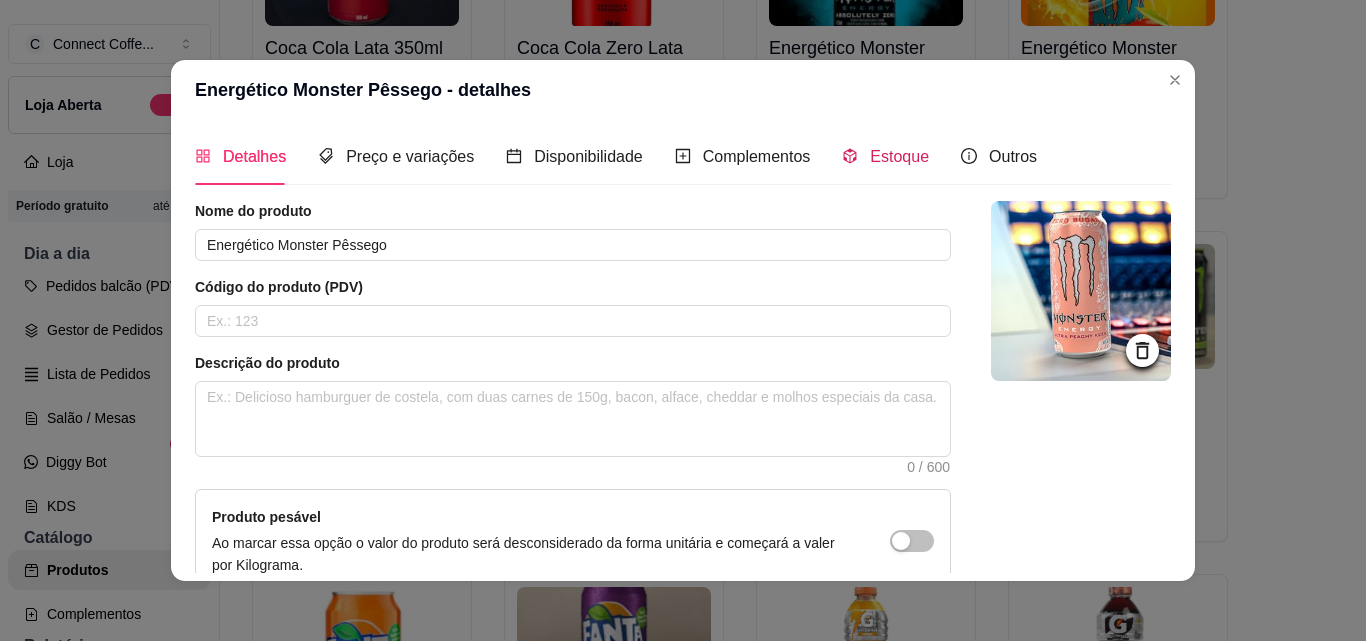 click on "Estoque" at bounding box center (899, 156) 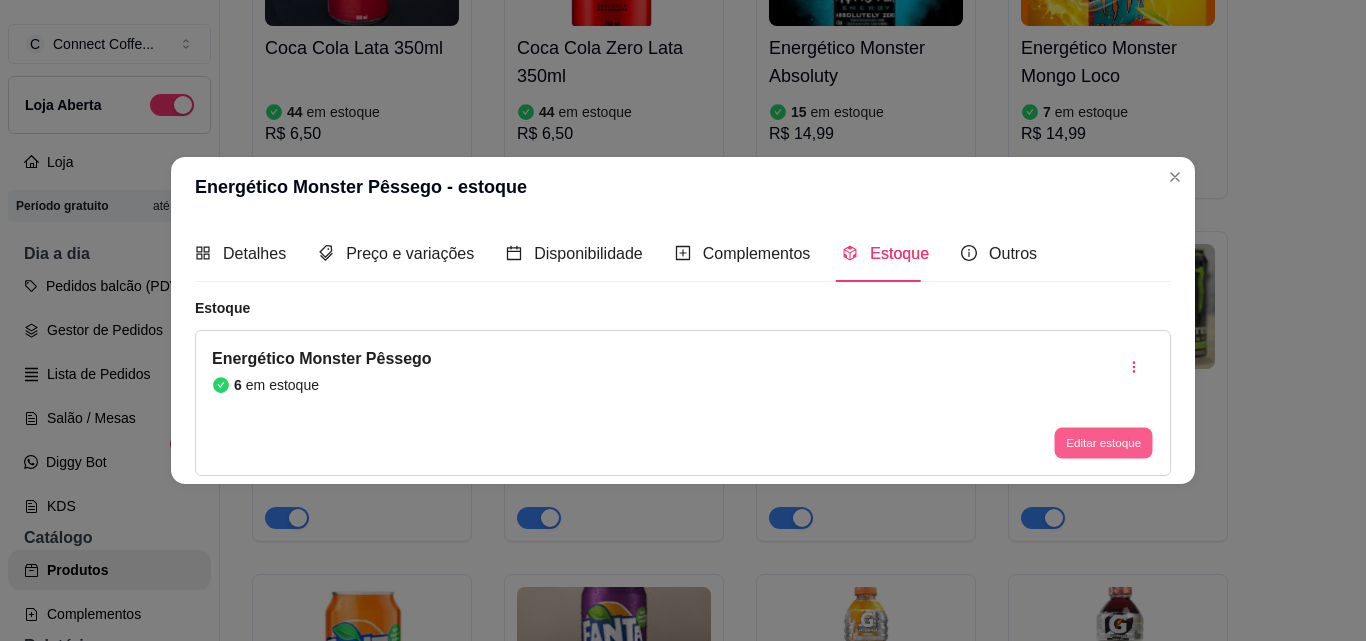 click on "Editar estoque" at bounding box center (1103, 443) 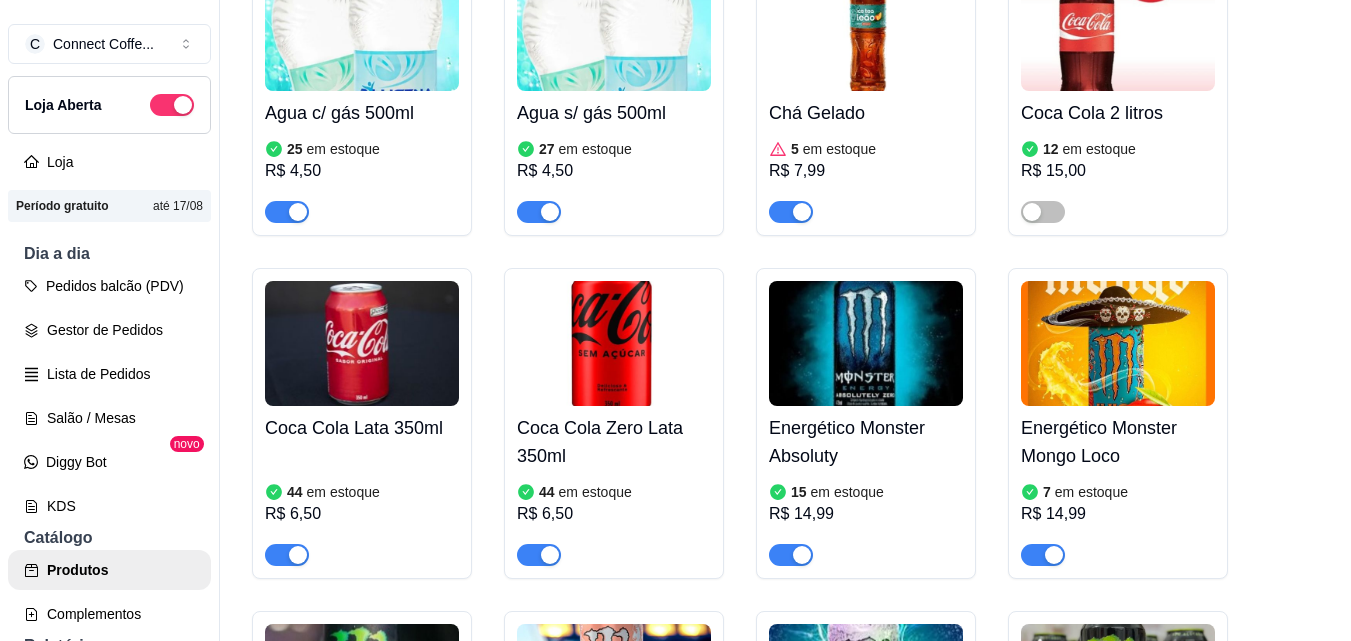 scroll, scrollTop: 8184, scrollLeft: 0, axis: vertical 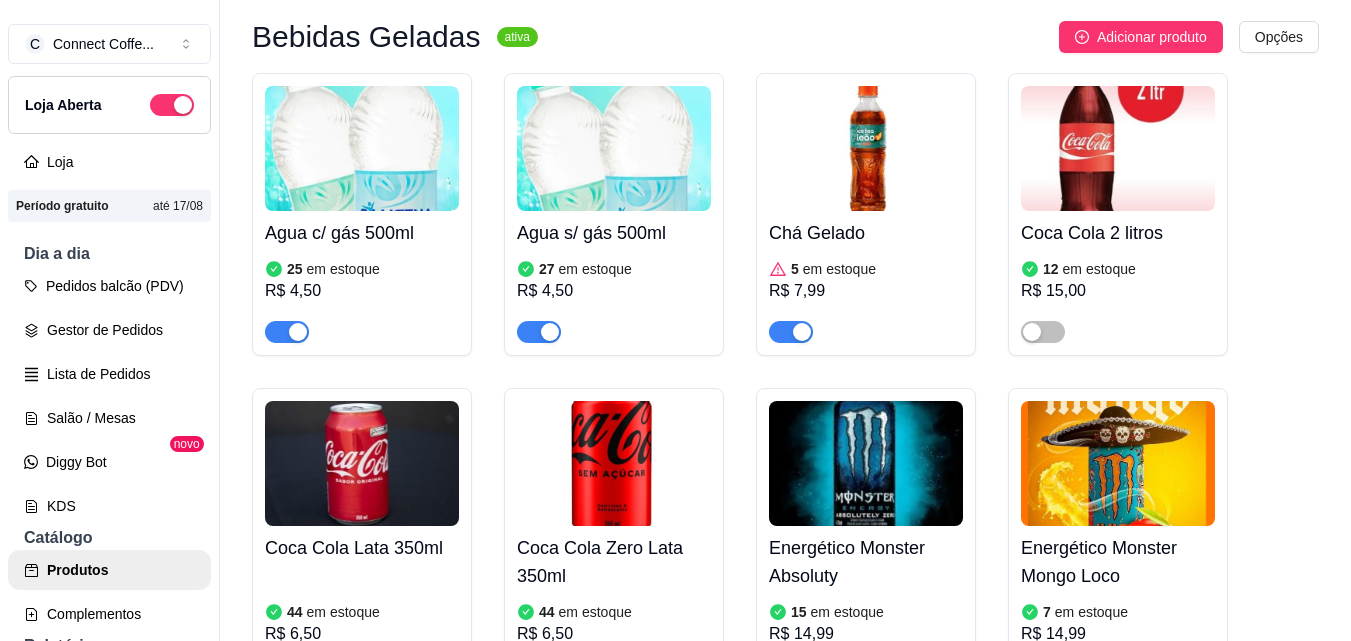 click at bounding box center [362, 148] 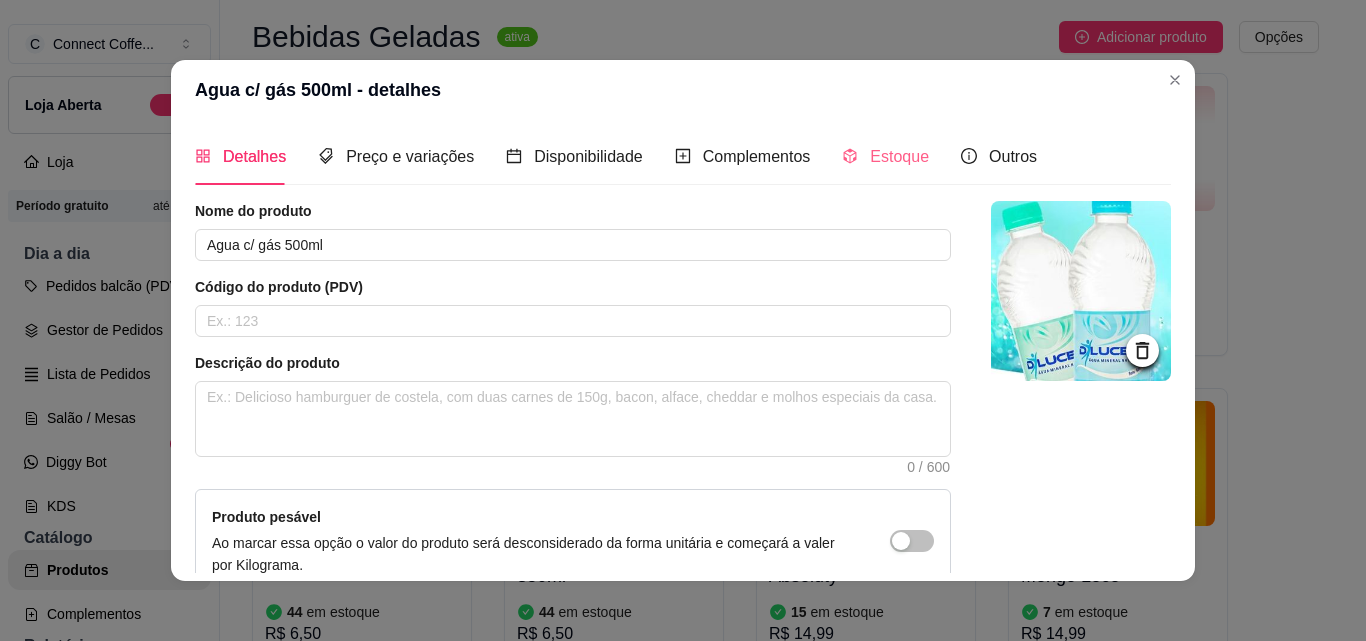 click on "Estoque" at bounding box center [885, 156] 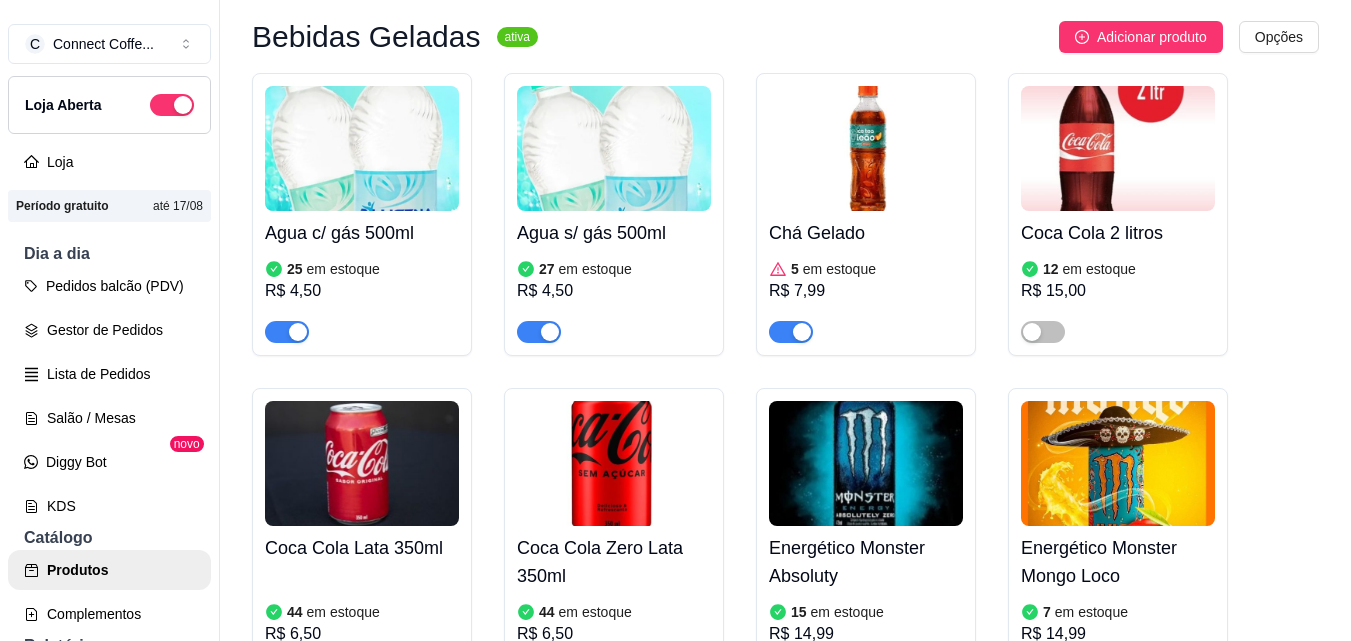 click at bounding box center (866, 148) 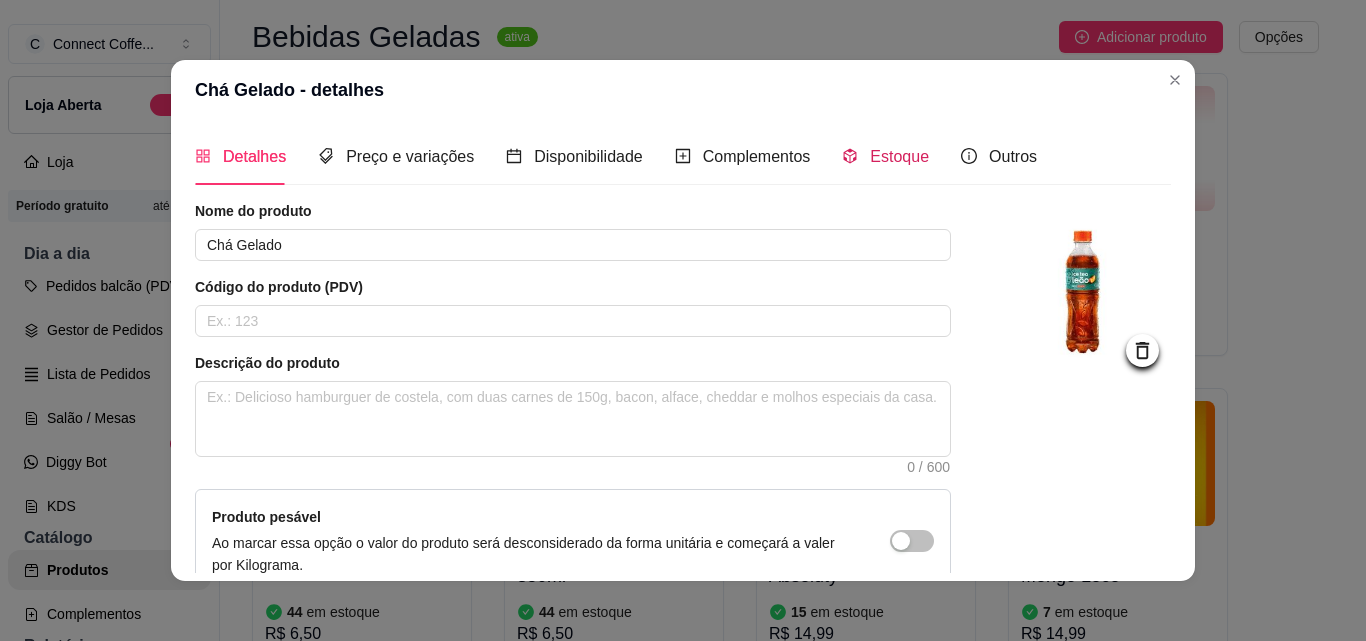 click on "Estoque" at bounding box center (899, 156) 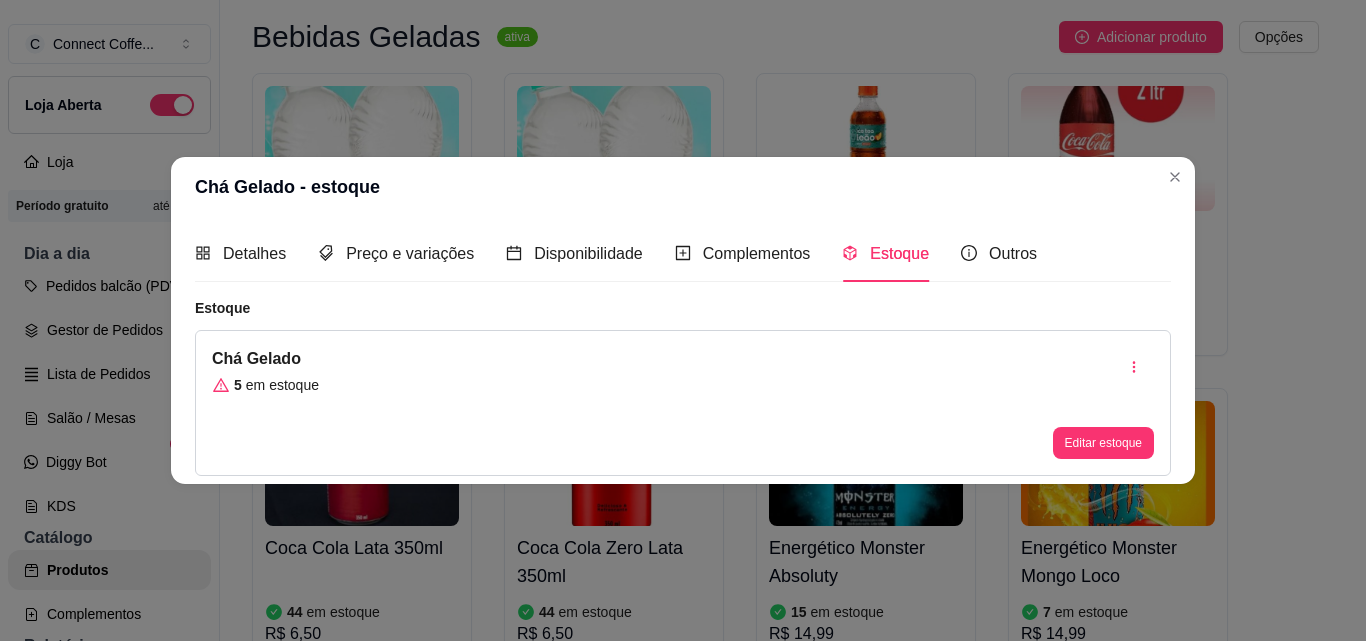 type 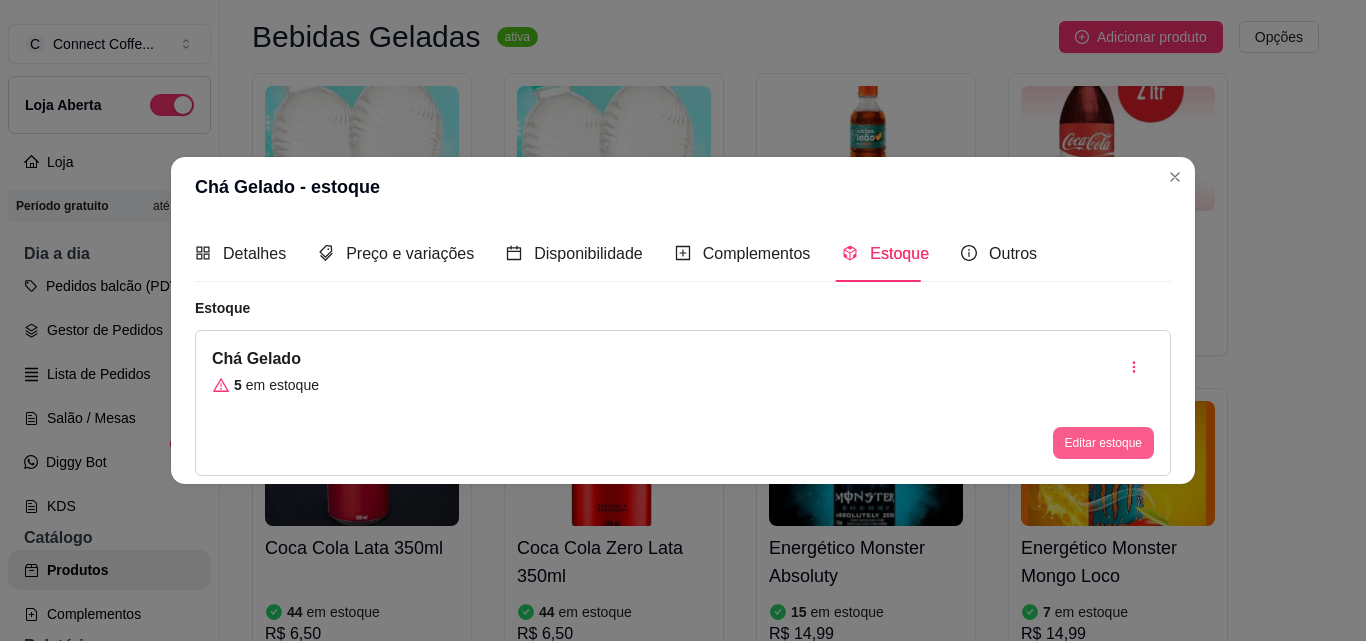 click on "Editar estoque" at bounding box center [1103, 443] 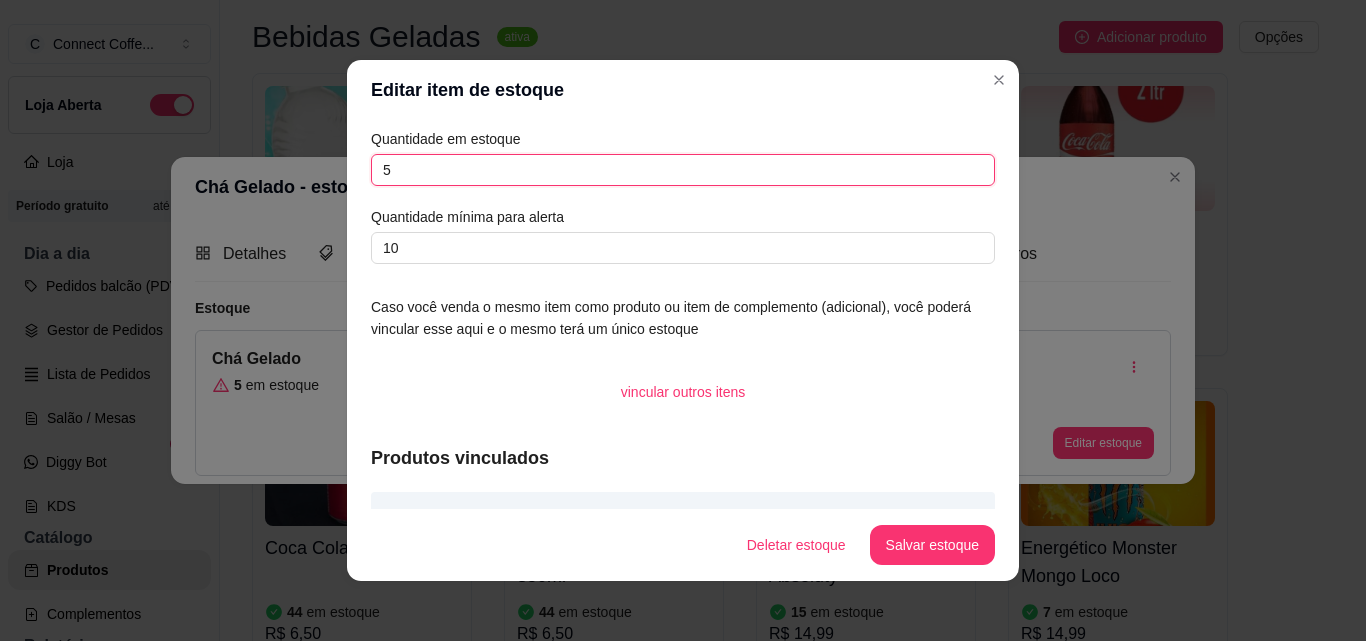 click on "5" at bounding box center [683, 170] 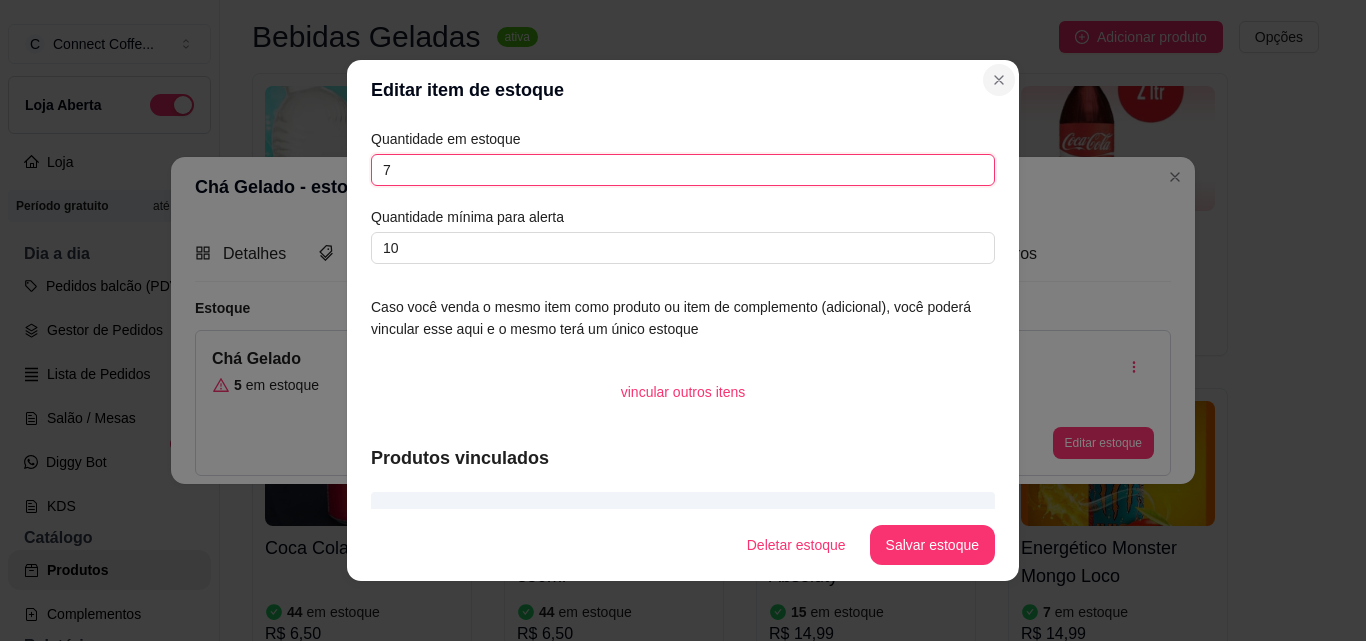 type on "7" 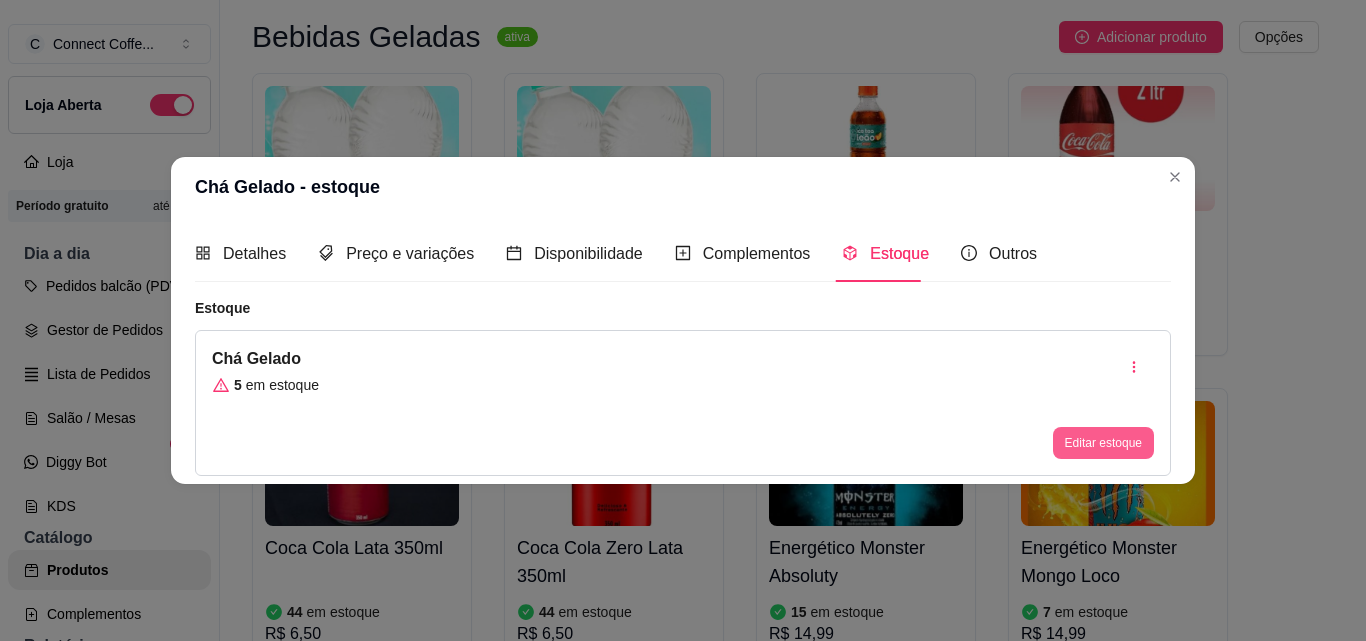 click on "Editar estoque" at bounding box center [1103, 443] 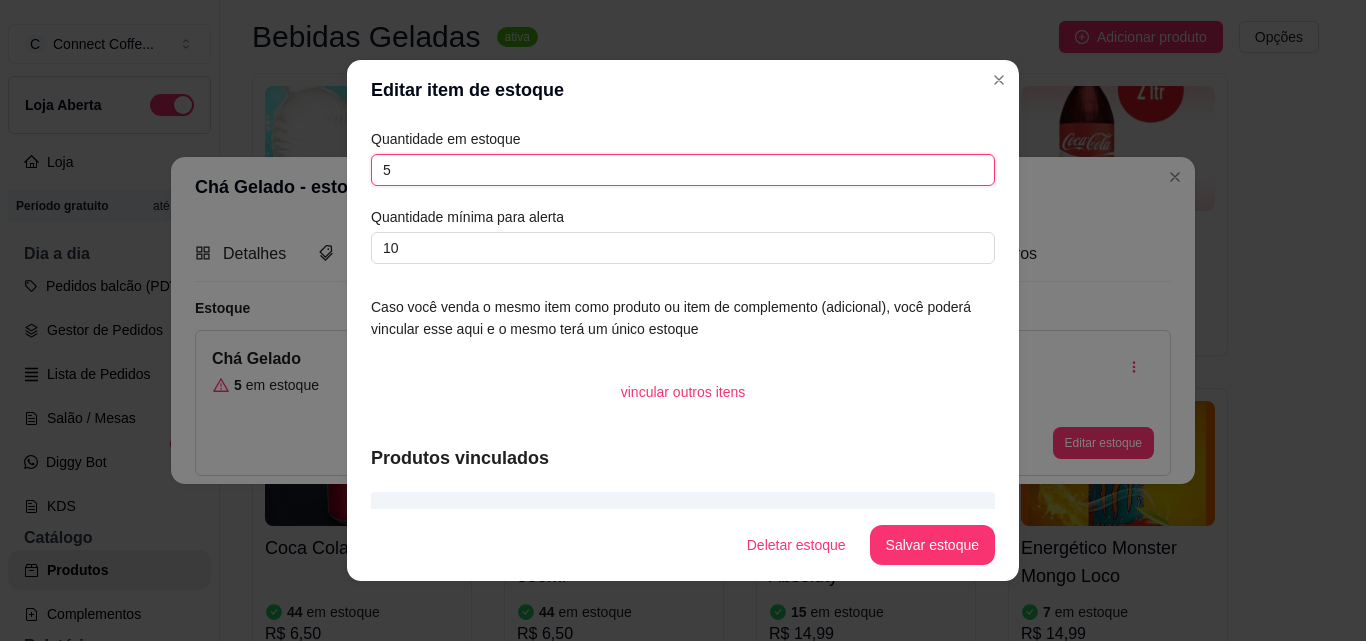 click on "5" at bounding box center [683, 170] 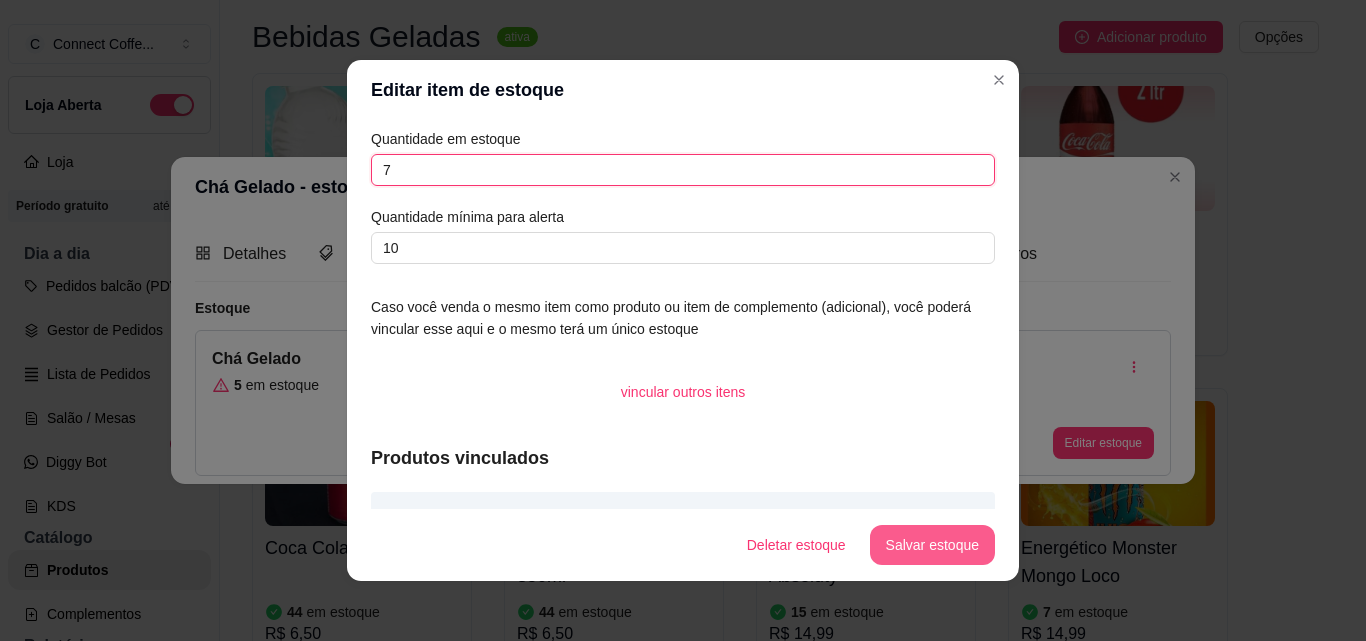 type on "7" 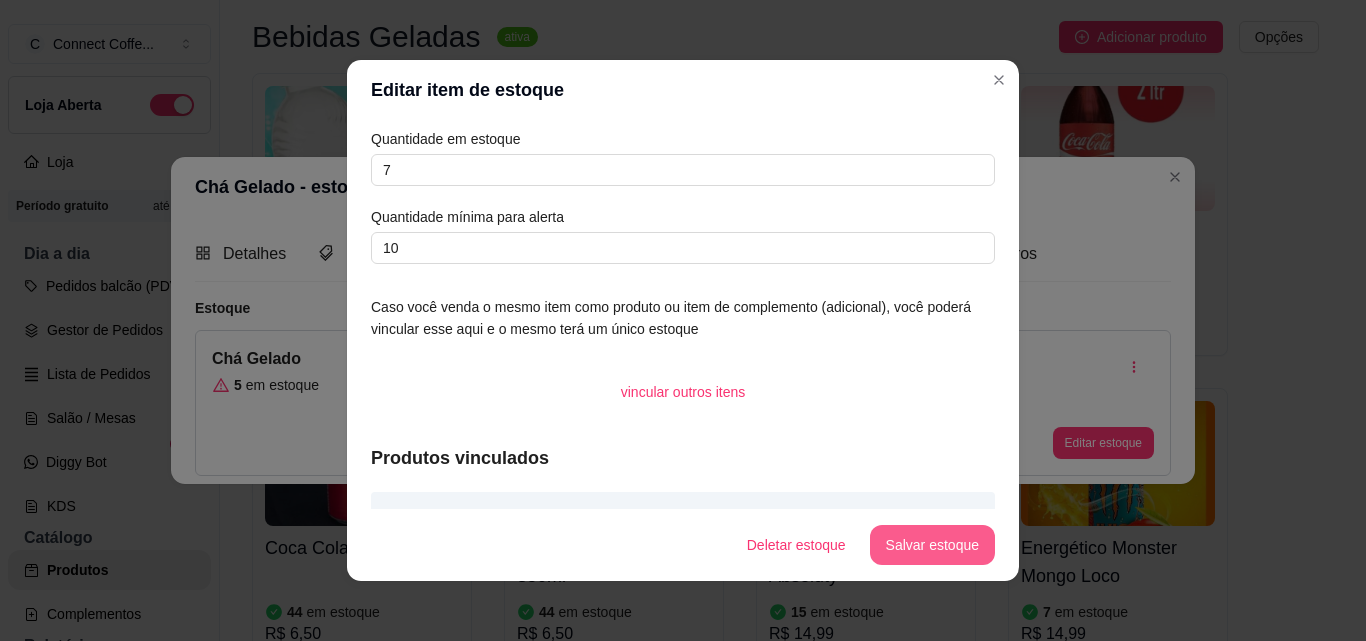 click on "Salvar estoque" at bounding box center (932, 545) 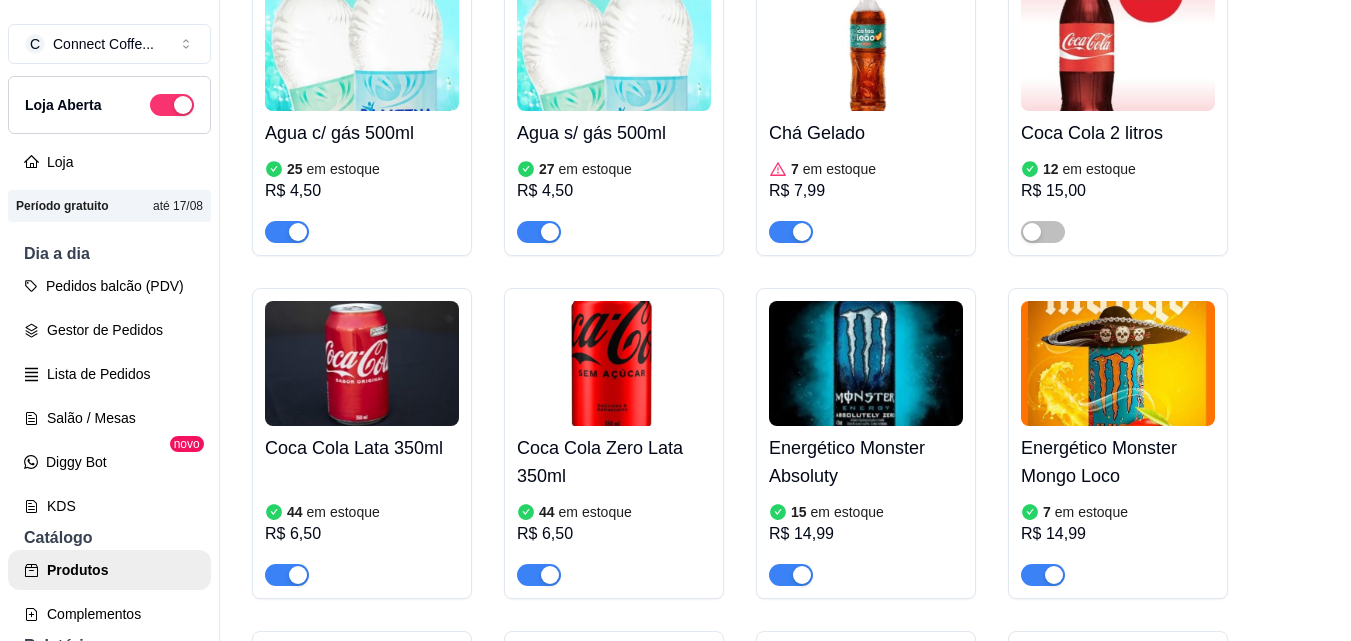 scroll, scrollTop: 8384, scrollLeft: 0, axis: vertical 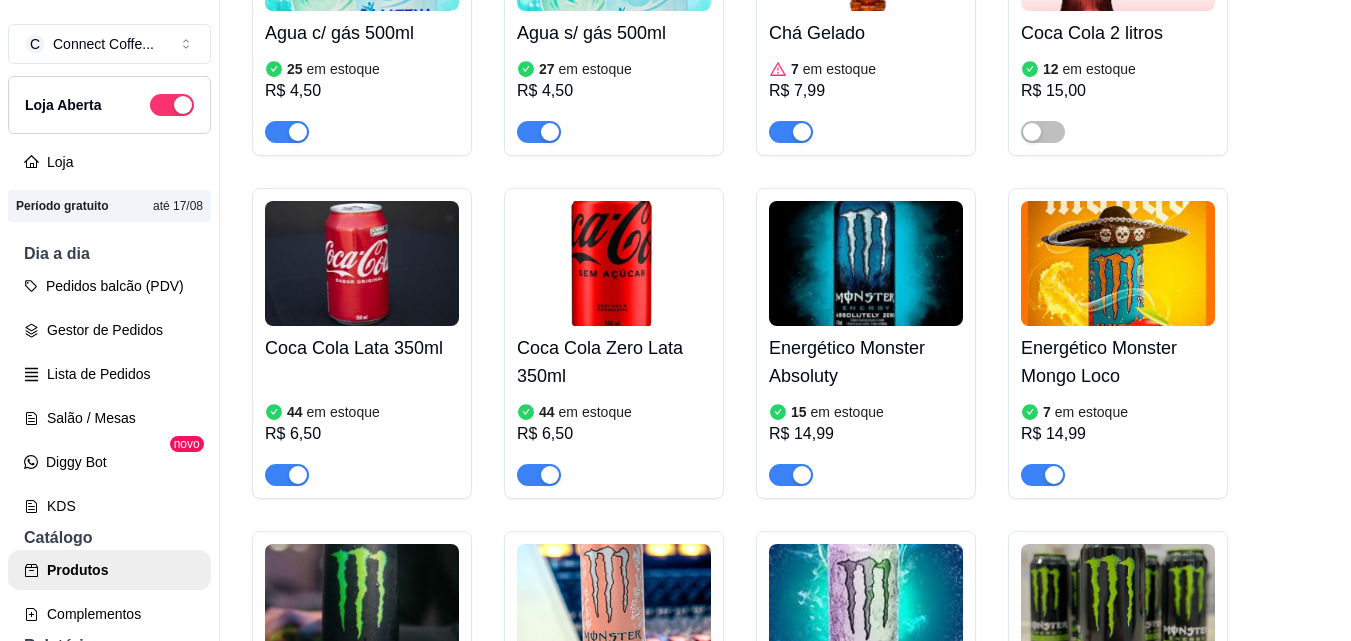 click at bounding box center [362, 263] 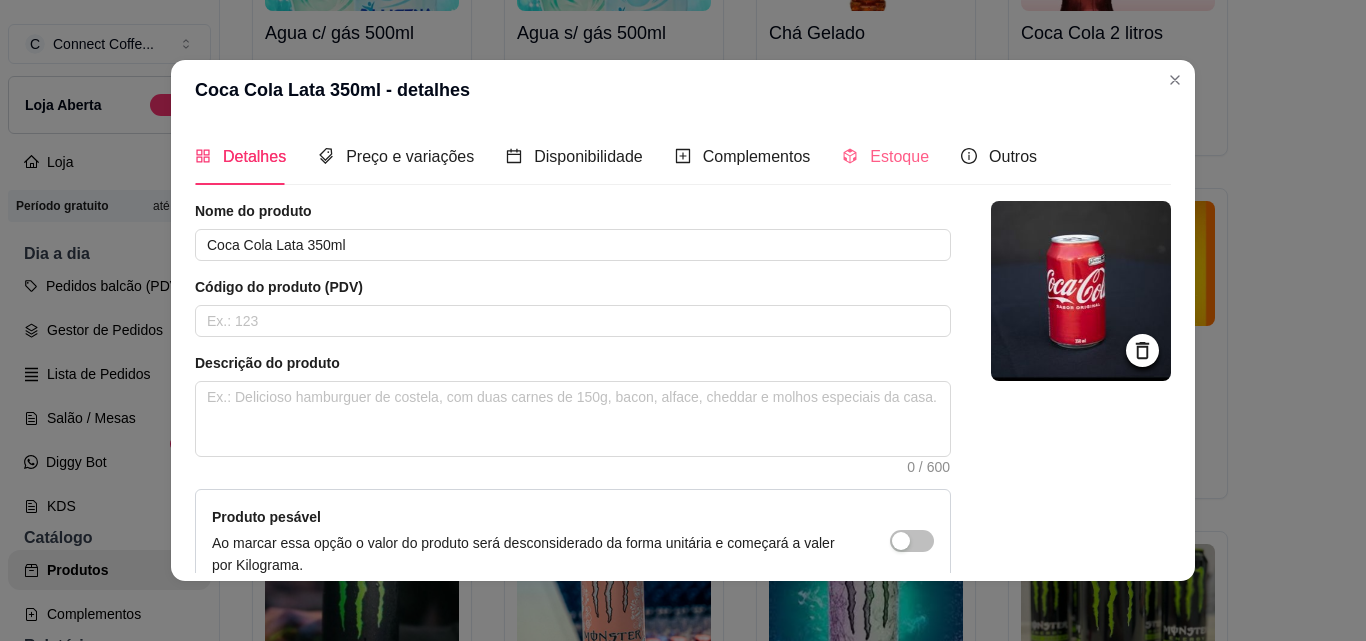 click on "Estoque" at bounding box center (885, 156) 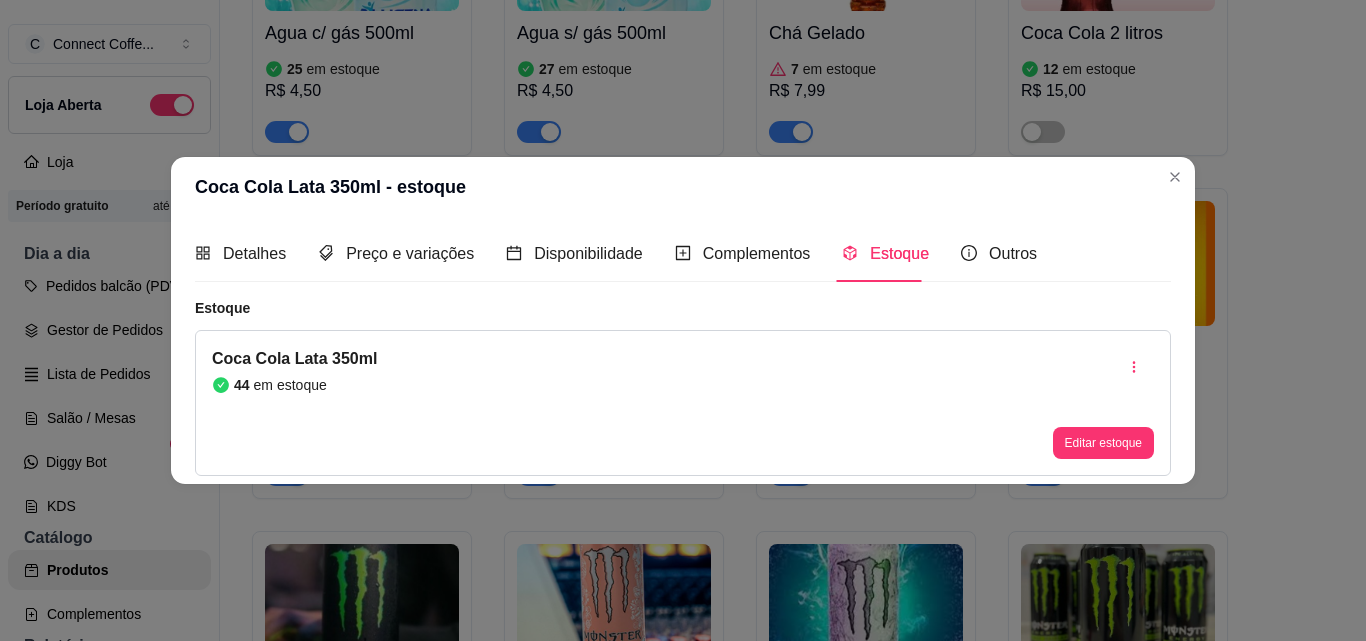 type 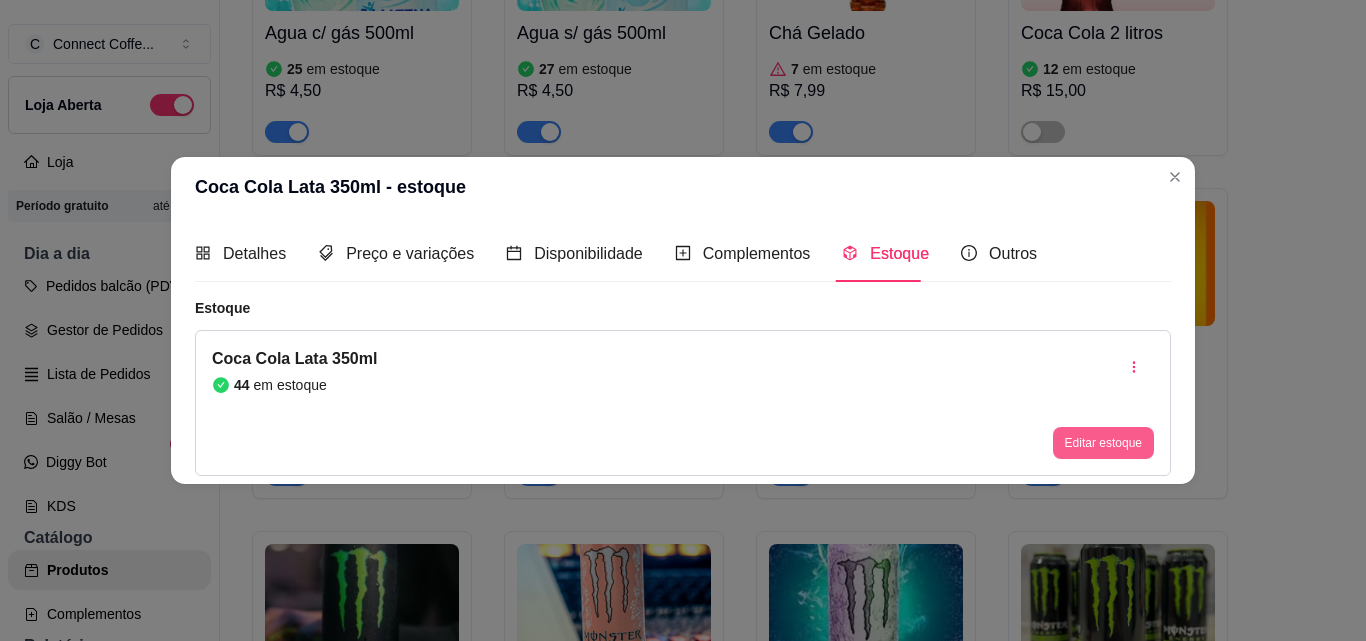 click on "Editar estoque" at bounding box center (1103, 443) 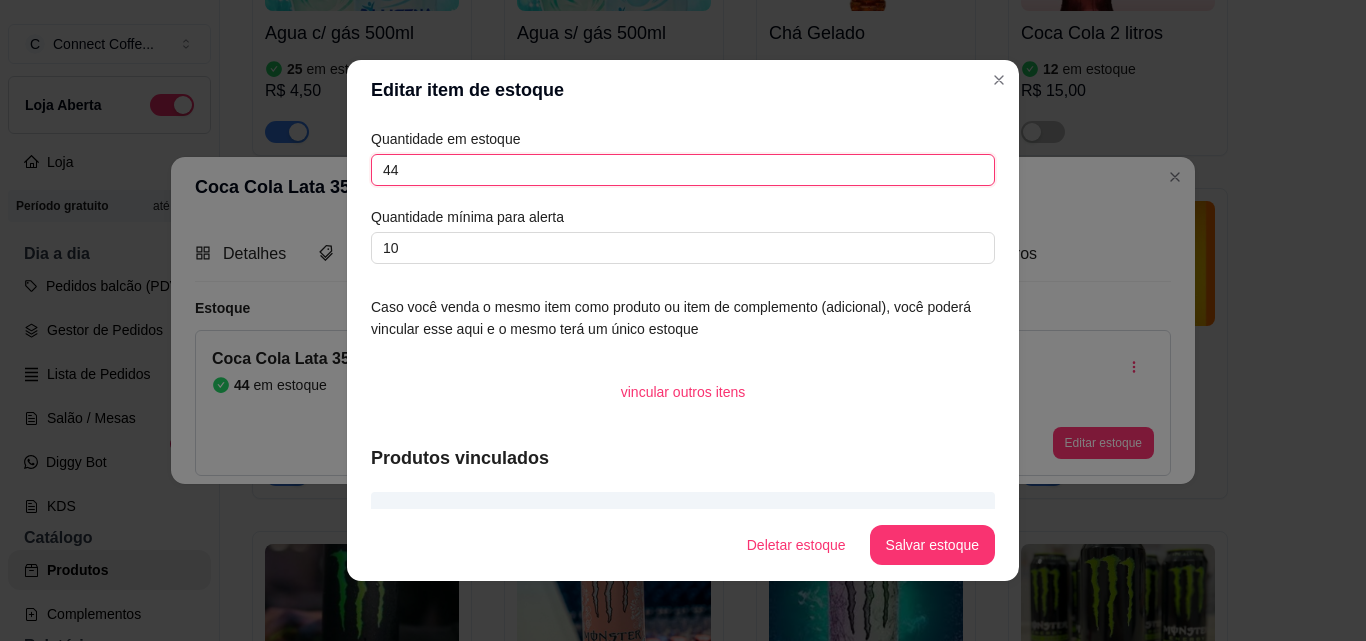 click on "44" at bounding box center [683, 170] 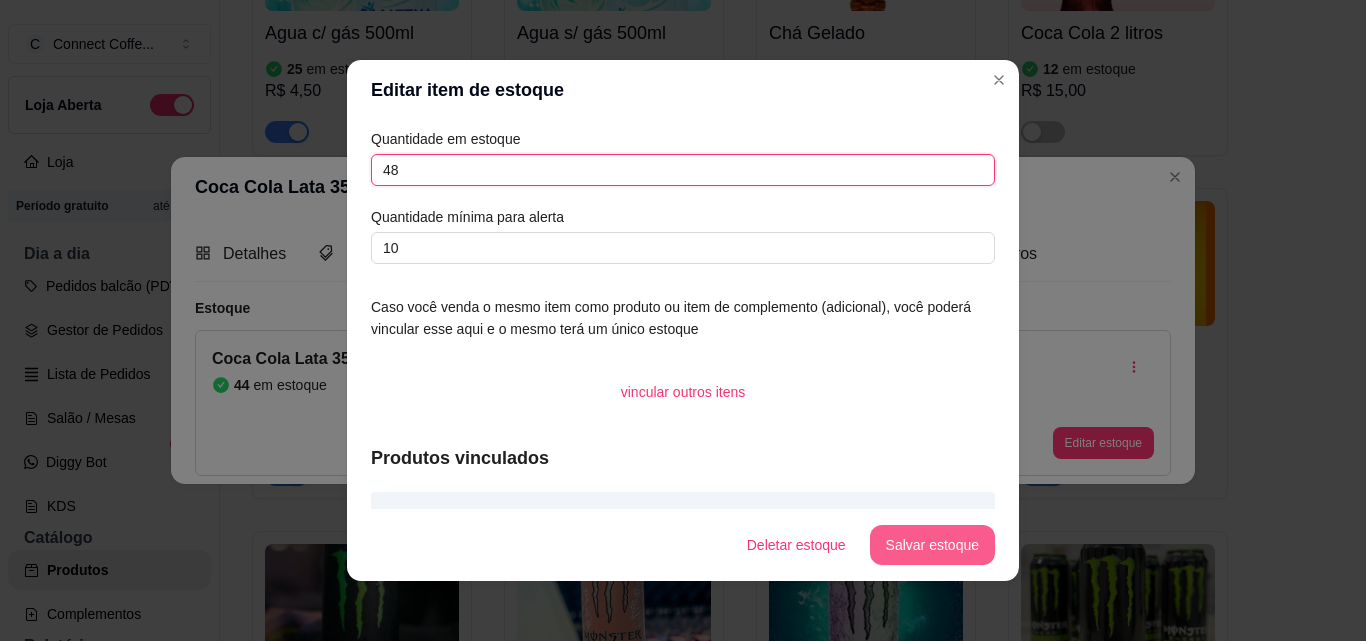 type on "48" 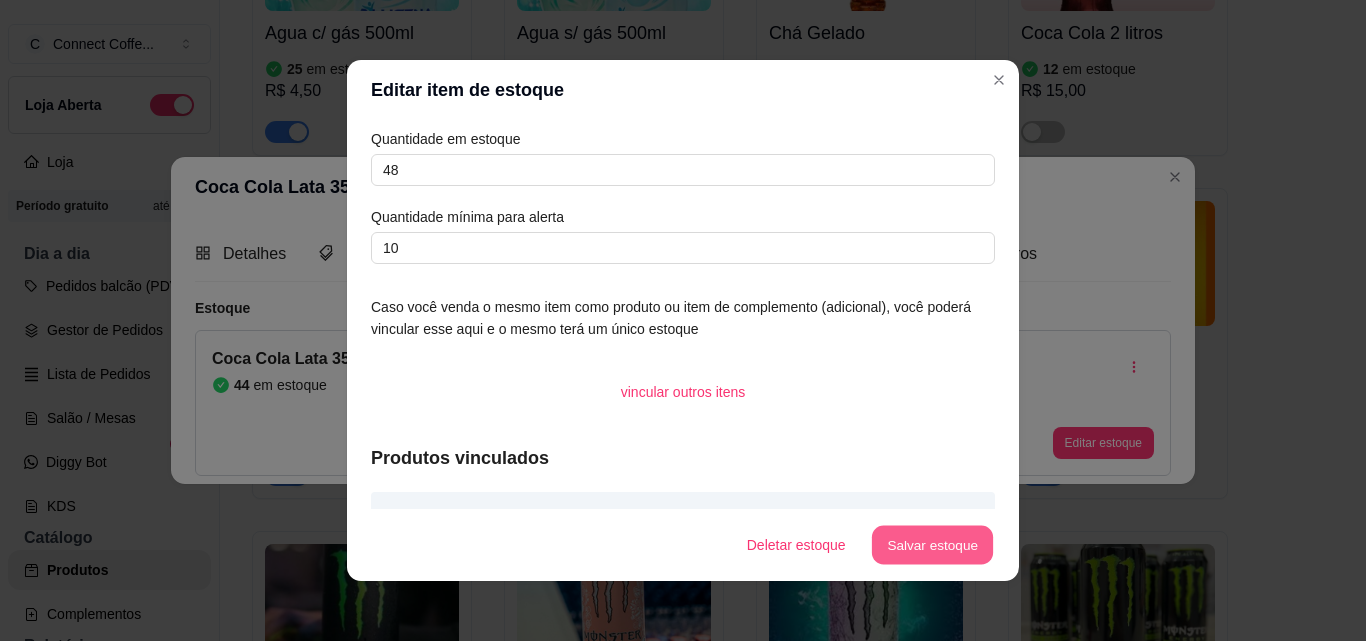 click on "Salvar estoque" at bounding box center [932, 545] 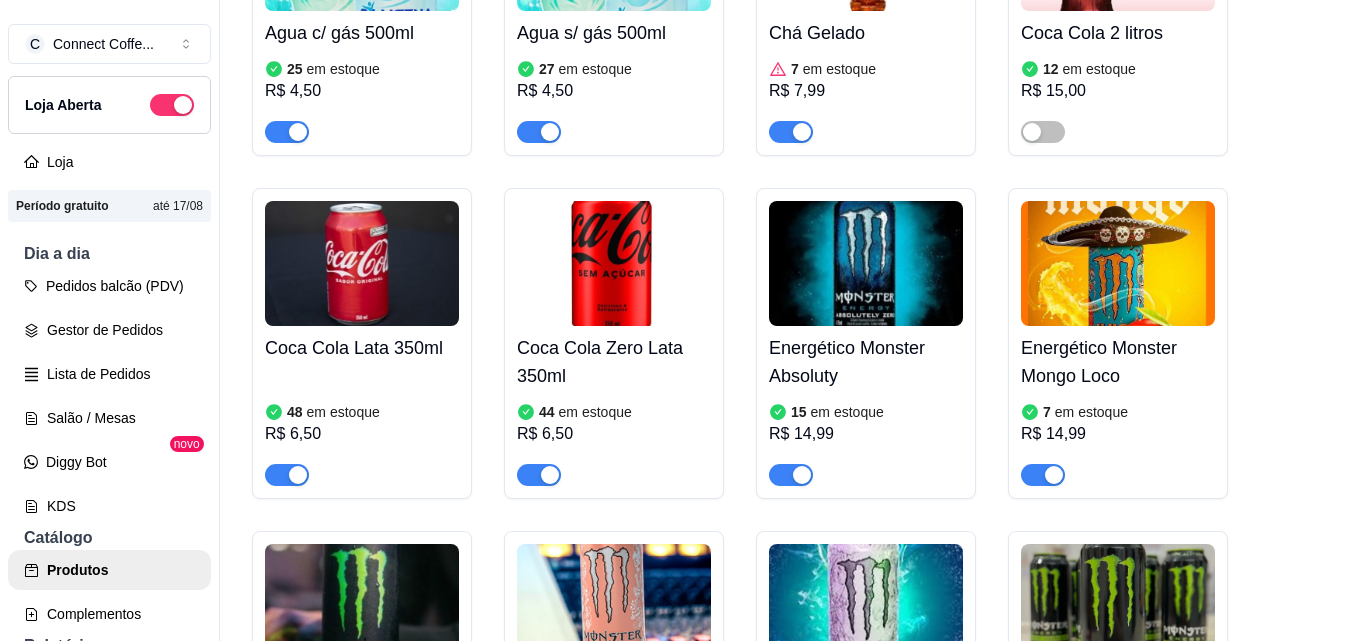 click at bounding box center (614, 263) 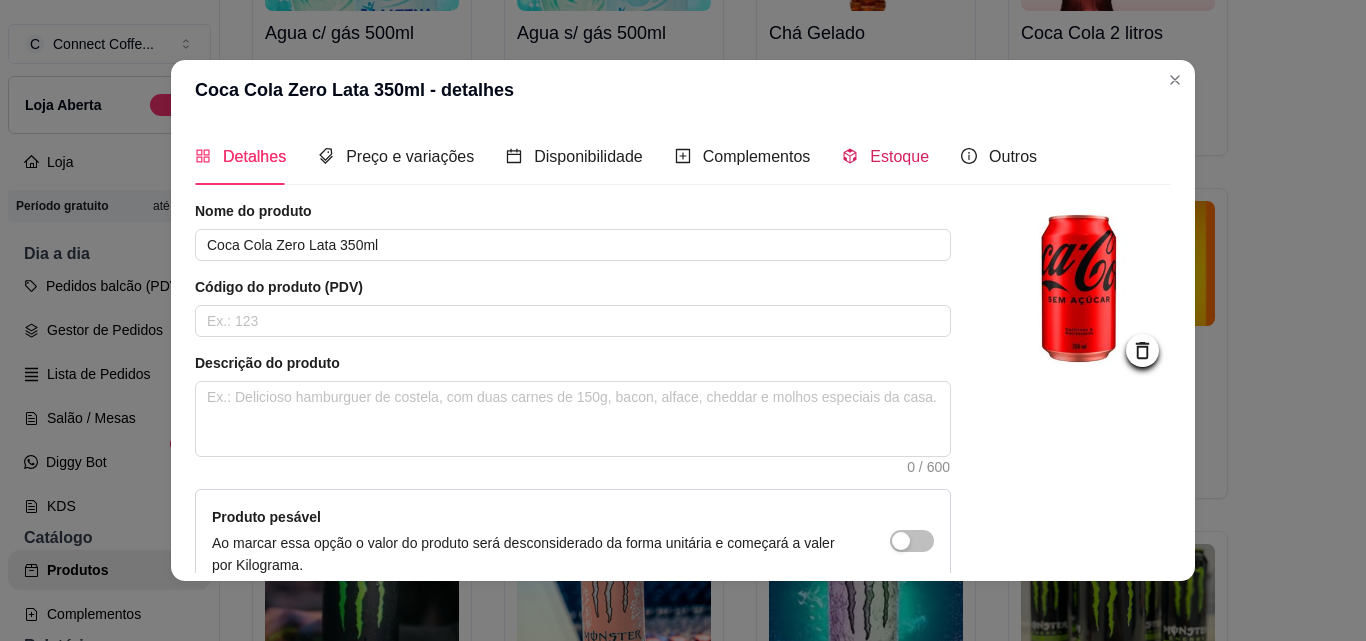 click on "Estoque" at bounding box center (899, 156) 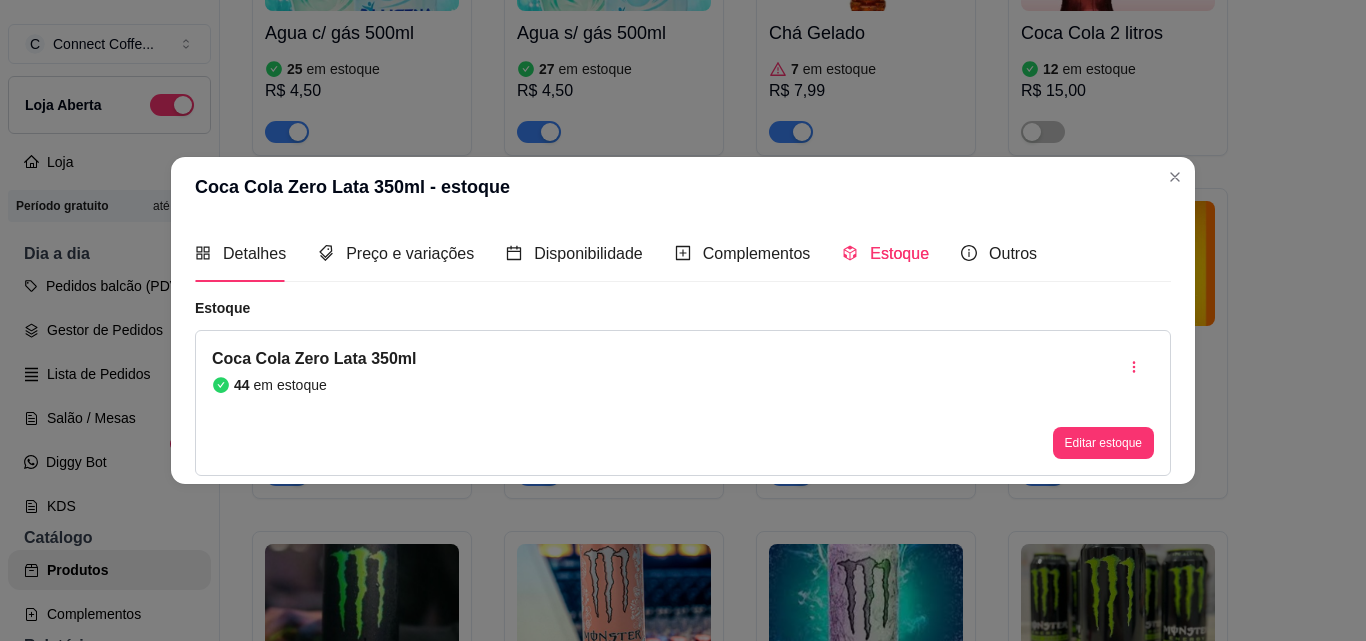 type 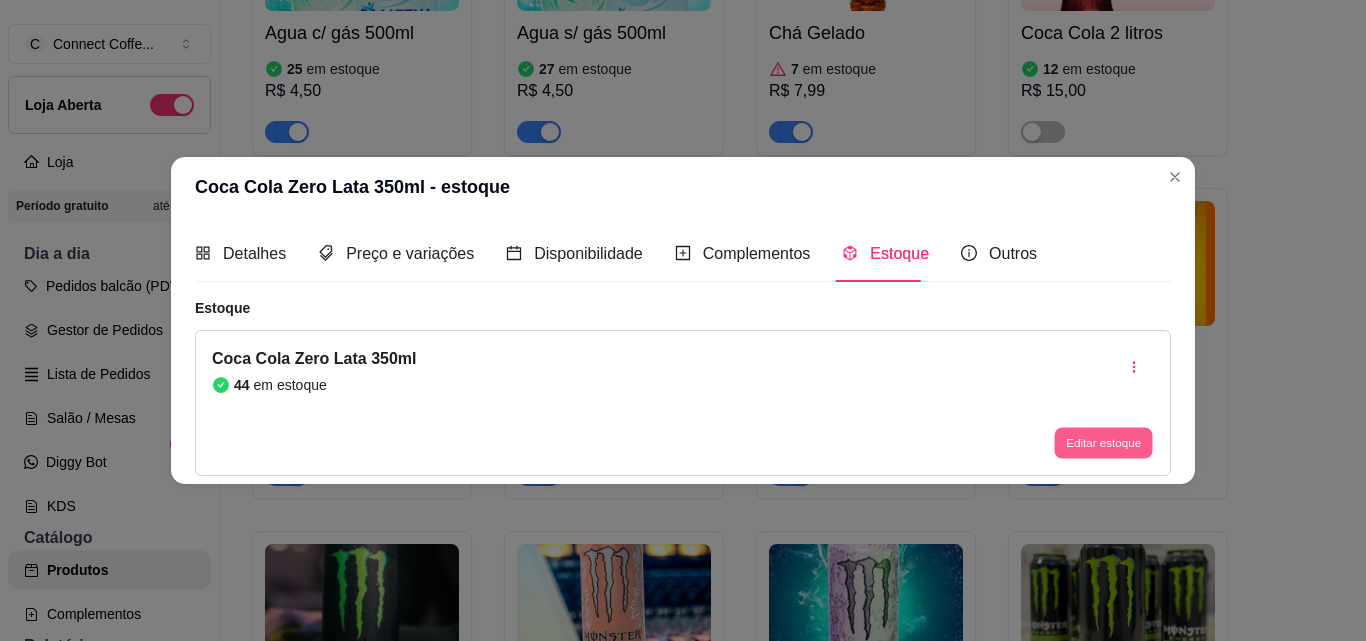click on "Editar estoque" at bounding box center [1103, 443] 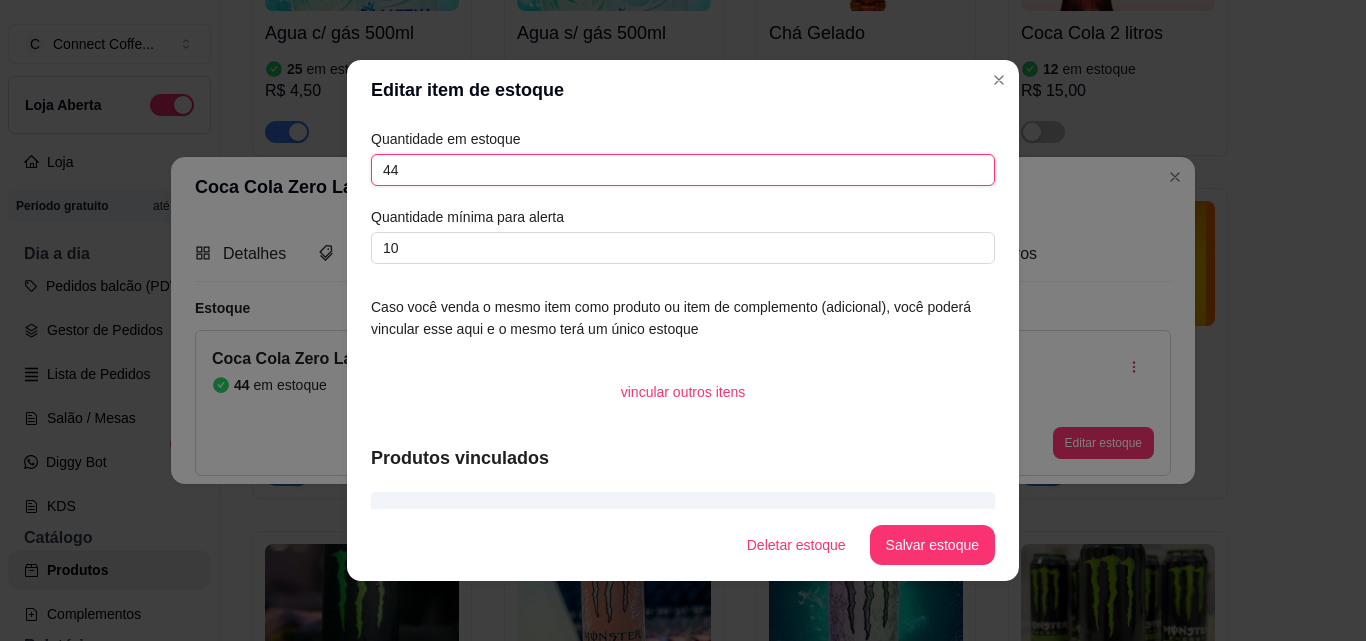 click on "44" at bounding box center [683, 170] 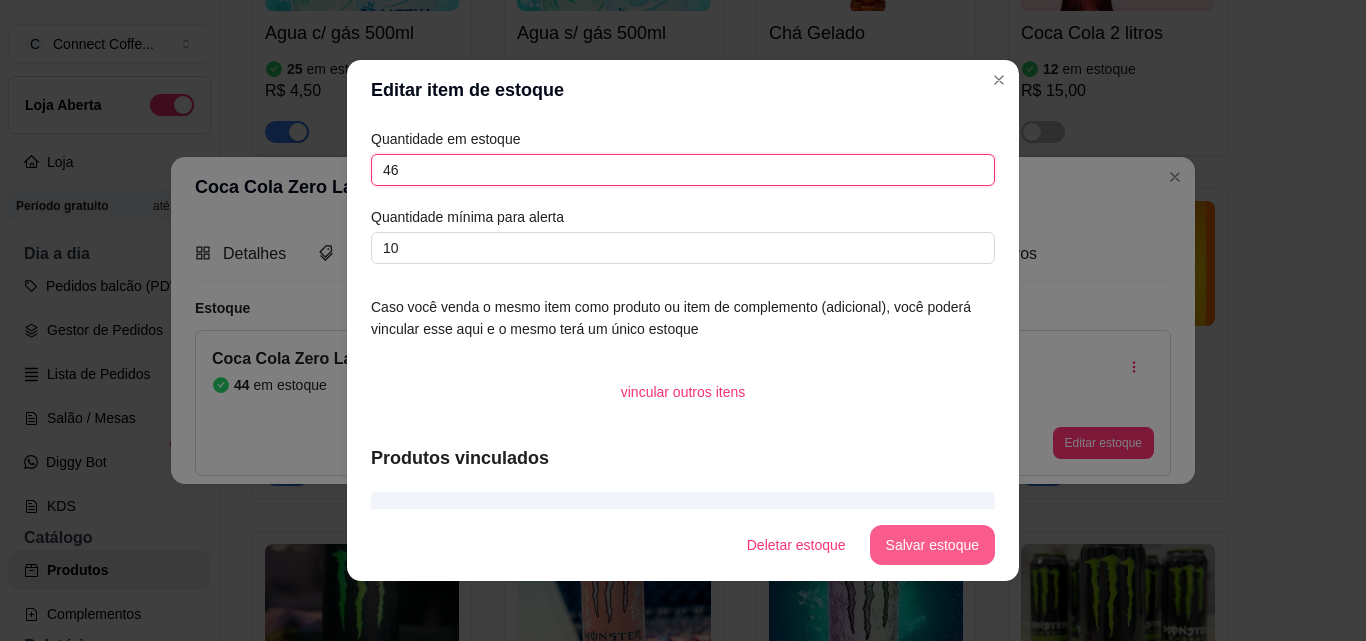 type on "46" 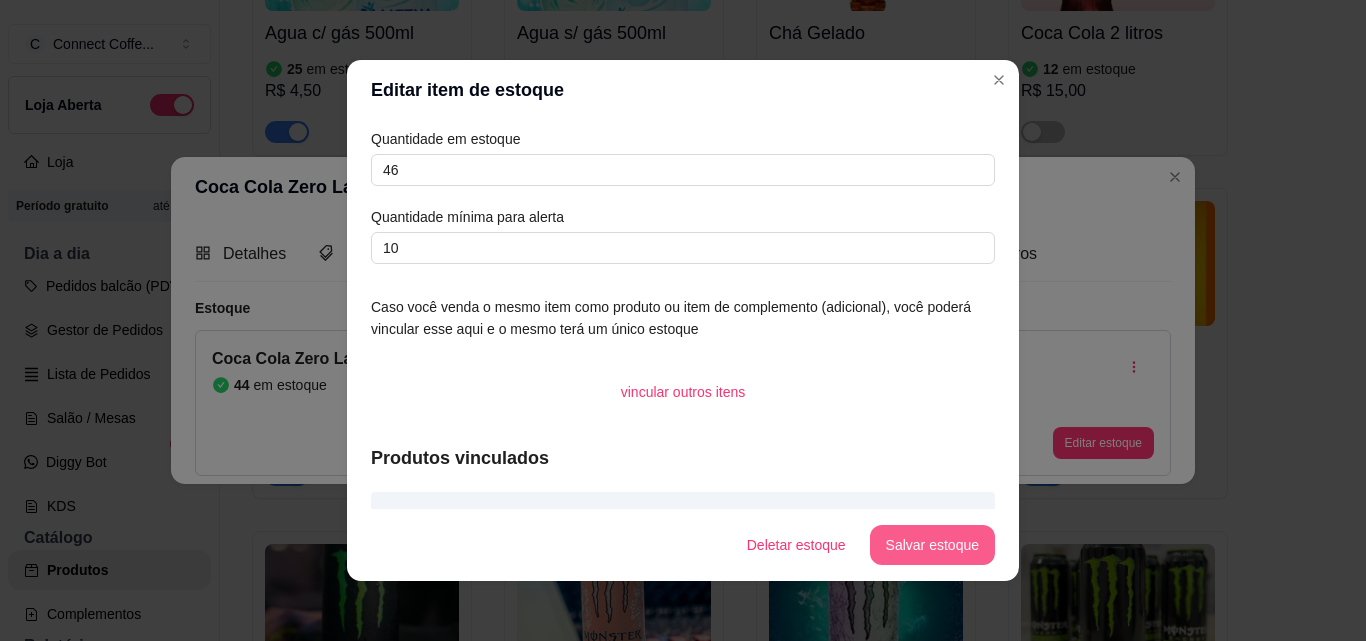 click on "Salvar estoque" at bounding box center (932, 545) 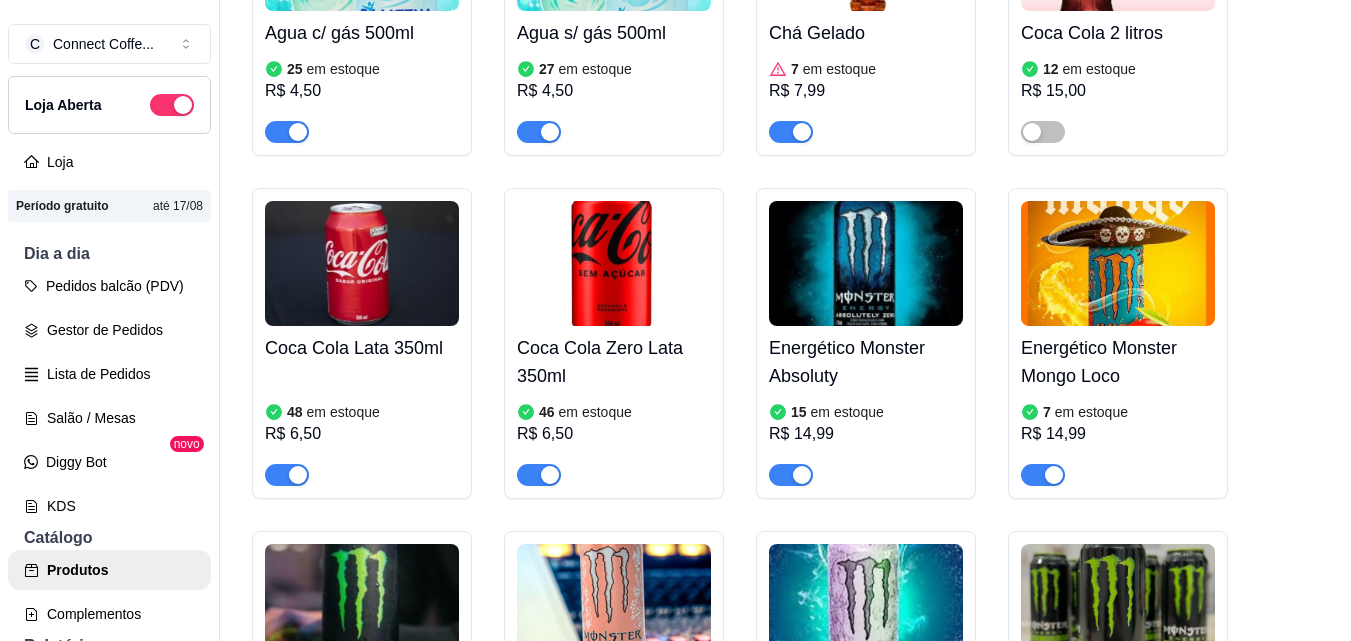 click at bounding box center [866, 263] 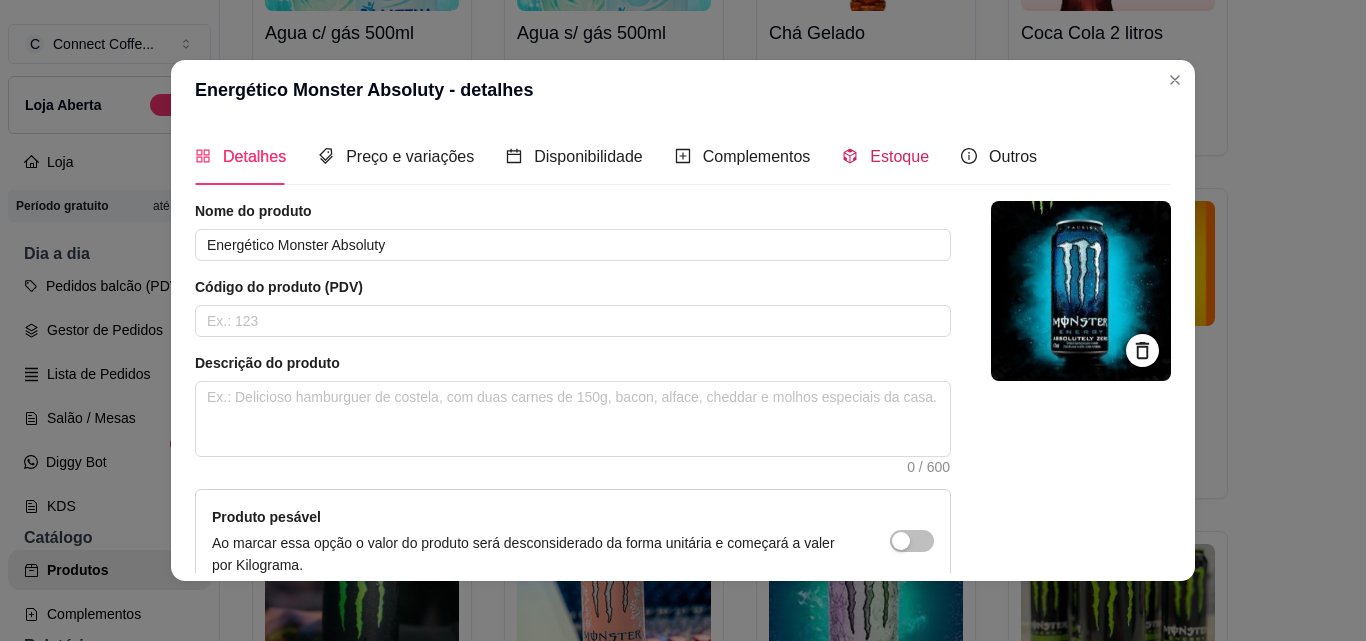 click on "Estoque" at bounding box center [899, 156] 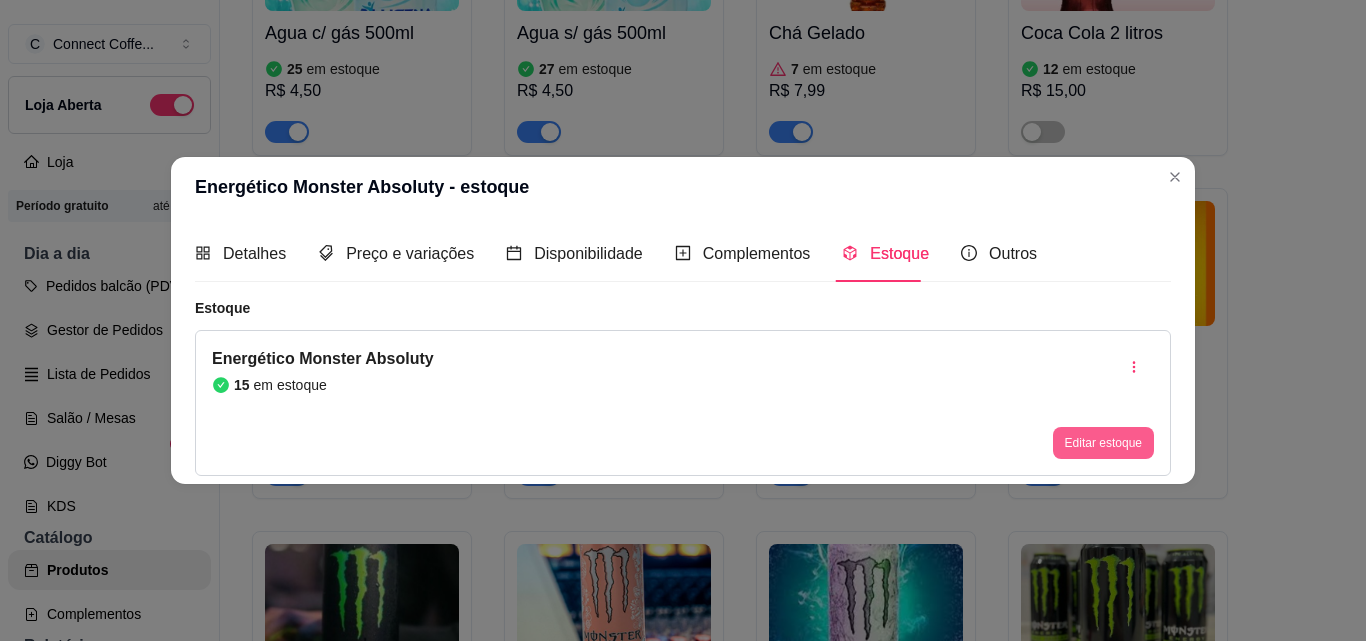 click on "Editar estoque" at bounding box center [1103, 443] 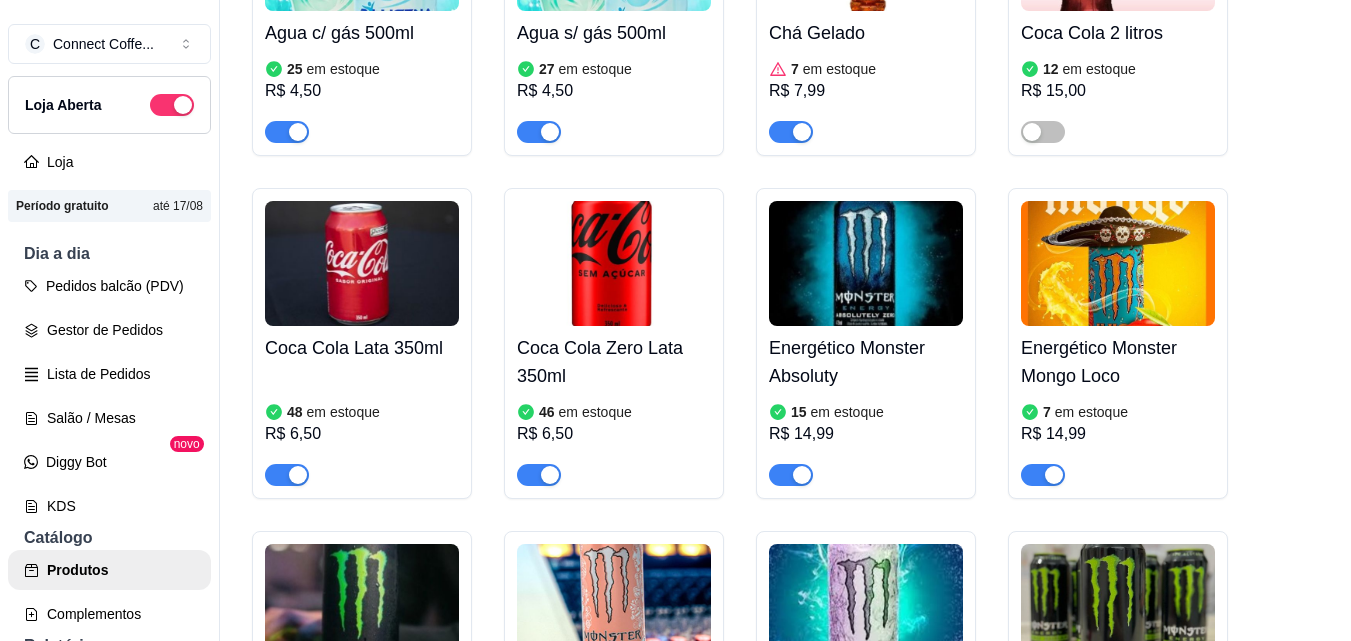 click at bounding box center [1118, 263] 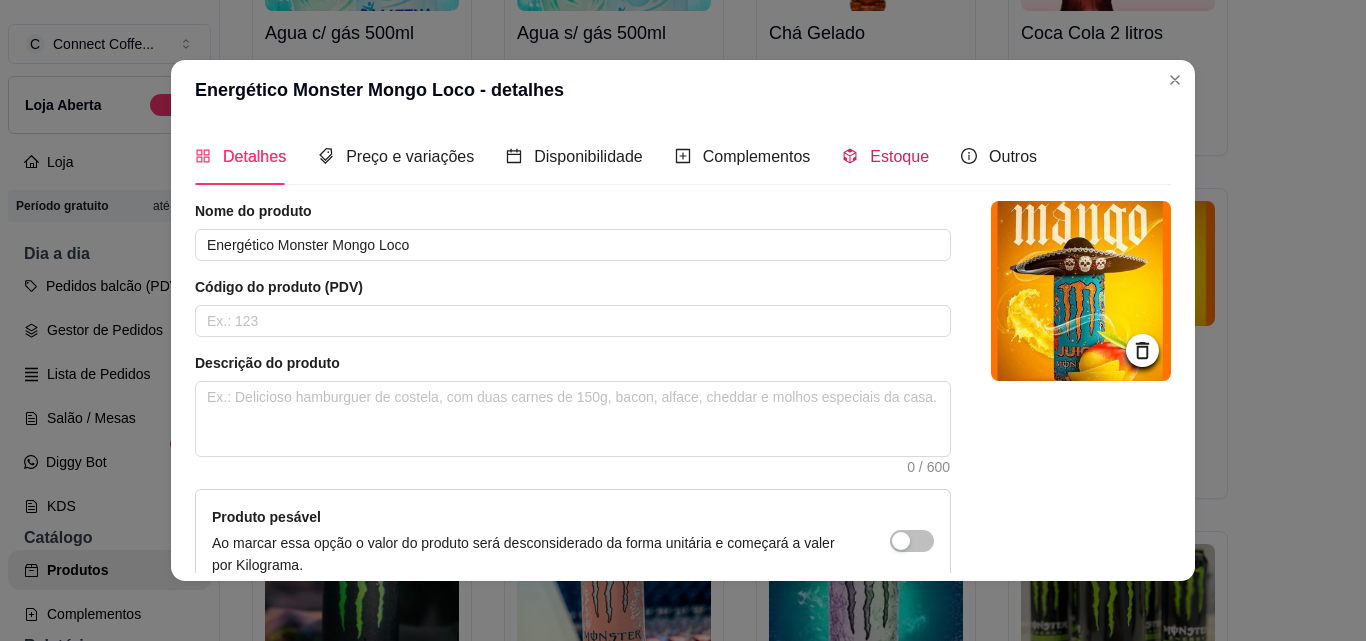 click on "Estoque" at bounding box center (899, 156) 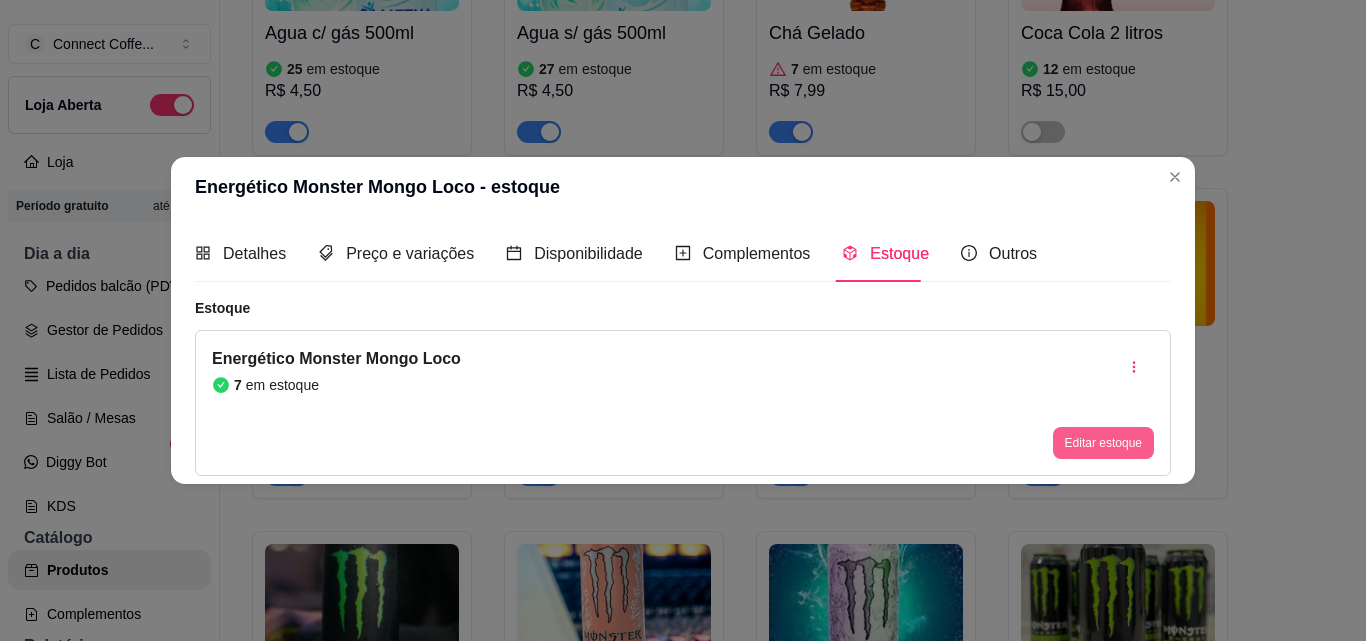 click on "Editar estoque" at bounding box center (1103, 443) 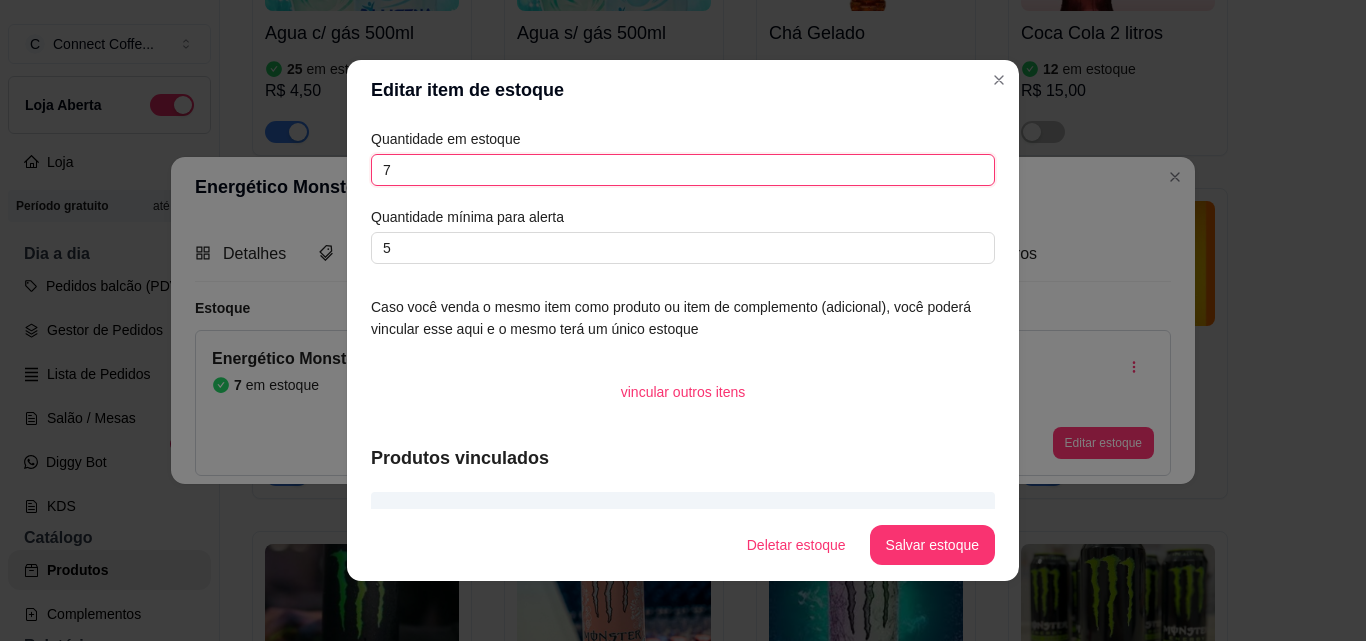click on "7" at bounding box center [683, 170] 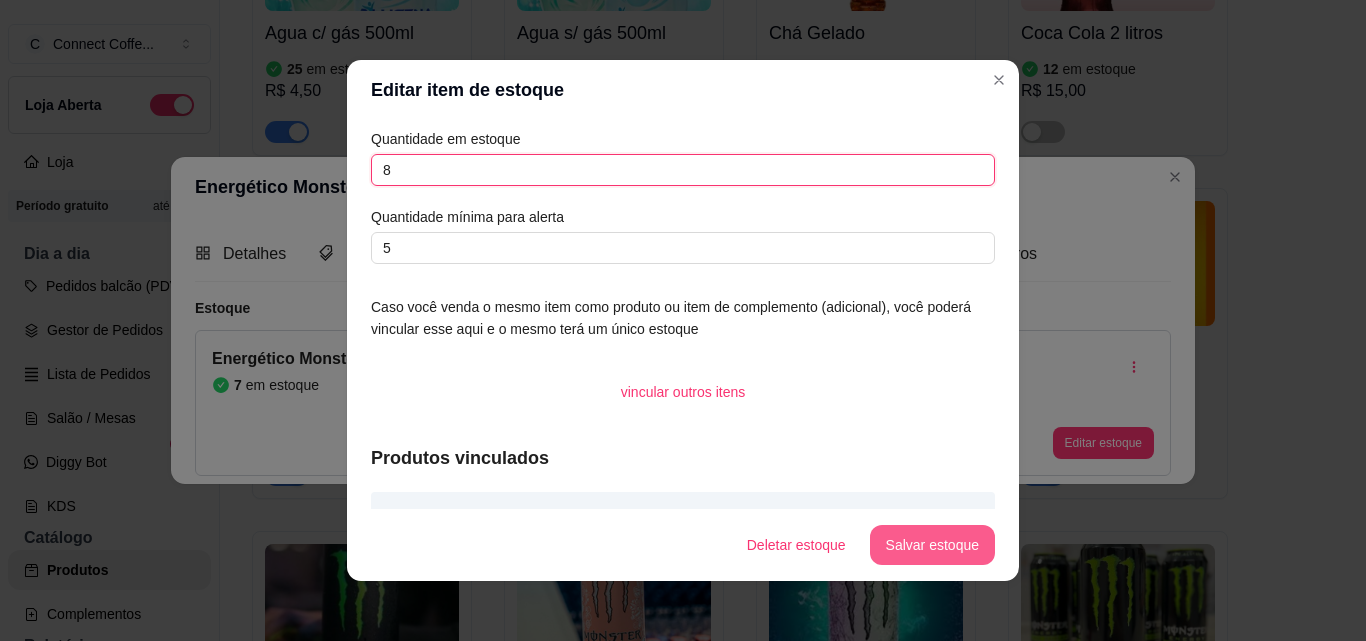 type on "8" 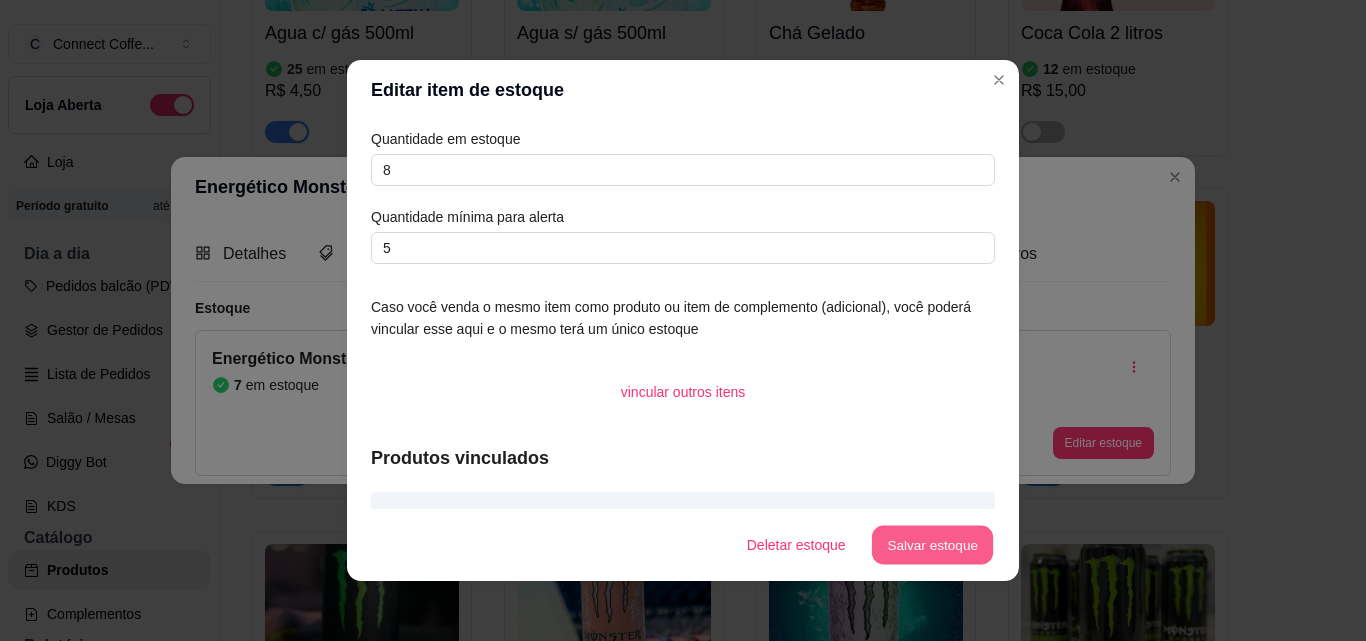 click on "Salvar estoque" at bounding box center (932, 545) 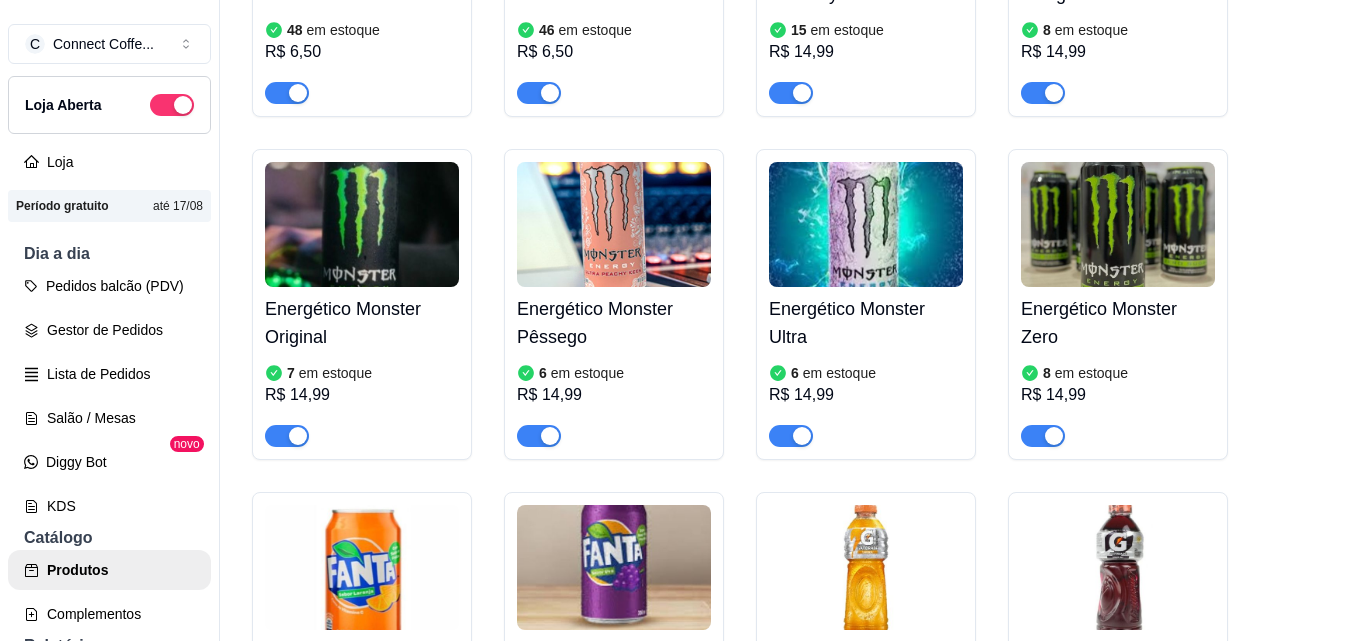 scroll, scrollTop: 8784, scrollLeft: 0, axis: vertical 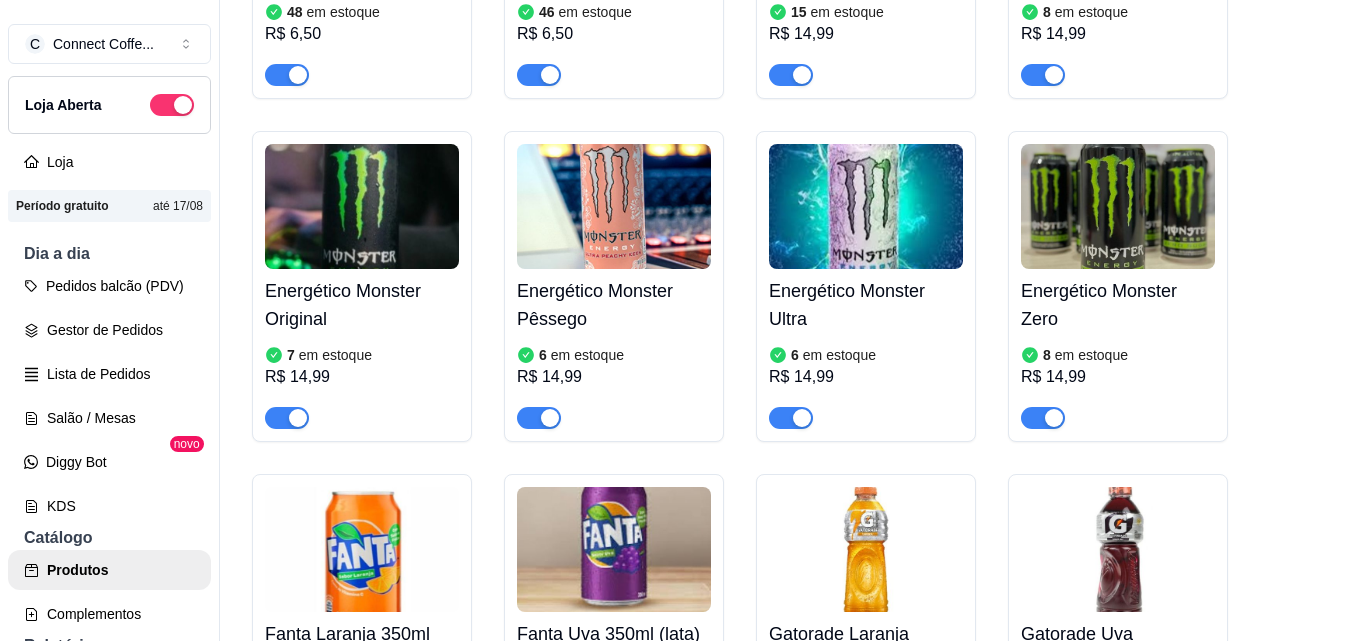 click at bounding box center (362, 206) 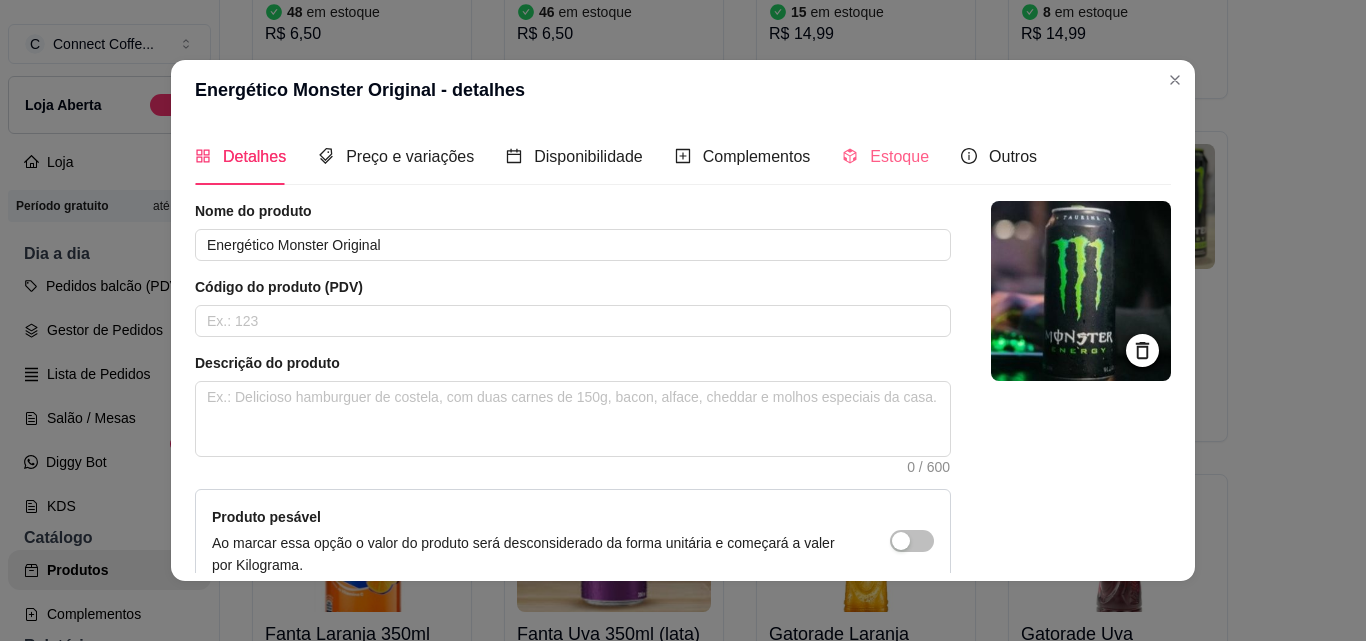 click on "Estoque" at bounding box center [885, 156] 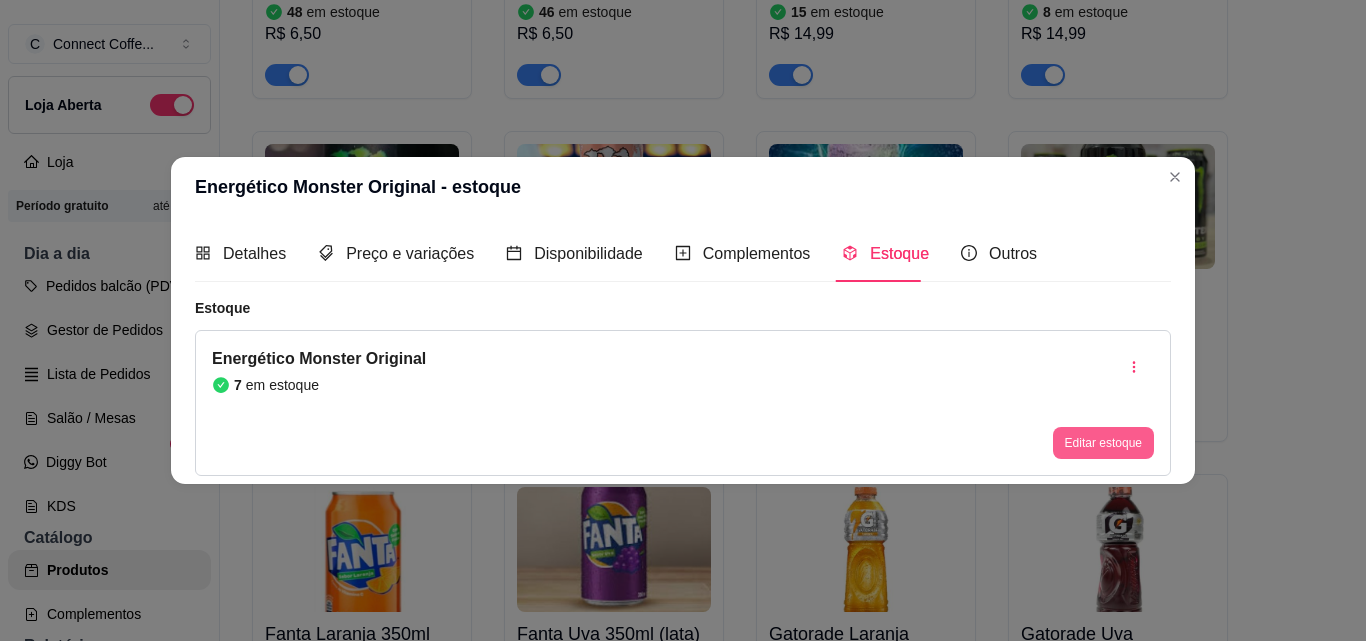 click on "Editar estoque" at bounding box center [1103, 443] 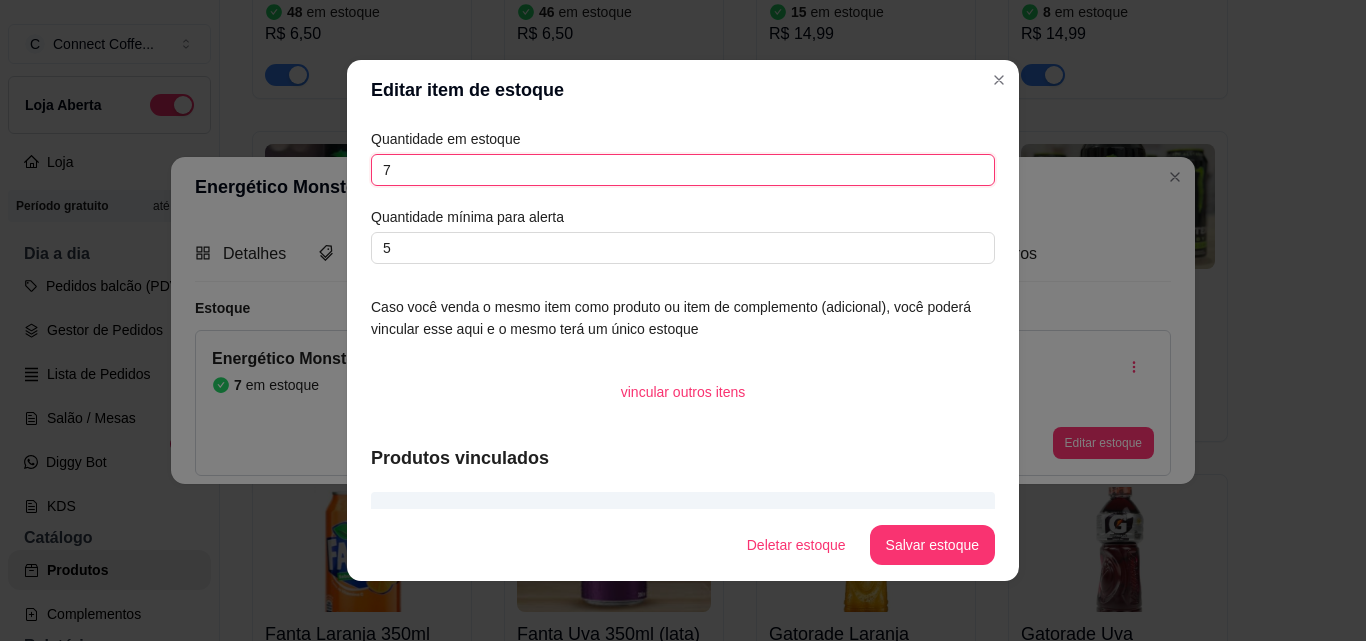 click on "7" at bounding box center [683, 170] 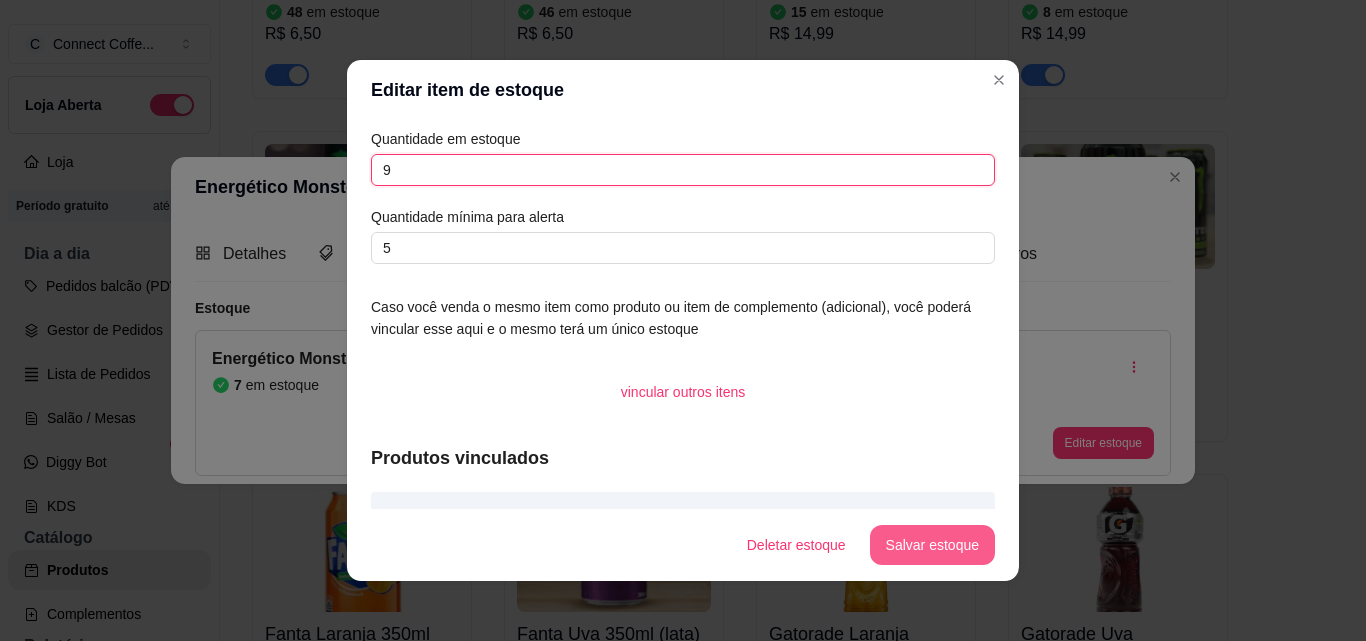 type on "9" 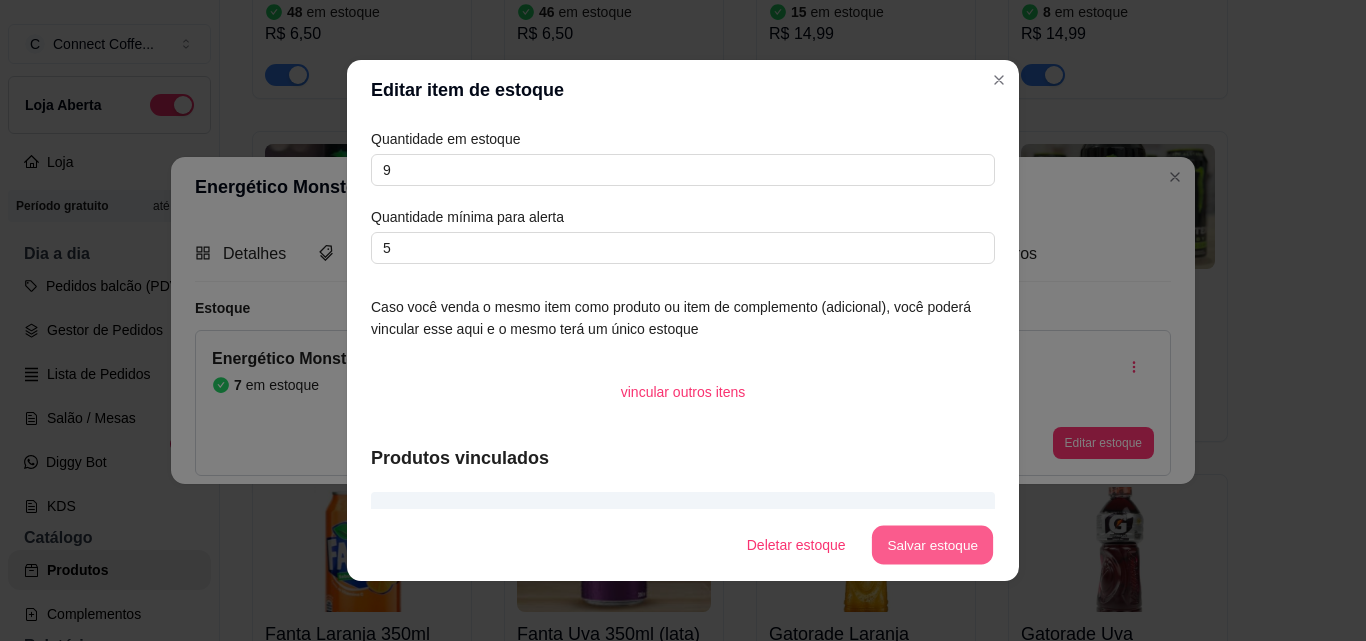 click on "Salvar estoque" at bounding box center [932, 545] 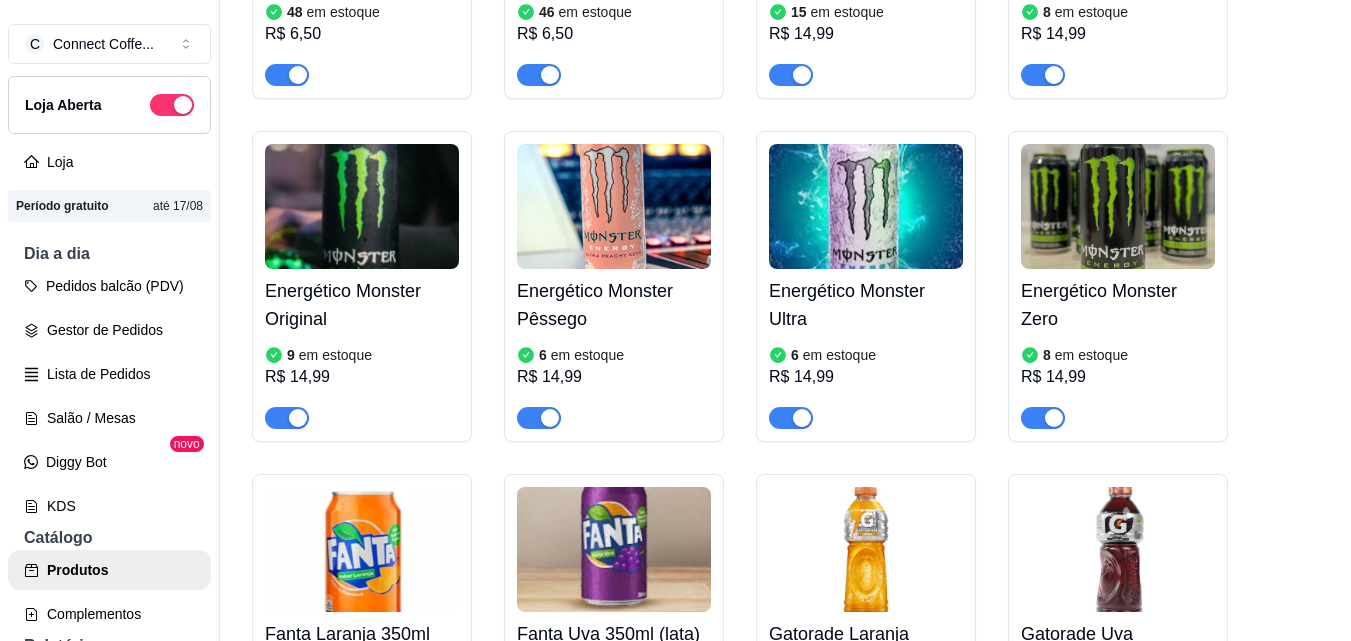 click at bounding box center [614, 206] 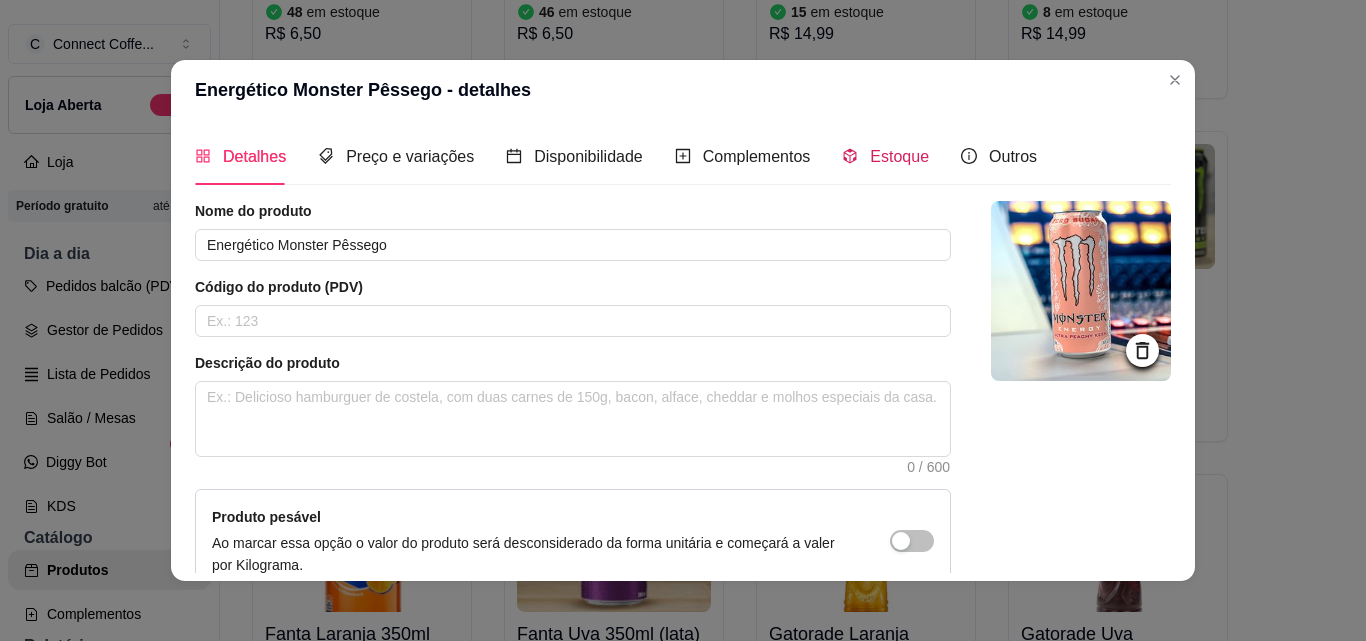 click on "Estoque" at bounding box center (899, 156) 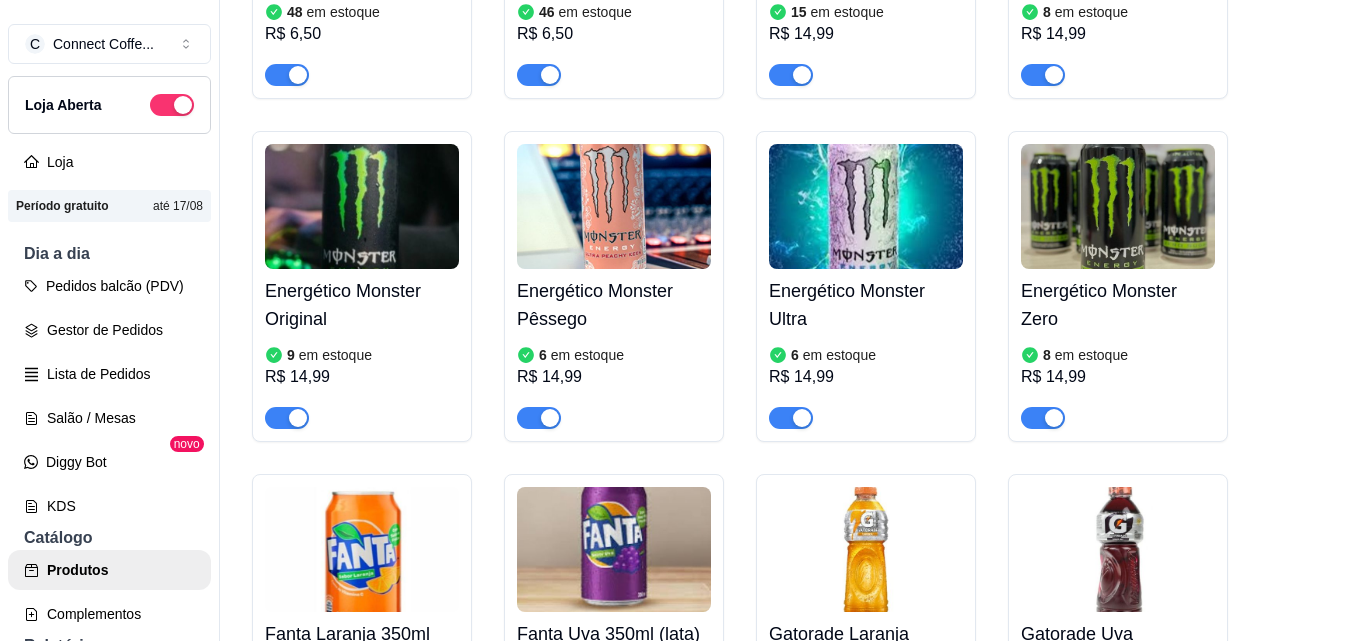 click at bounding box center (1118, 206) 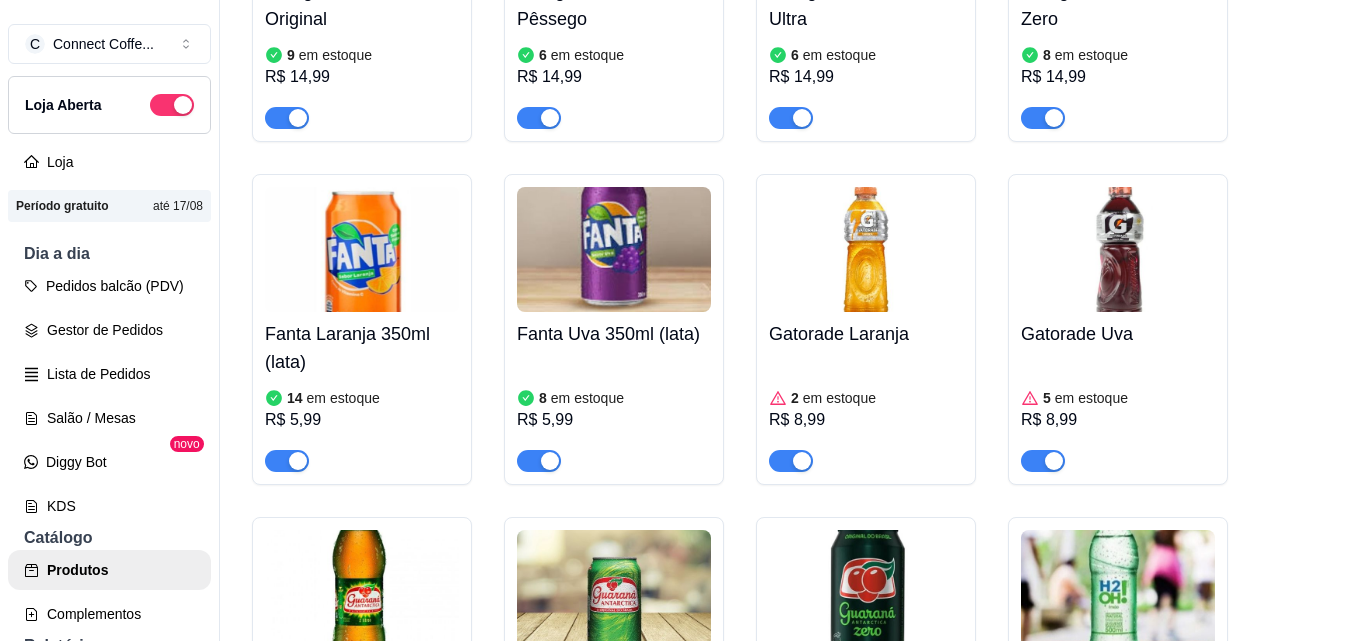 scroll, scrollTop: 9184, scrollLeft: 0, axis: vertical 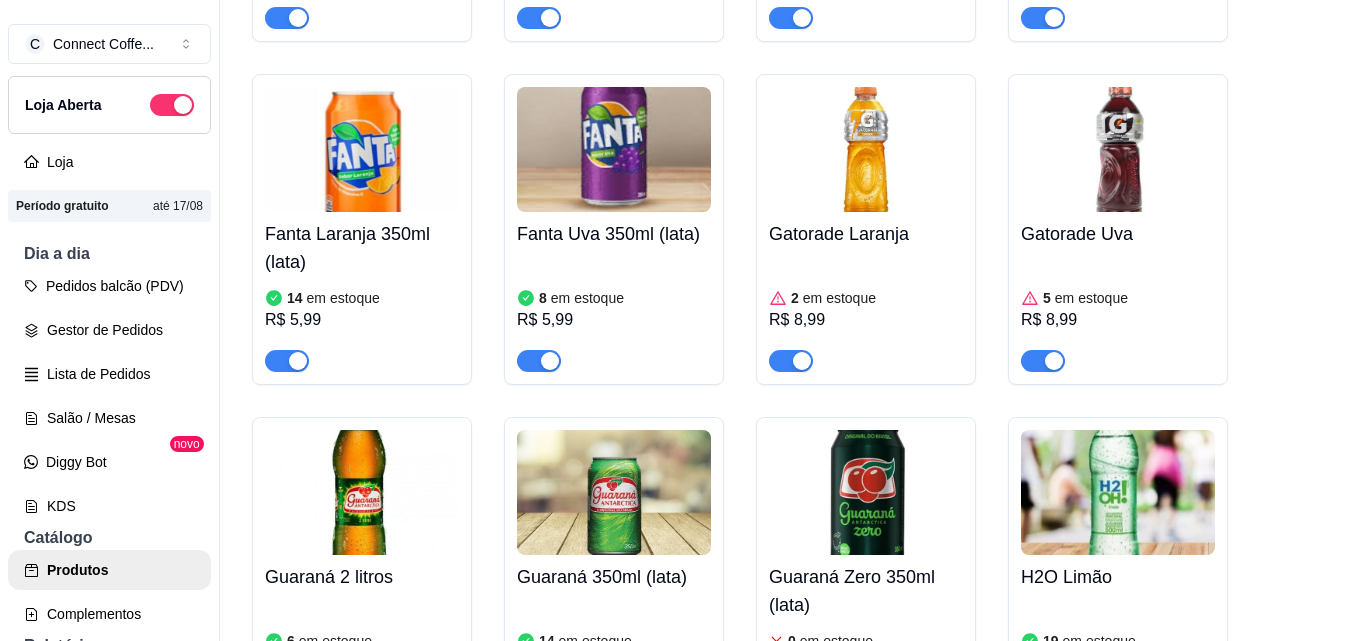 click at bounding box center (362, 149) 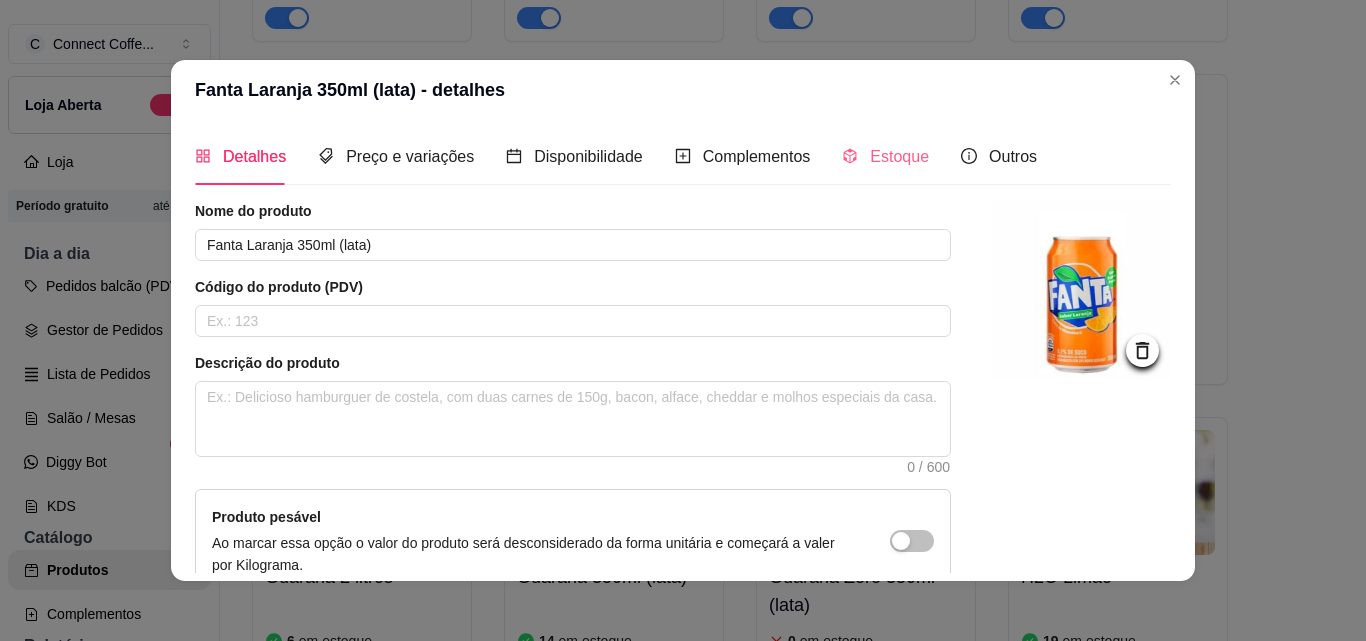 click on "Estoque" at bounding box center [885, 156] 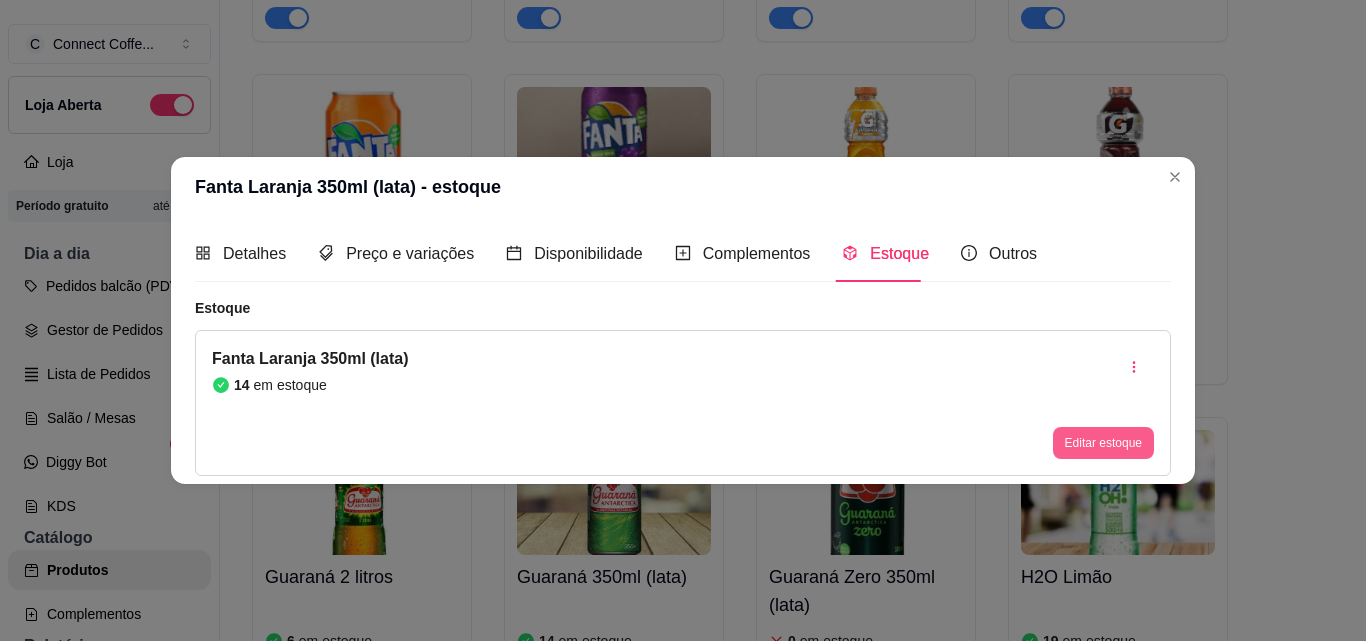 click on "Editar estoque" at bounding box center [1103, 443] 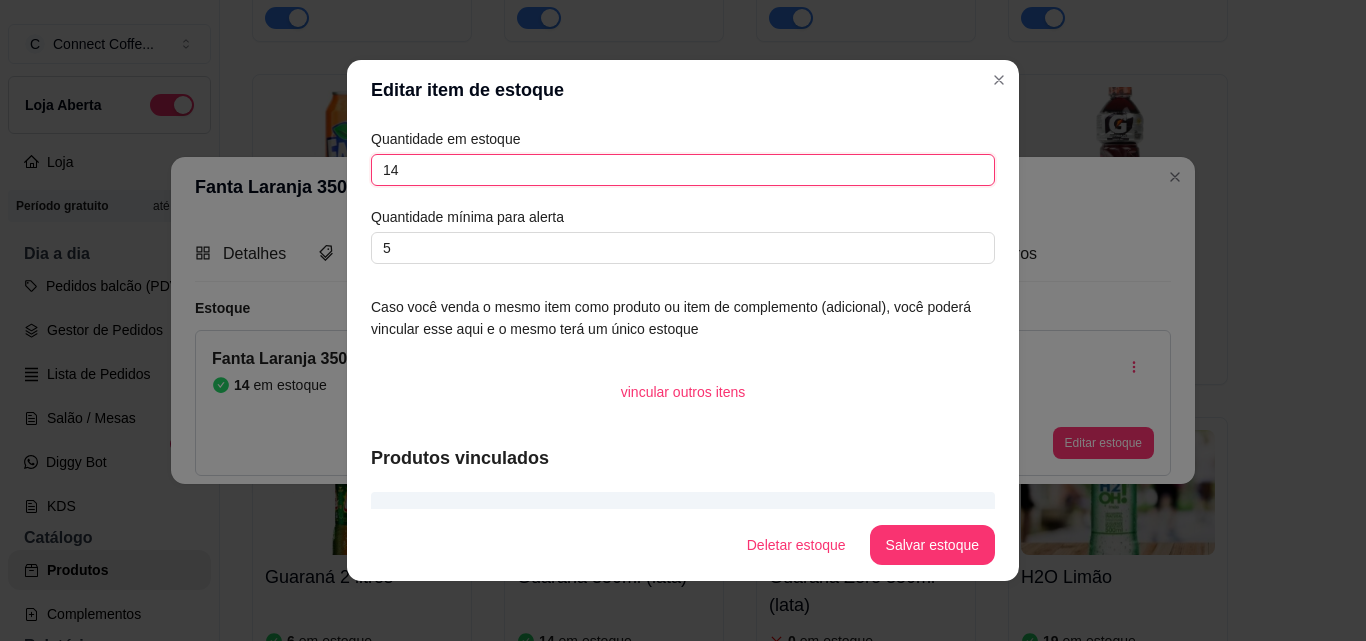 click on "14" at bounding box center [683, 170] 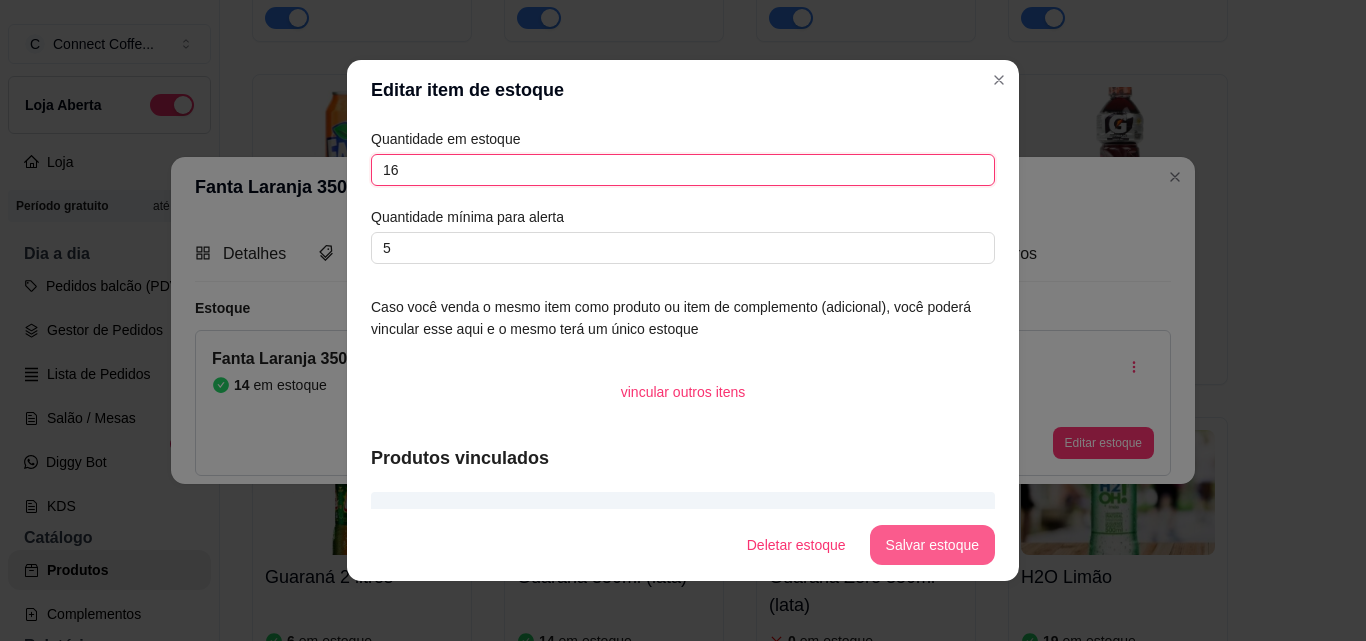 type on "16" 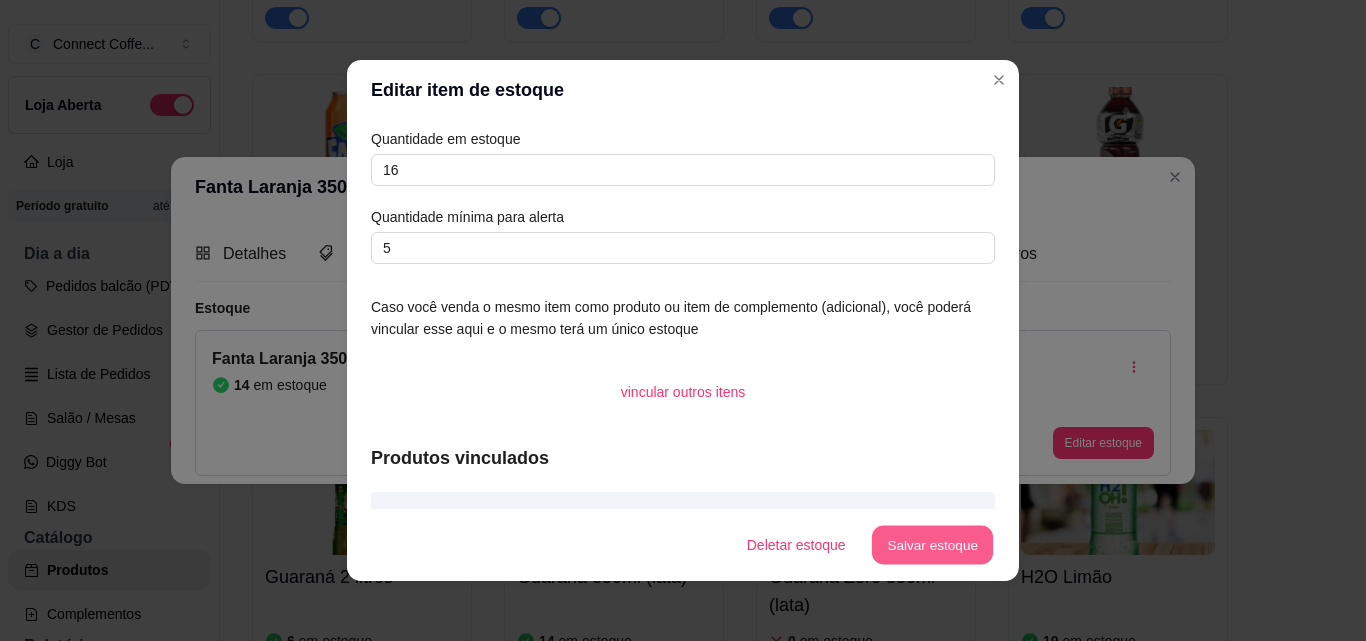 click on "Salvar estoque" at bounding box center (932, 545) 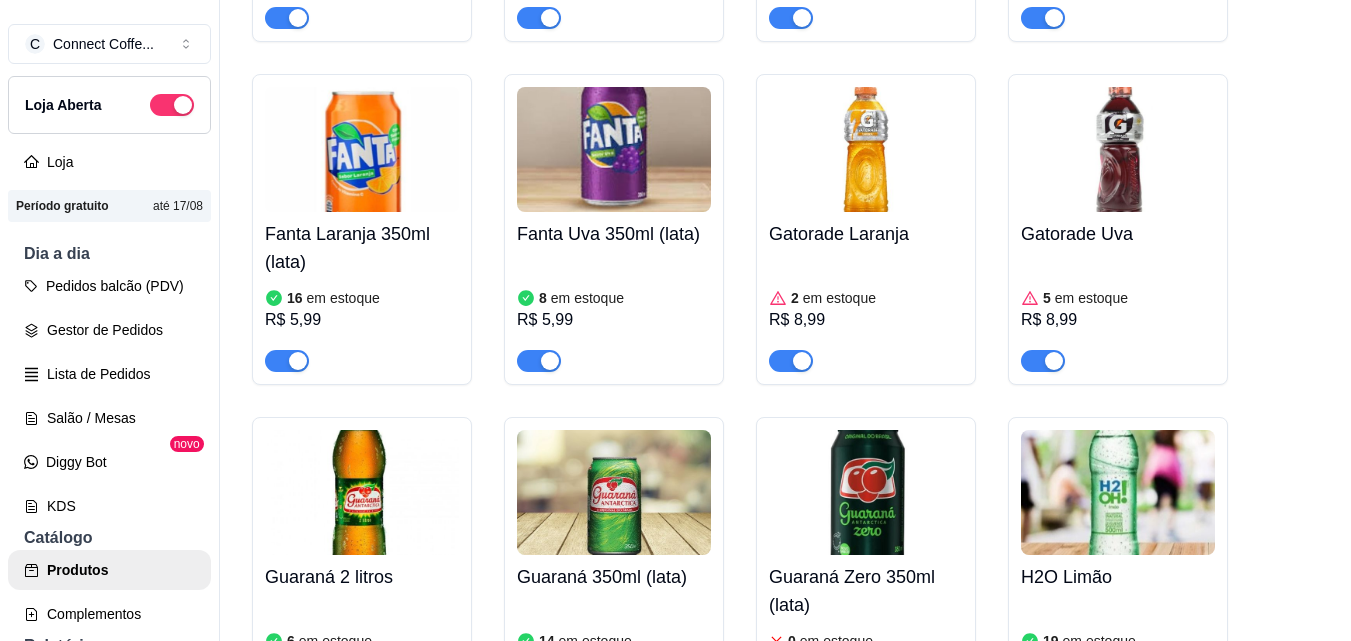 click at bounding box center (614, 149) 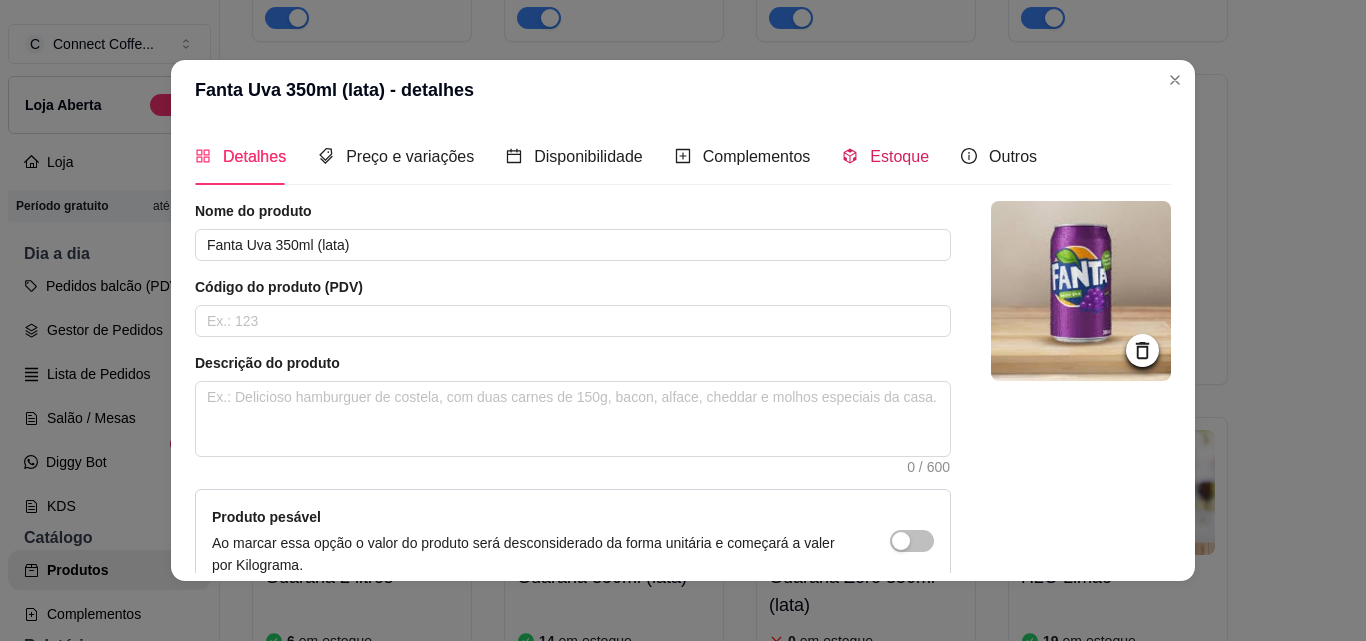 click on "Estoque" at bounding box center [899, 156] 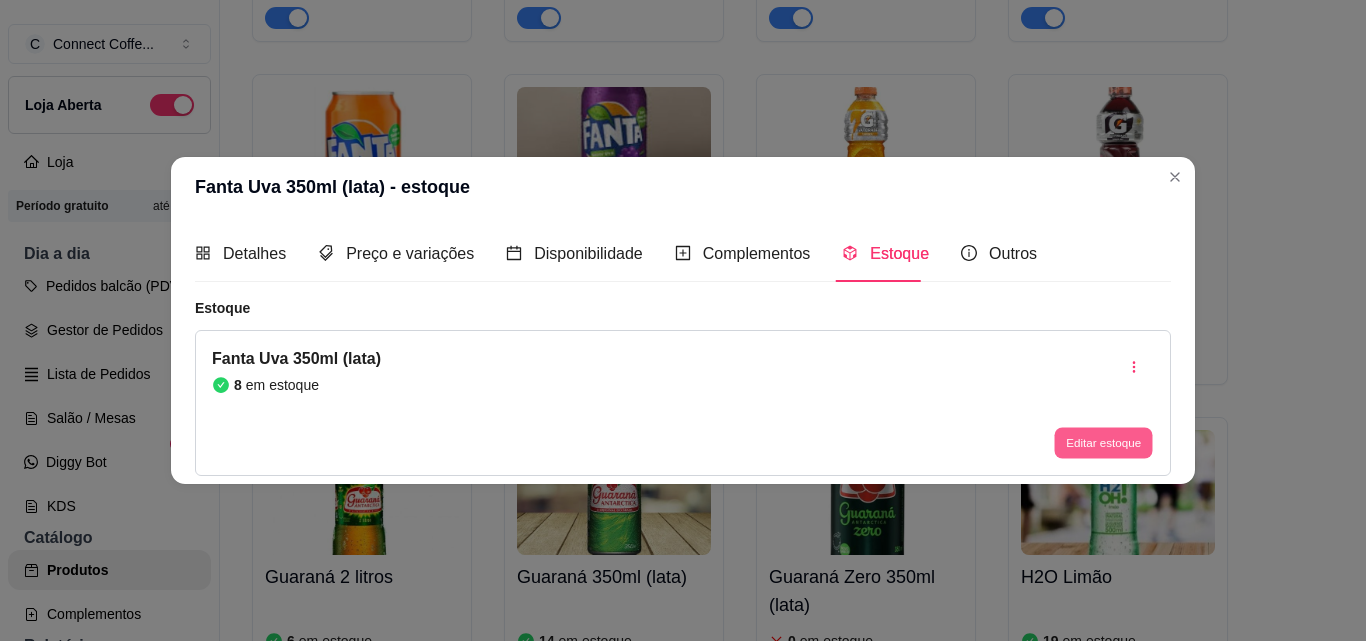 click on "Editar estoque" at bounding box center (1103, 443) 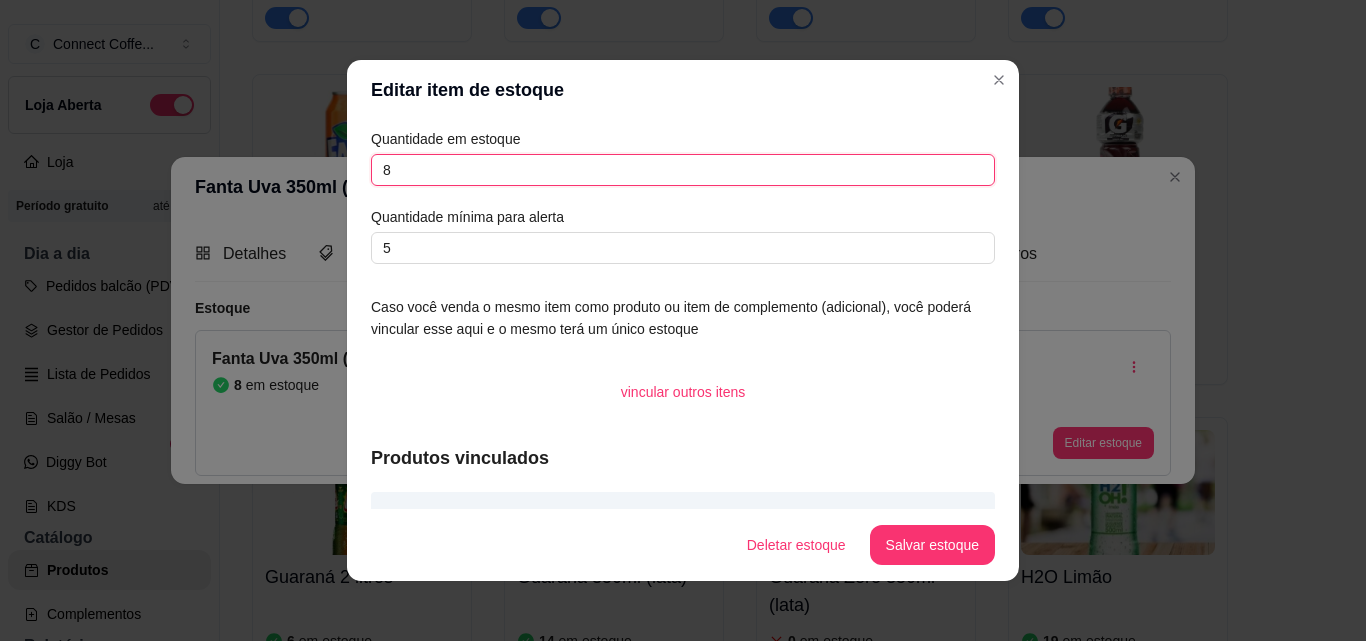 click on "8" at bounding box center [683, 170] 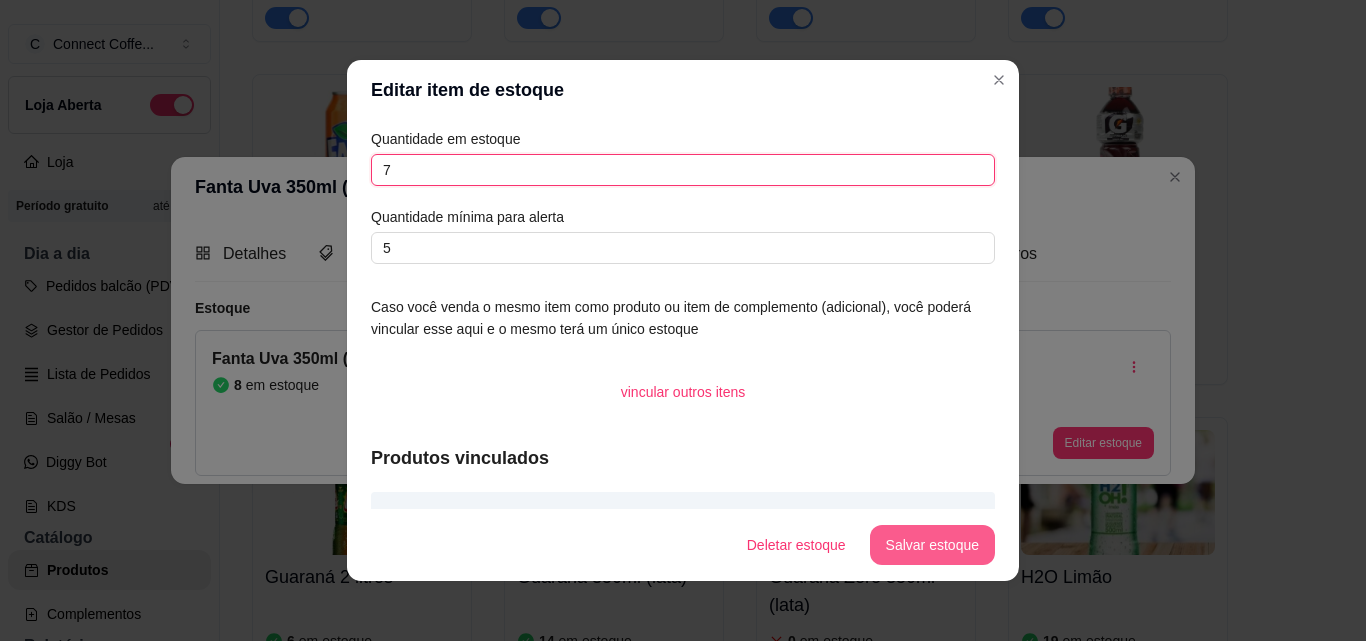 type on "7" 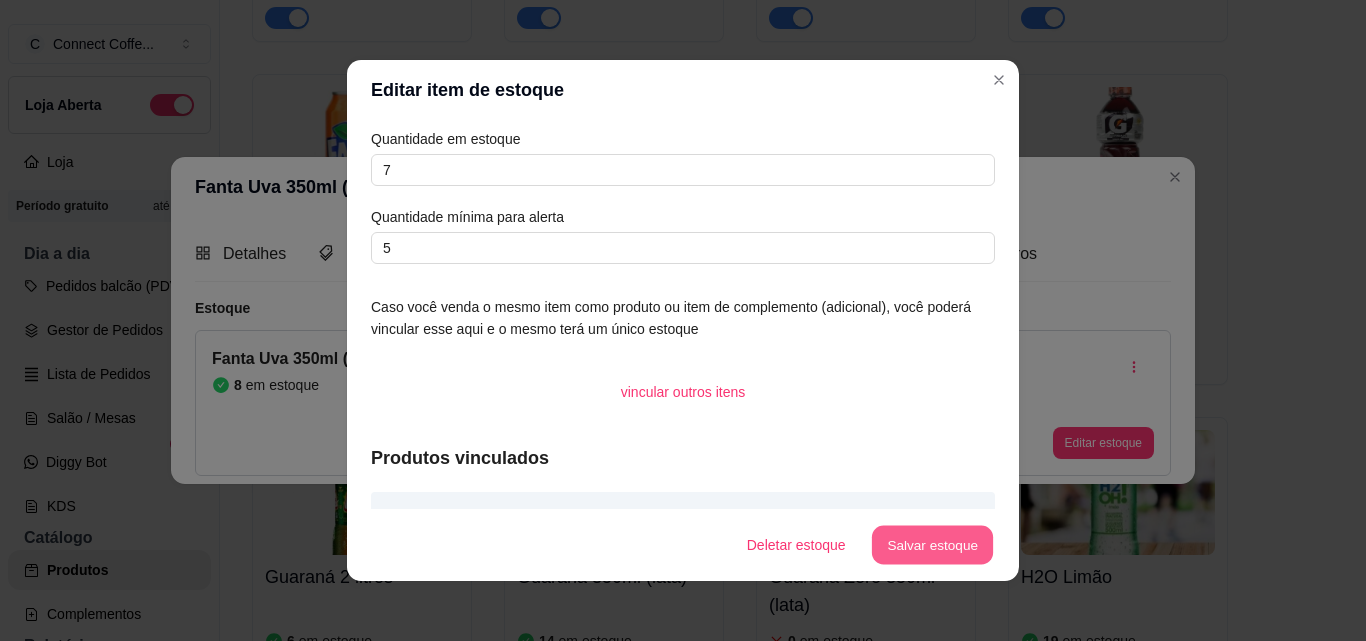 click on "Salvar estoque" at bounding box center (932, 545) 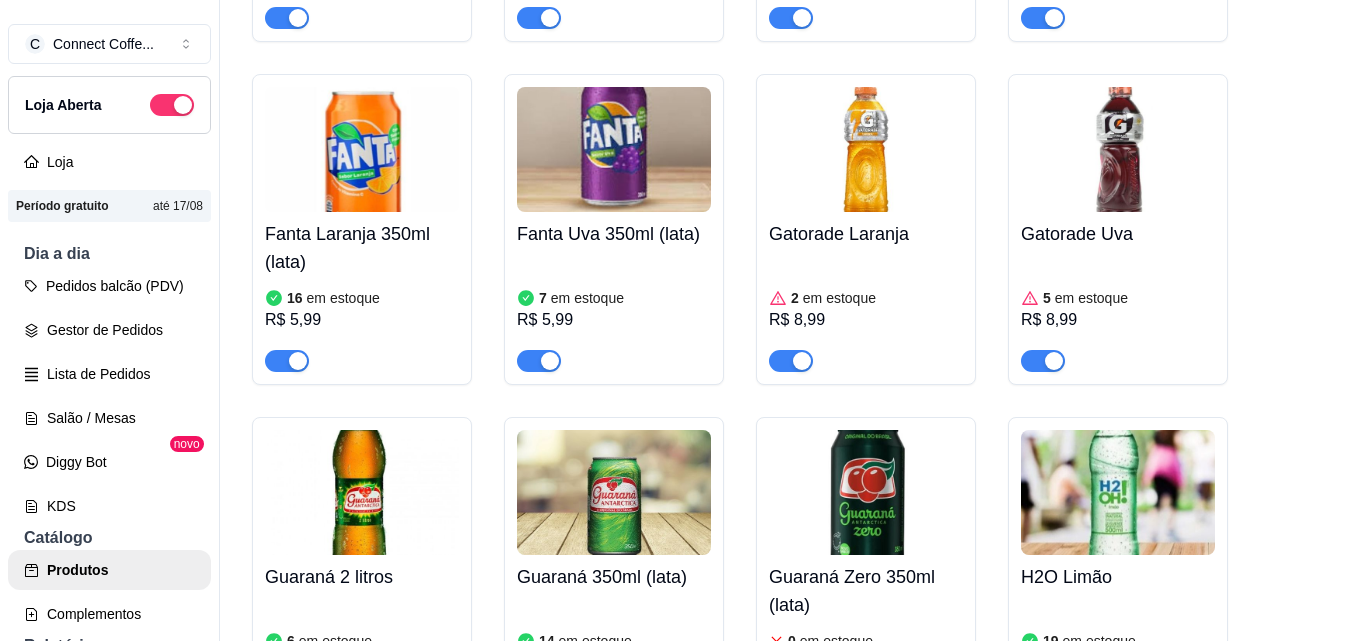 click at bounding box center [866, 149] 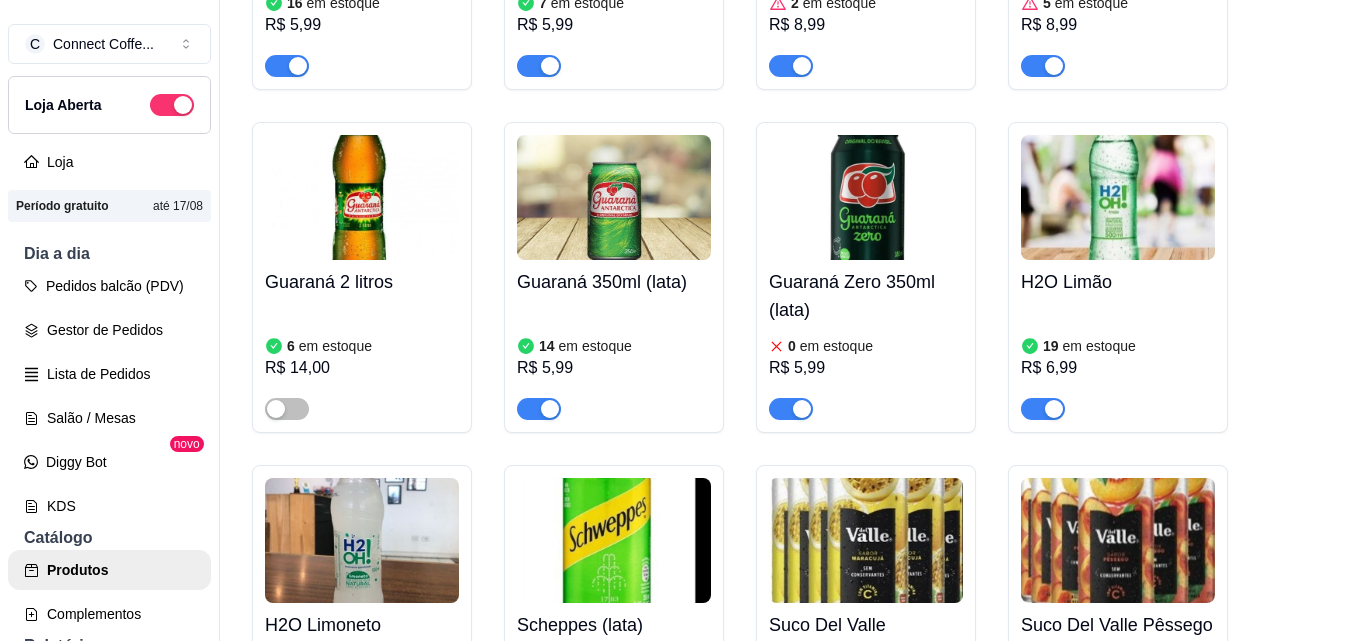 scroll, scrollTop: 9484, scrollLeft: 0, axis: vertical 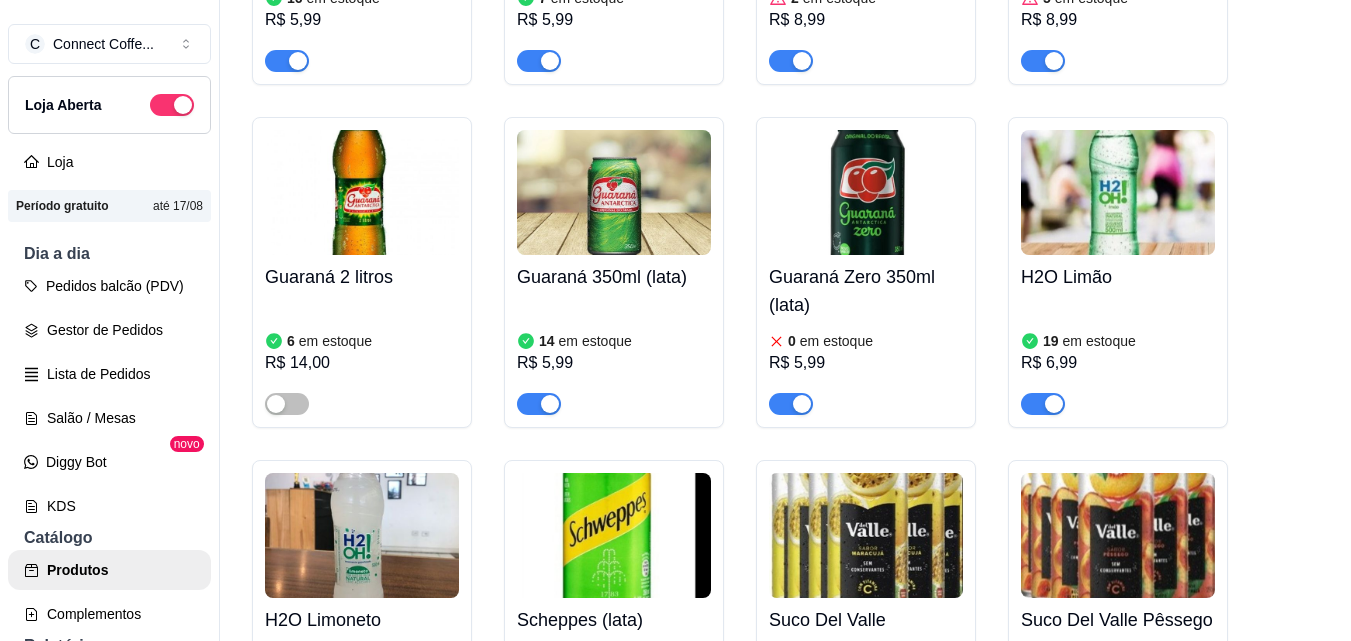 click at bounding box center [614, 192] 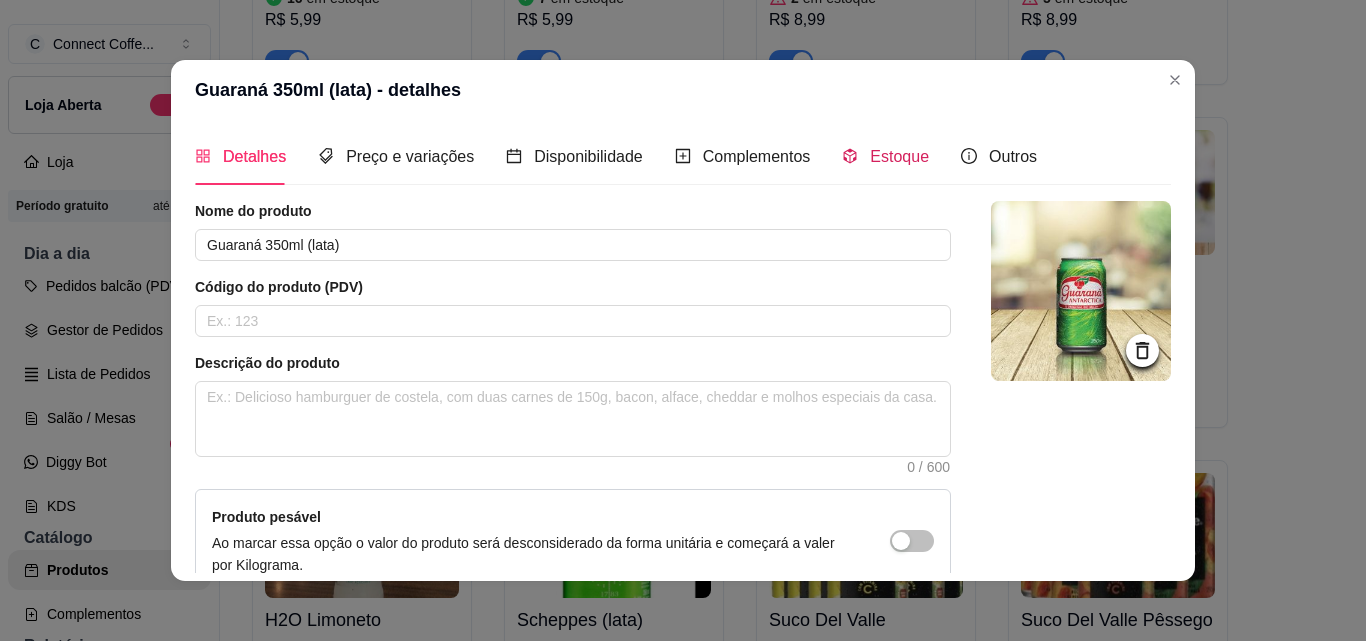 click on "Estoque" at bounding box center (885, 156) 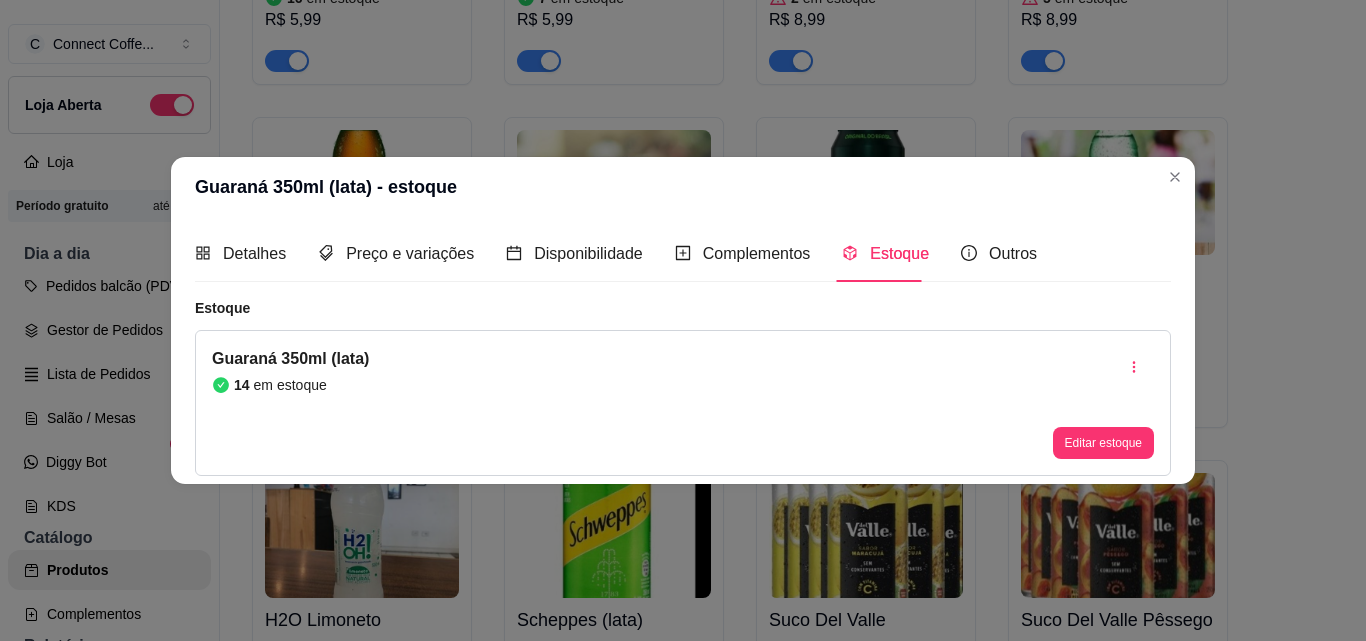 type 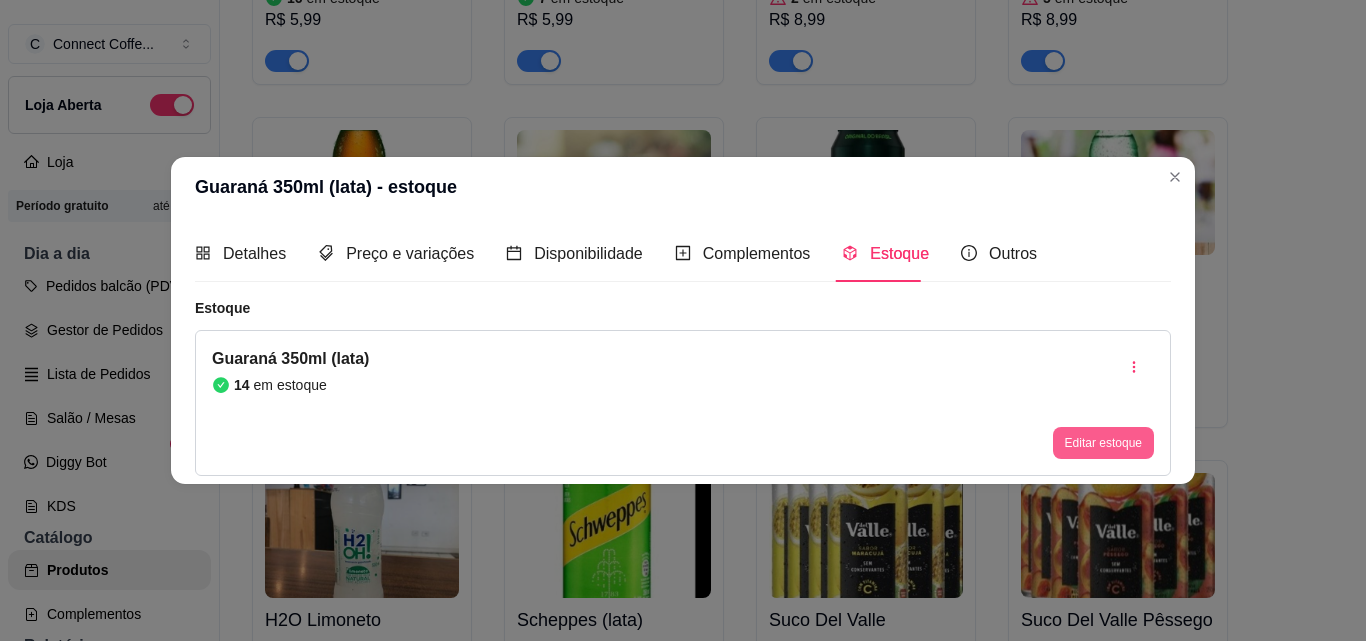 click on "Editar estoque" at bounding box center [1103, 443] 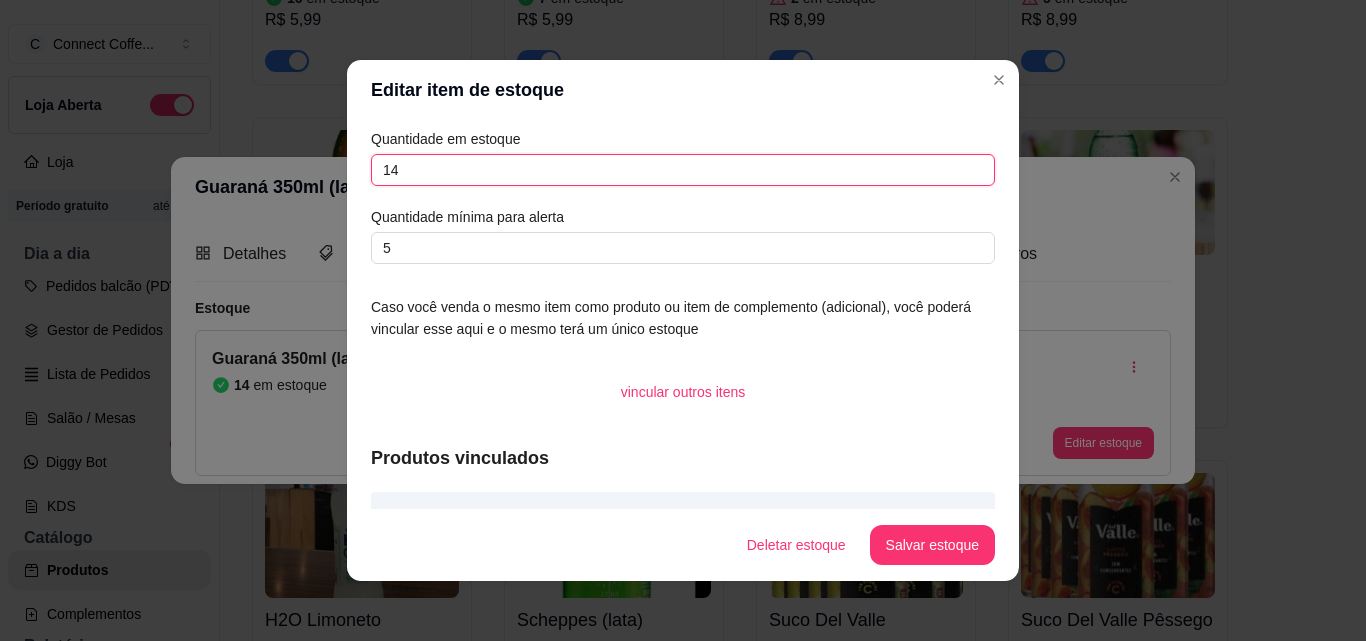 click on "14" at bounding box center [683, 170] 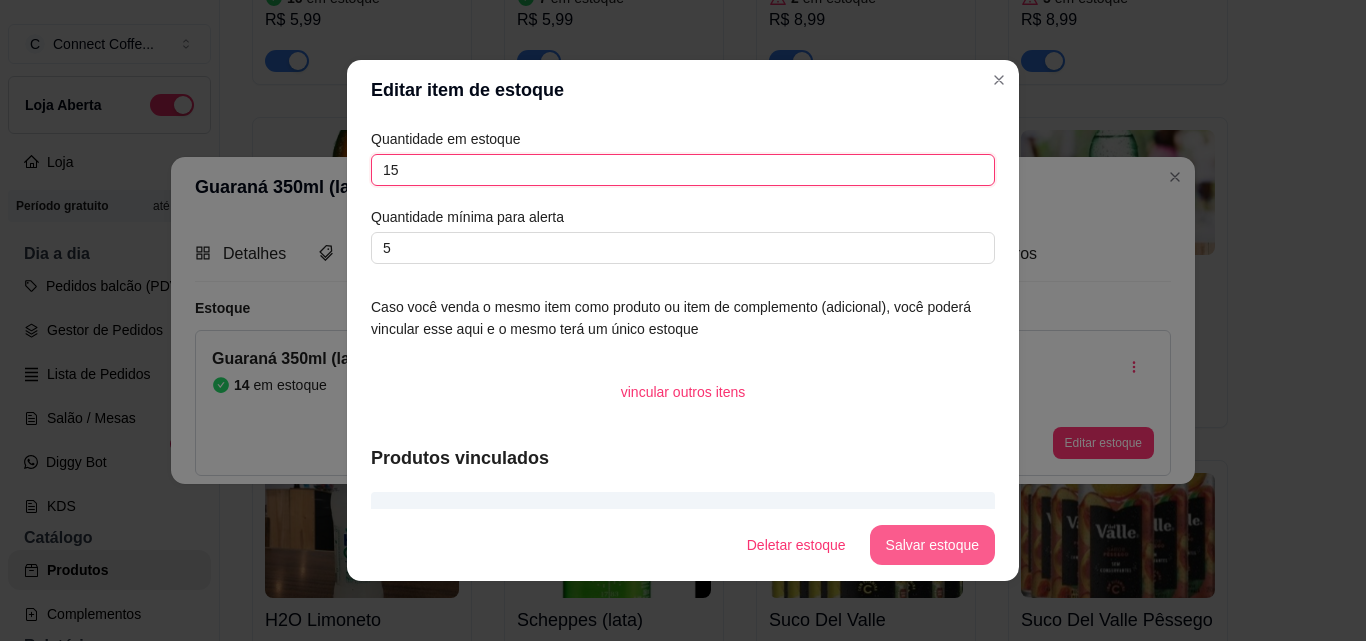 type on "15" 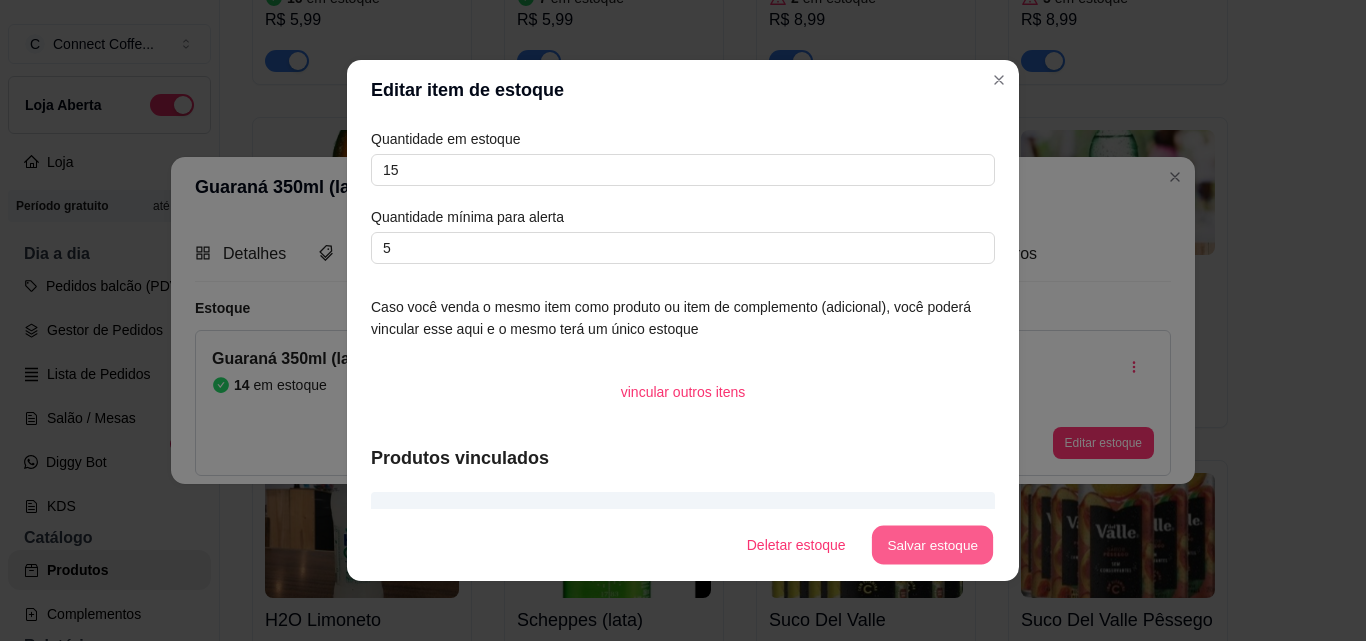 click on "Salvar estoque" at bounding box center [932, 545] 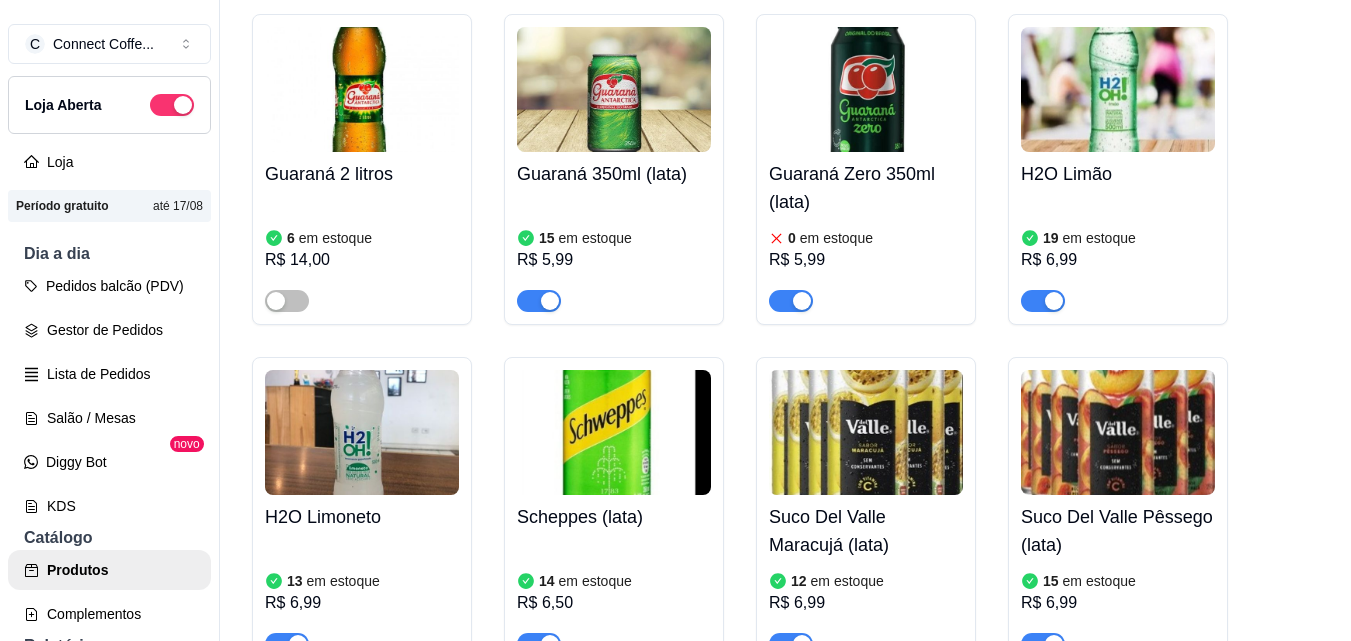 scroll, scrollTop: 9684, scrollLeft: 0, axis: vertical 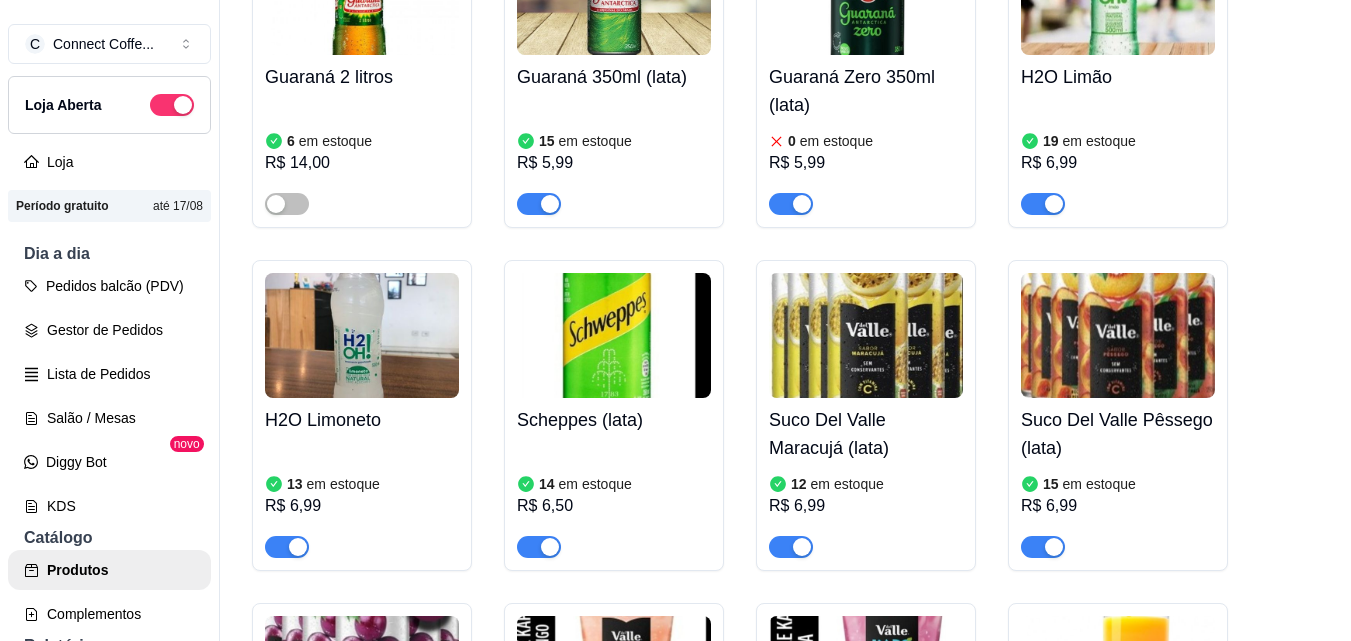 click at bounding box center (866, 335) 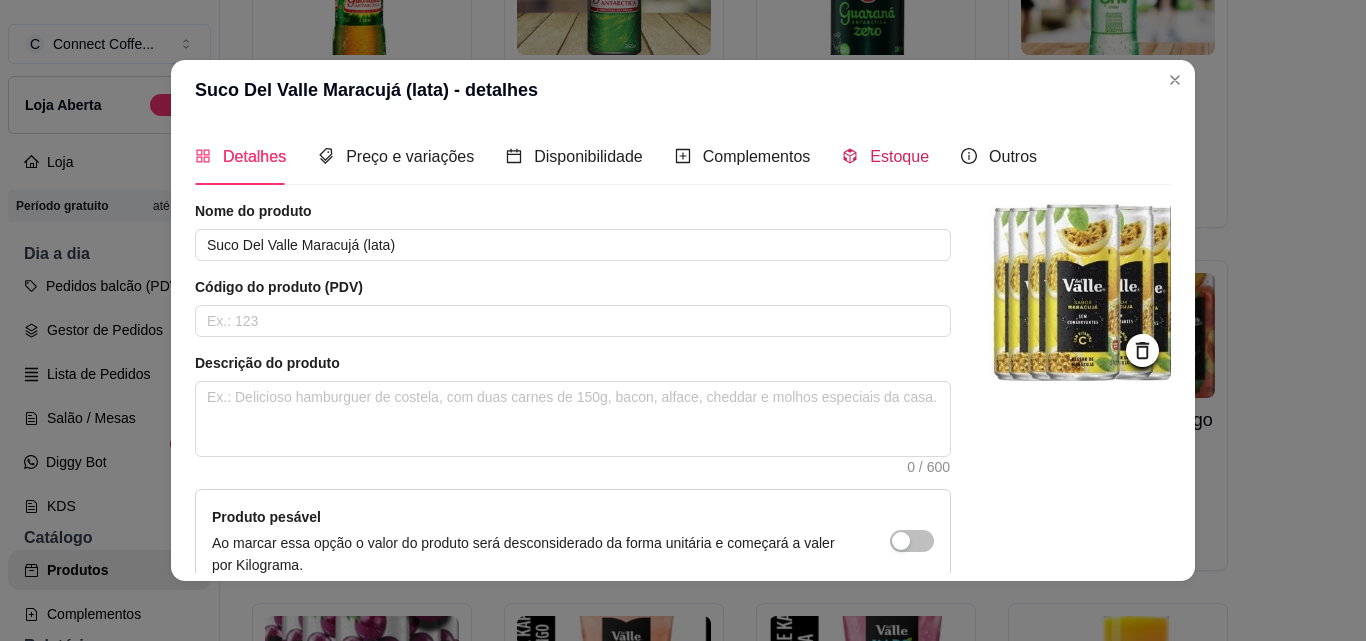 click on "Estoque" at bounding box center (899, 156) 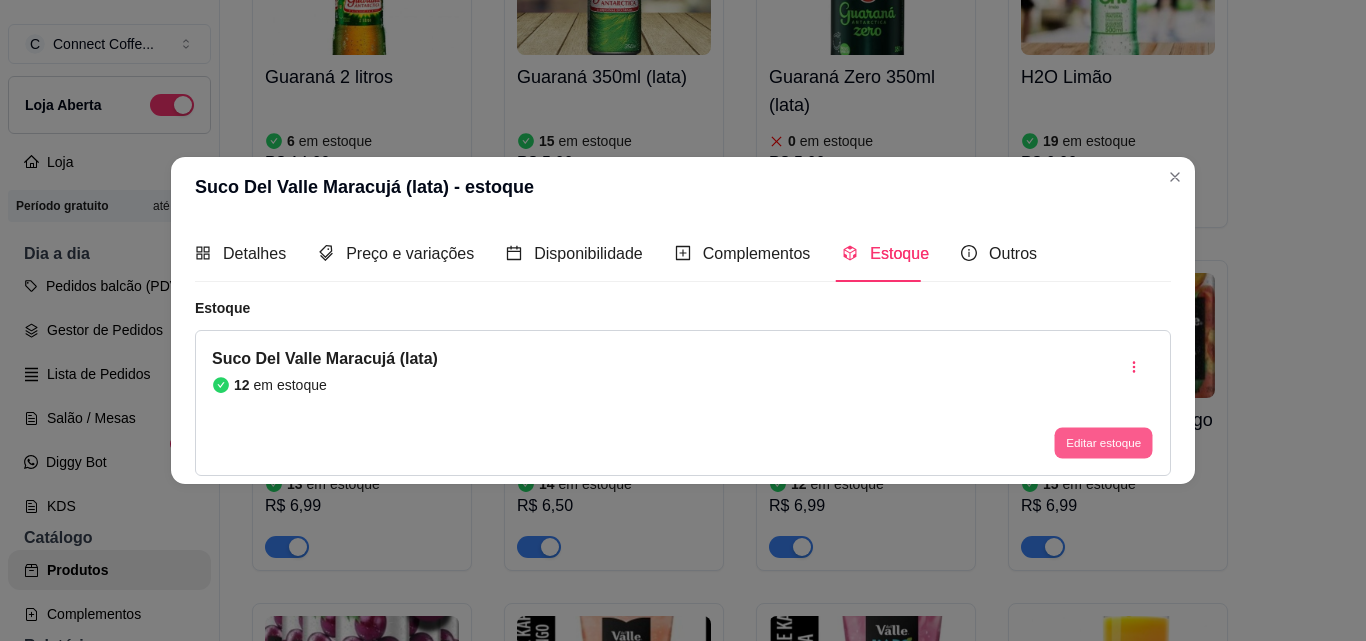 click on "Editar estoque" at bounding box center [1103, 443] 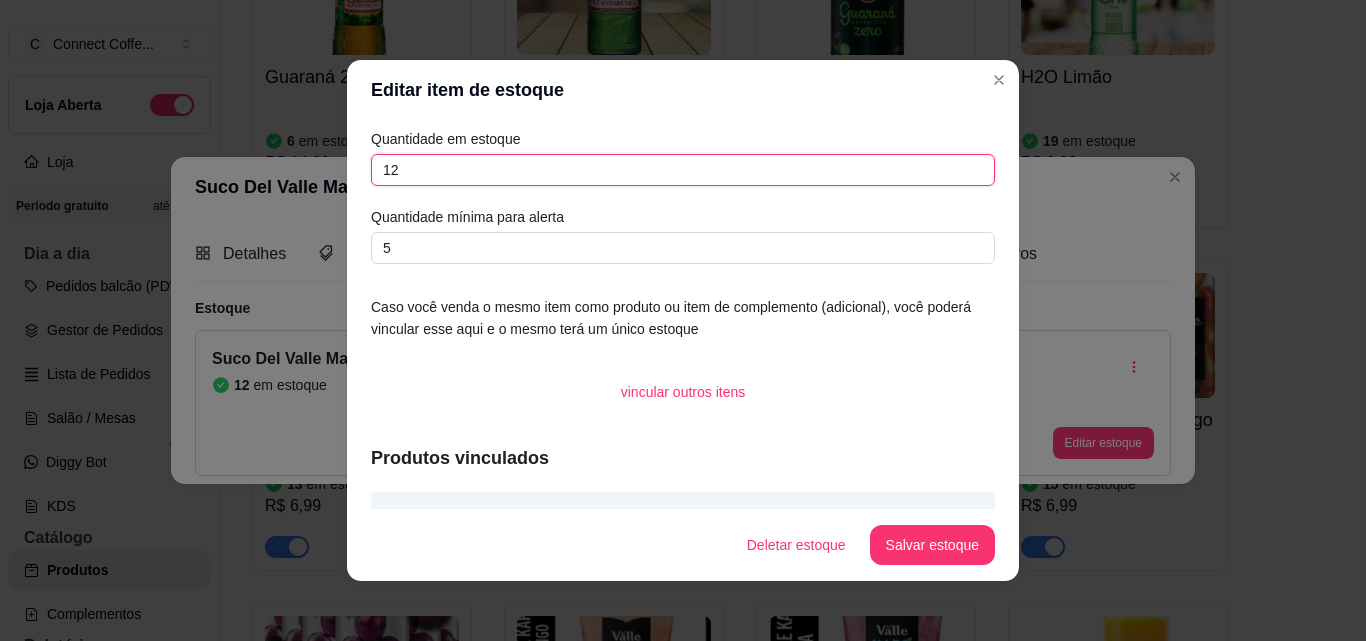 click on "12" at bounding box center (683, 170) 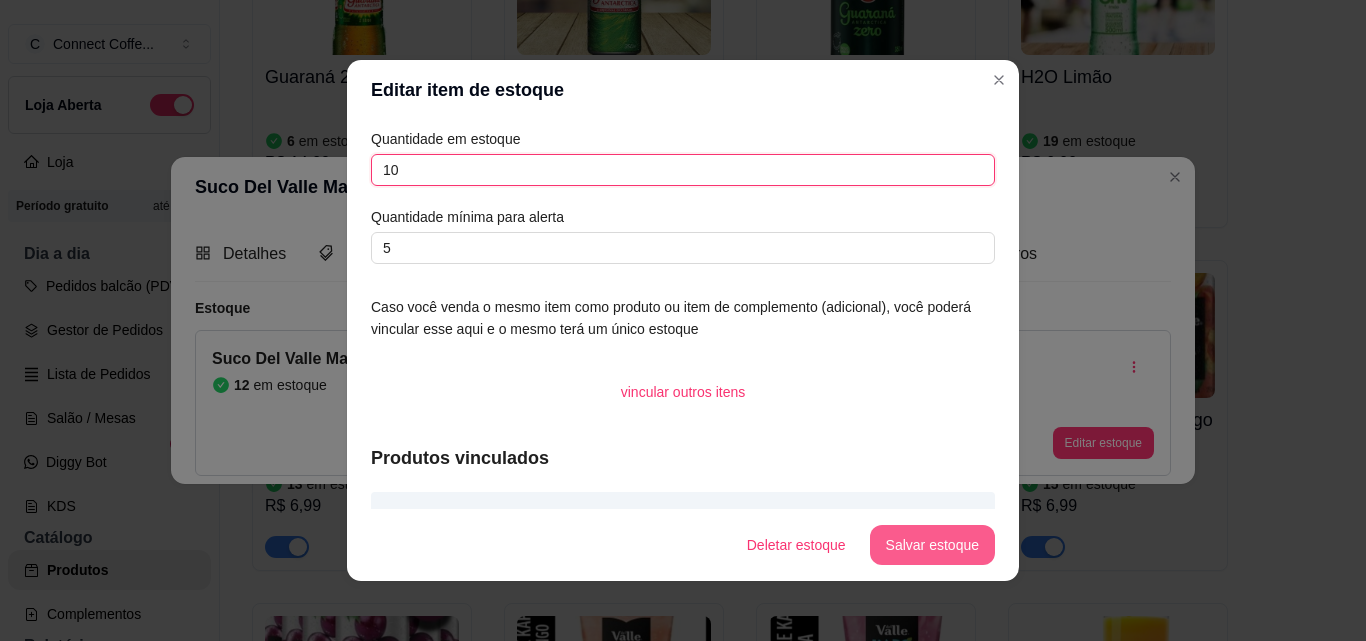 type on "10" 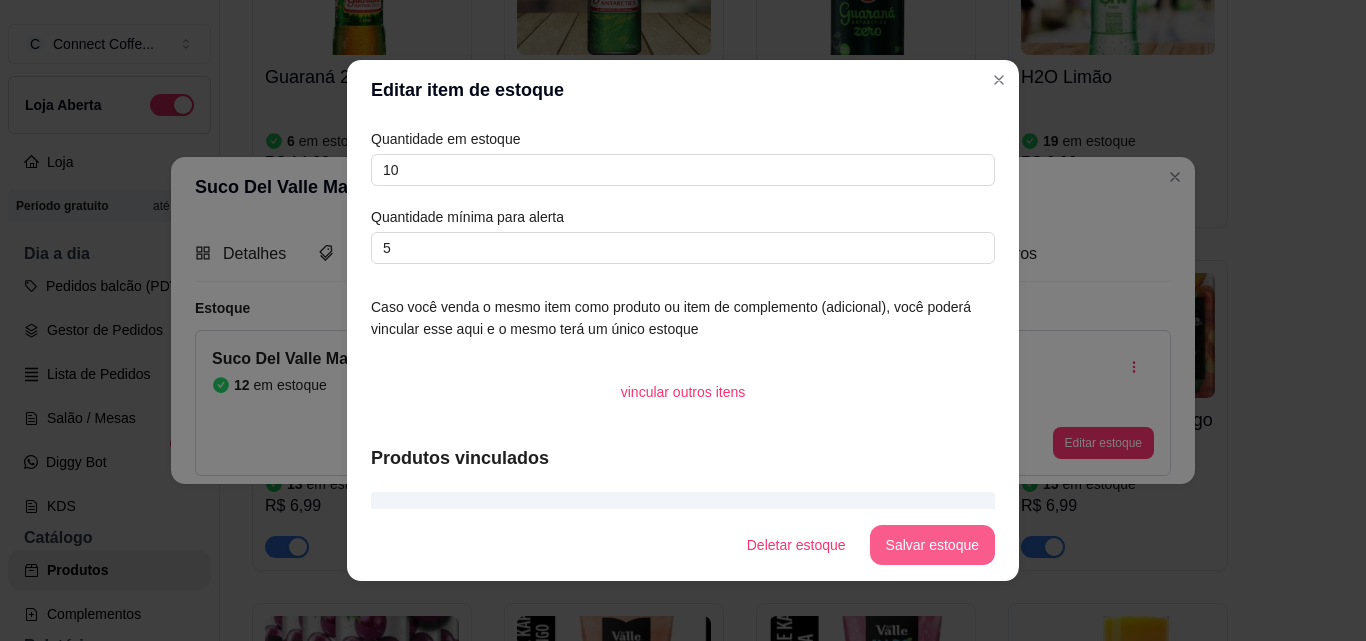 click on "Salvar estoque" at bounding box center (932, 545) 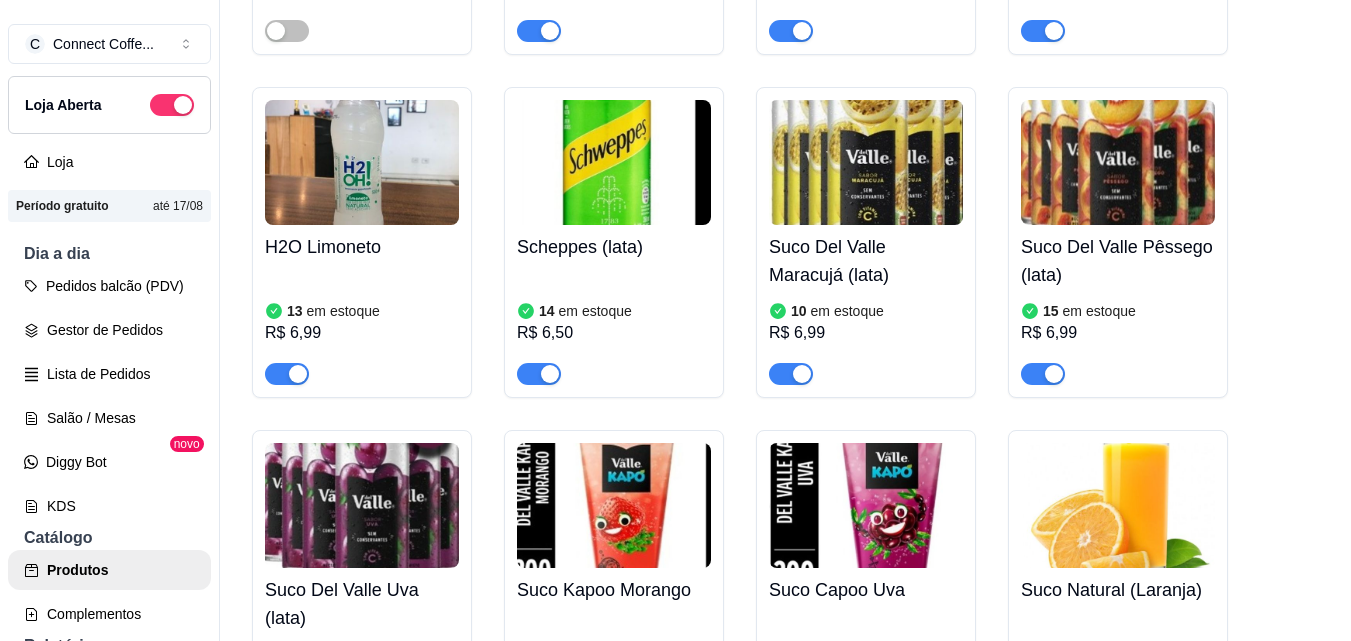 scroll, scrollTop: 9984, scrollLeft: 0, axis: vertical 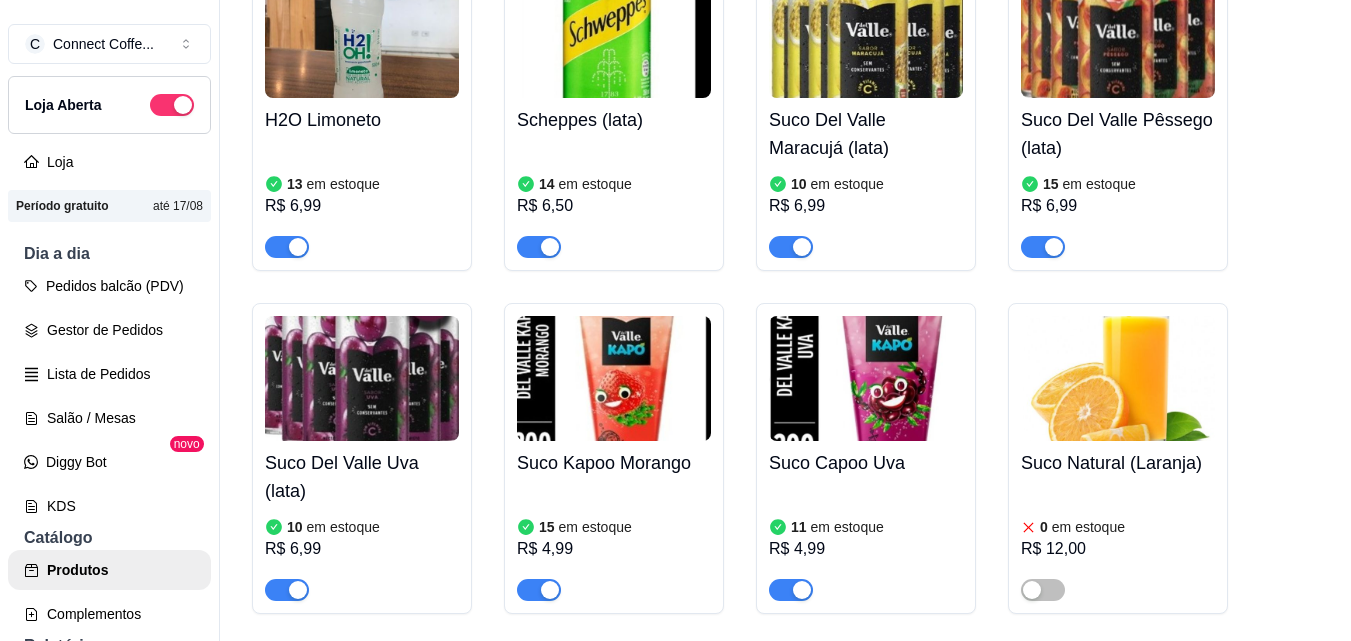 click at bounding box center [1118, 35] 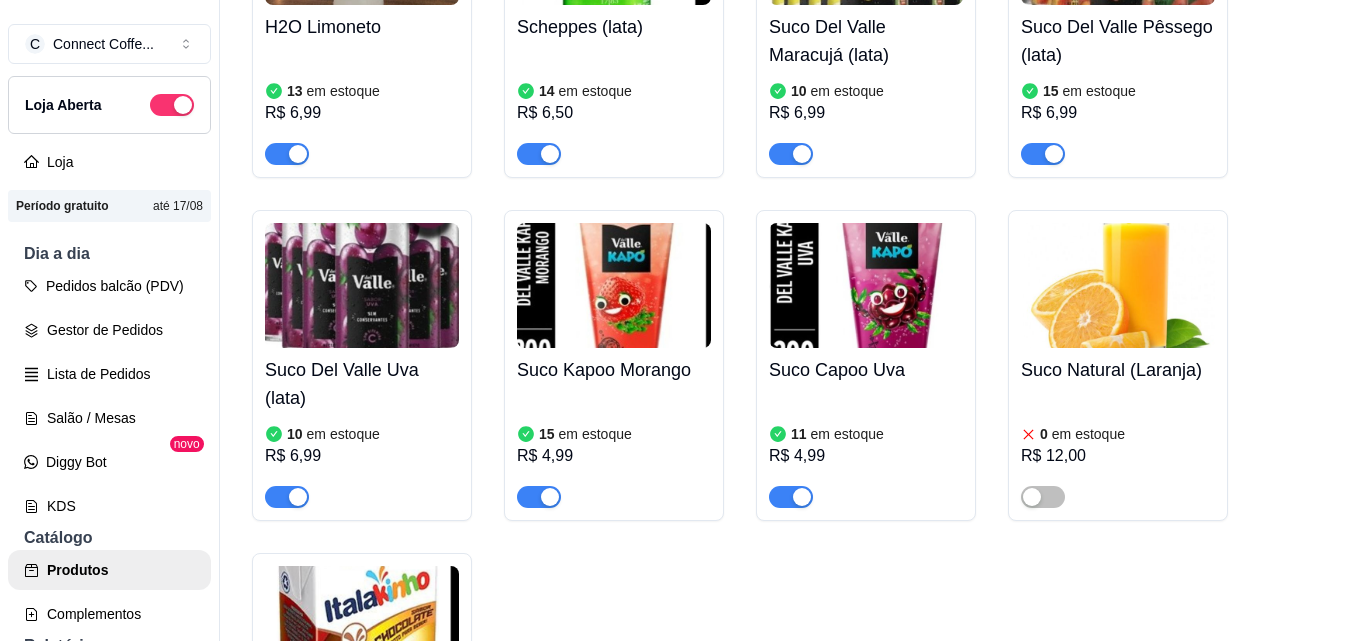scroll, scrollTop: 10084, scrollLeft: 0, axis: vertical 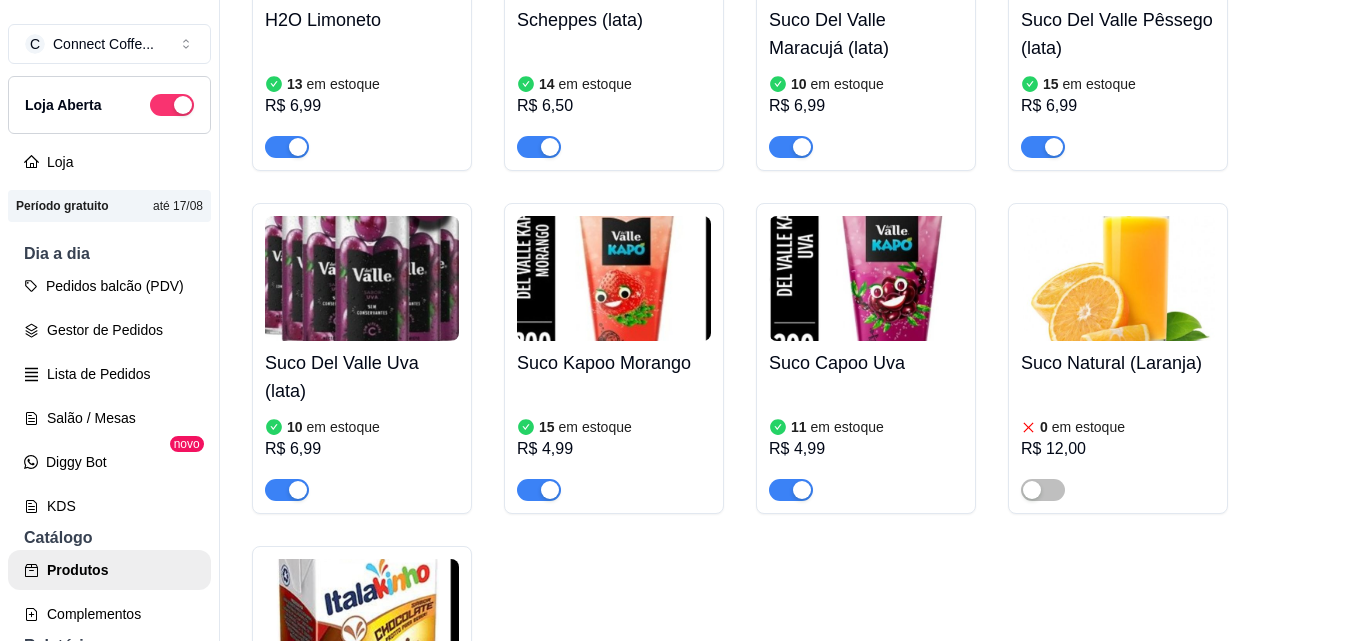 click at bounding box center [362, 278] 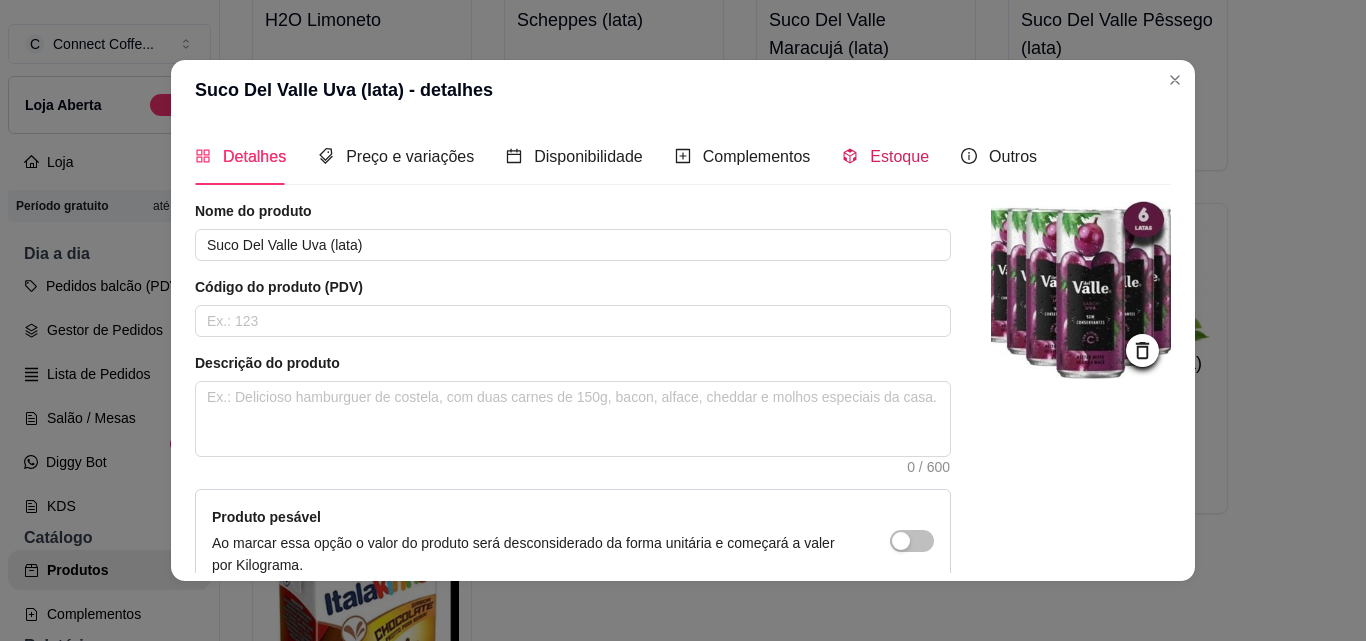 click on "Estoque" at bounding box center (885, 156) 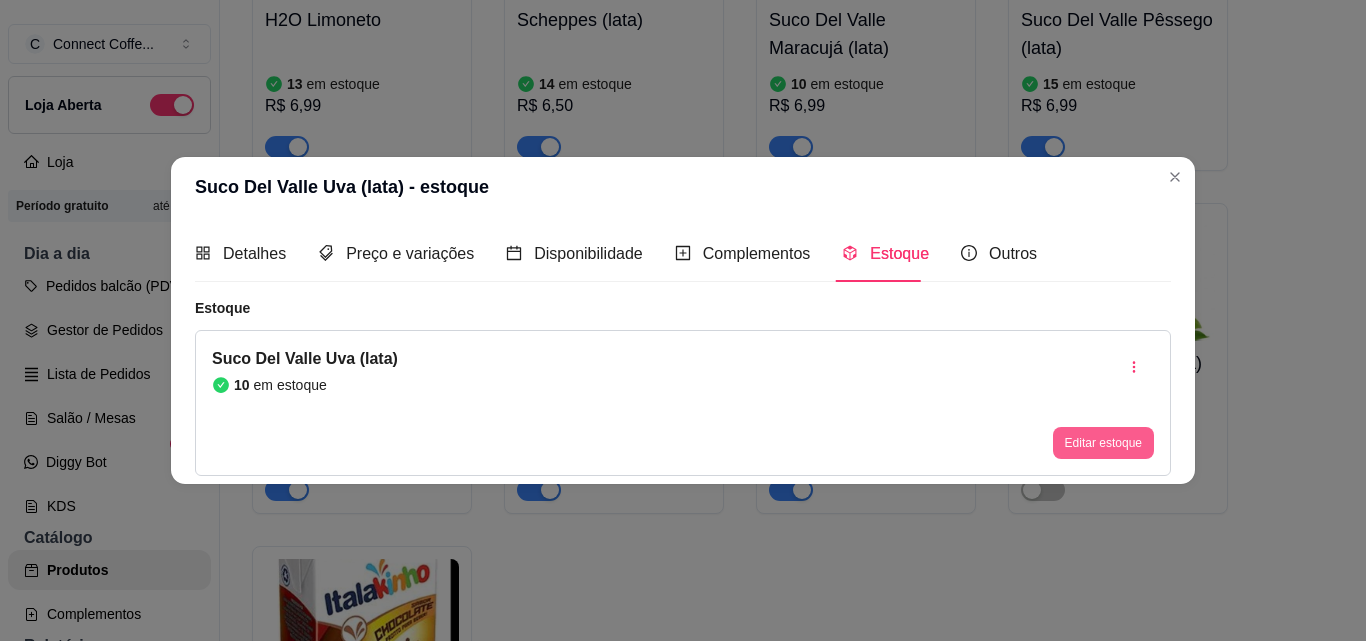 click on "Editar estoque" at bounding box center (1103, 443) 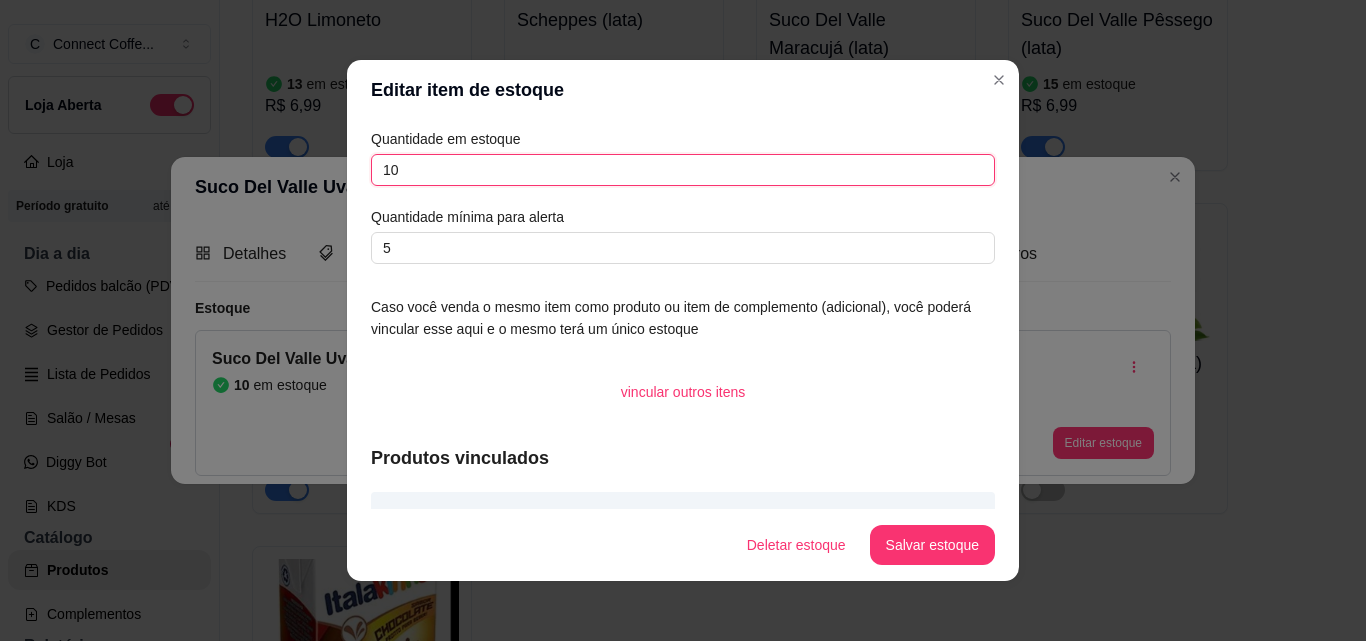 click on "10" at bounding box center (683, 170) 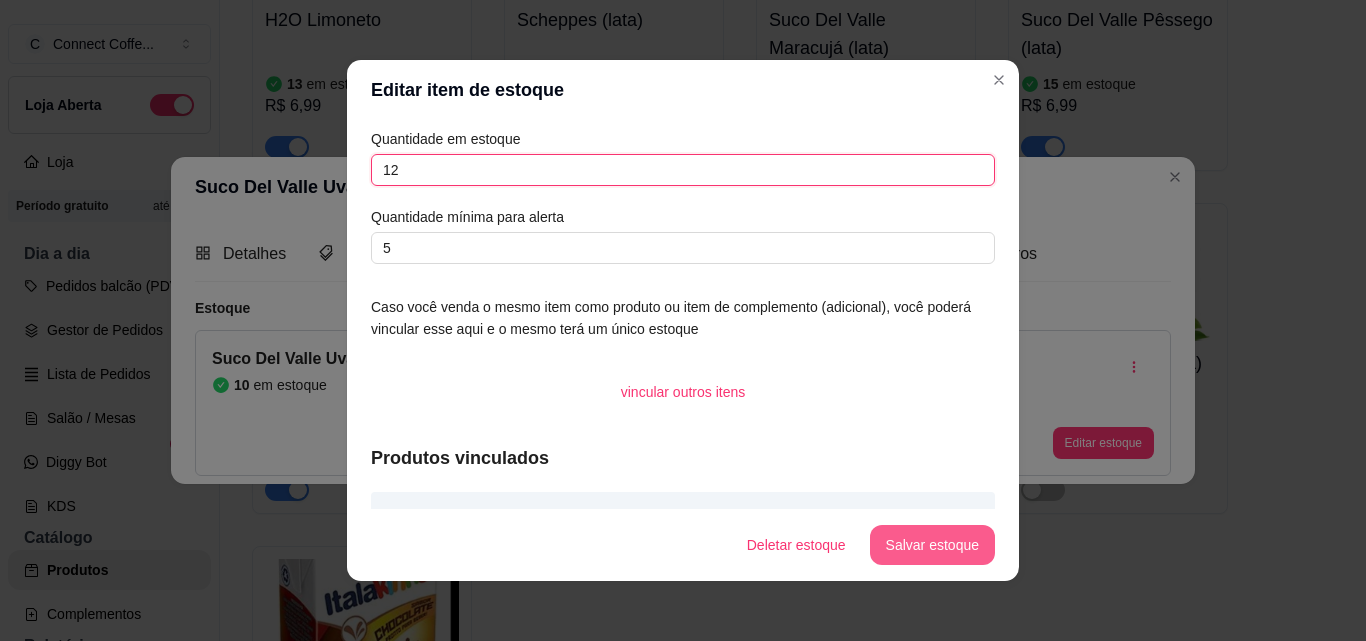 type on "12" 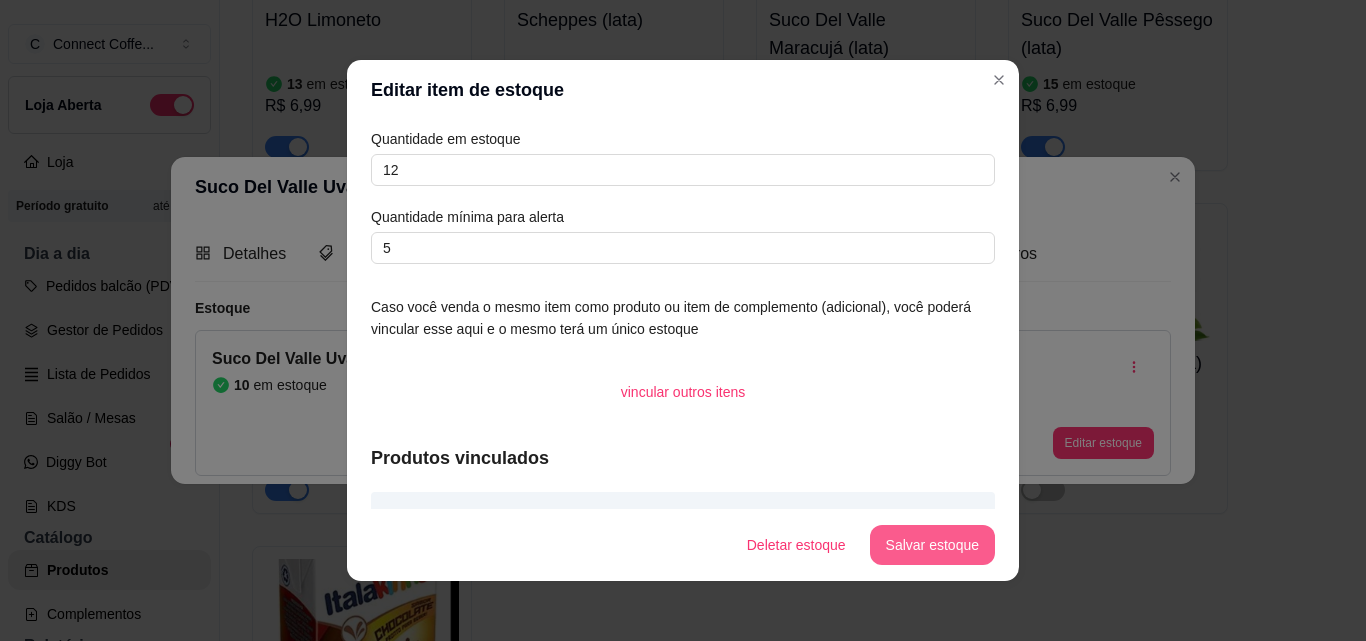 click on "Salvar estoque" at bounding box center [932, 545] 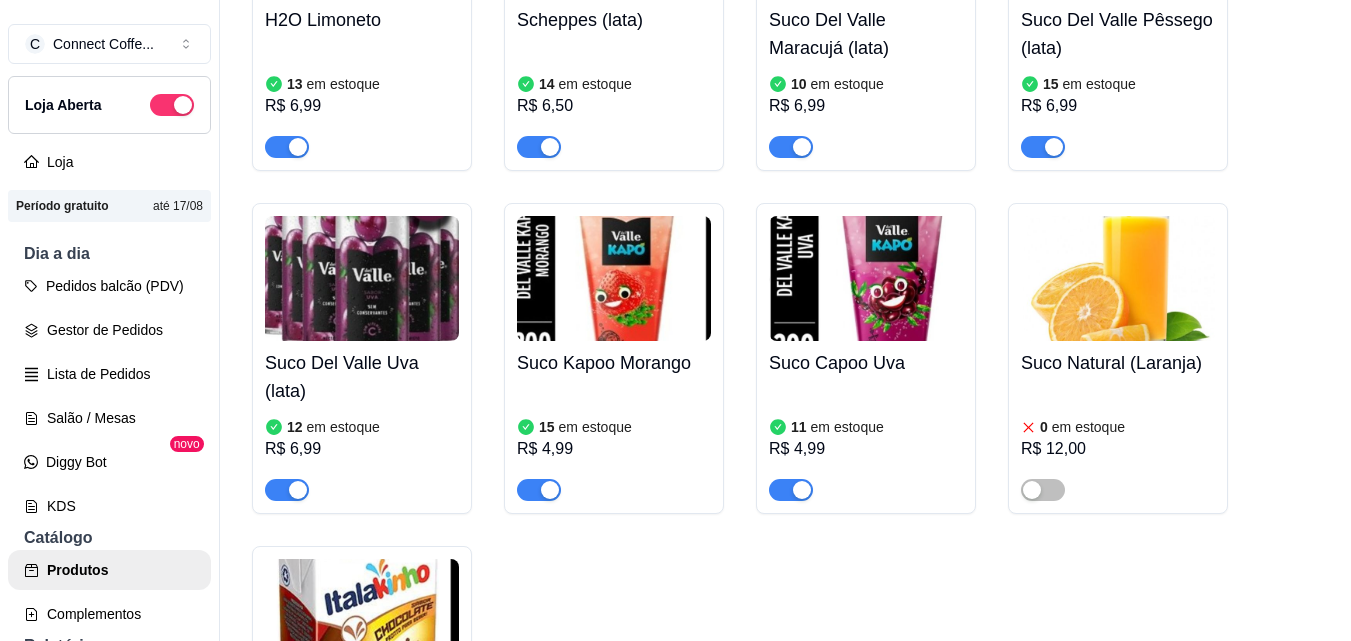 click at bounding box center [614, 278] 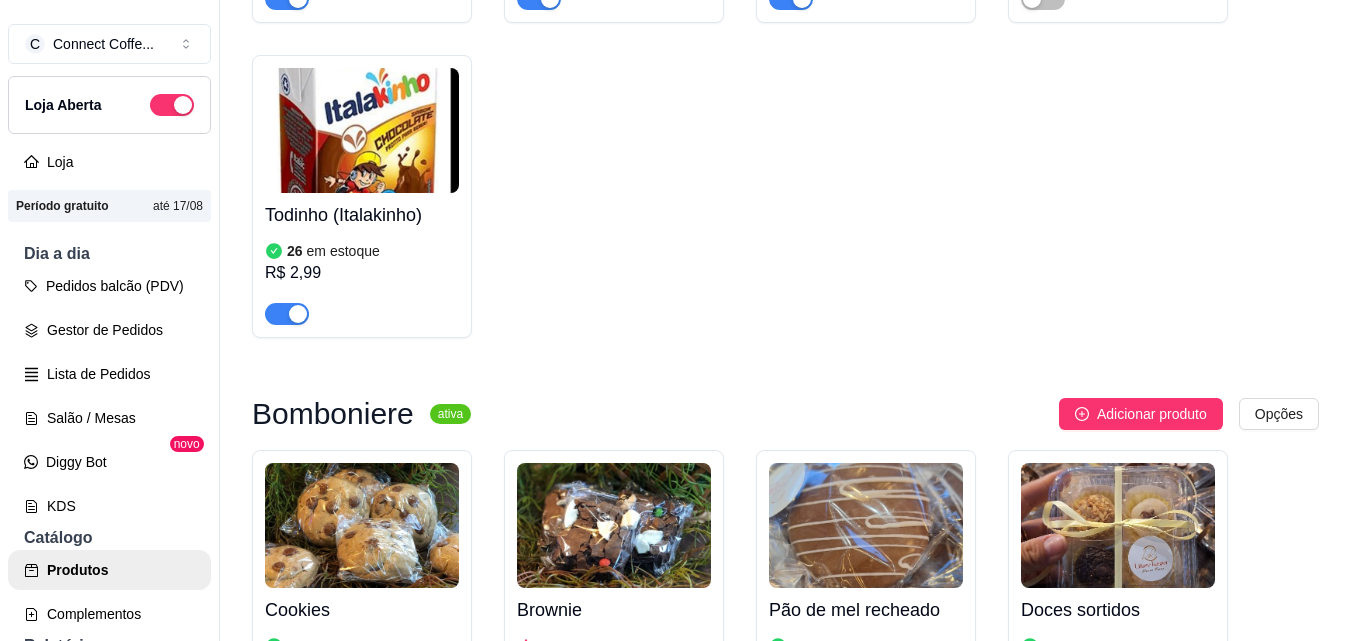 scroll, scrollTop: 10584, scrollLeft: 0, axis: vertical 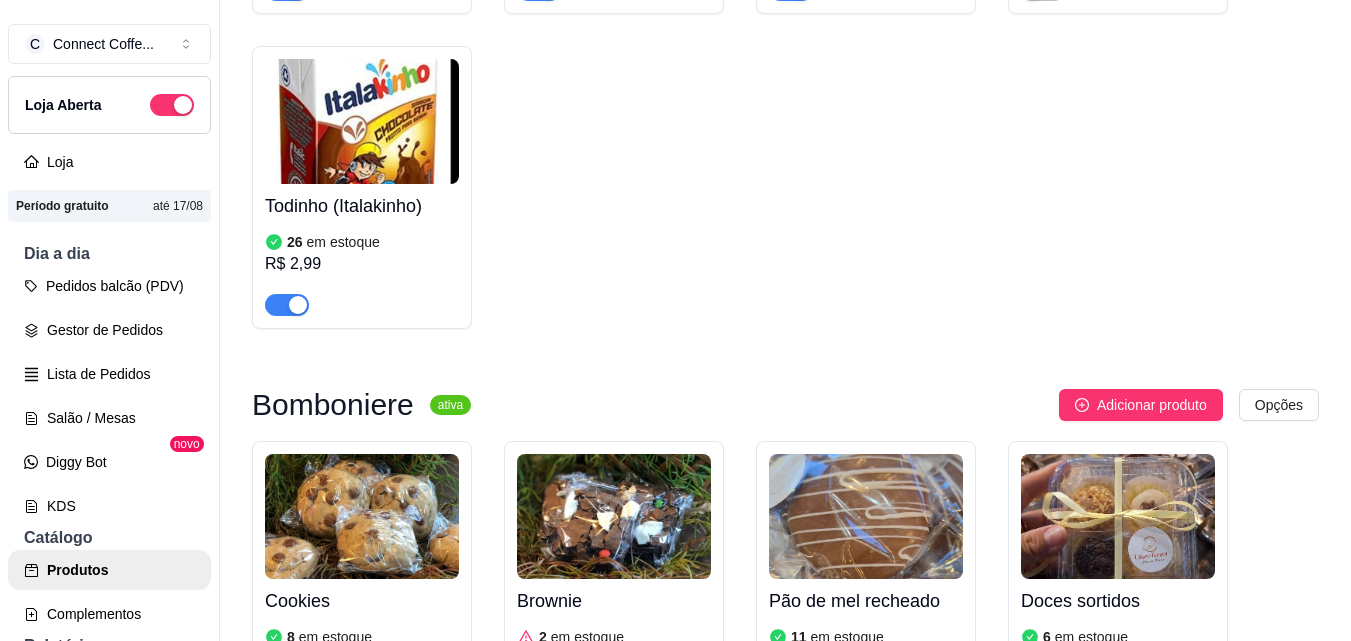 click at bounding box center (362, 121) 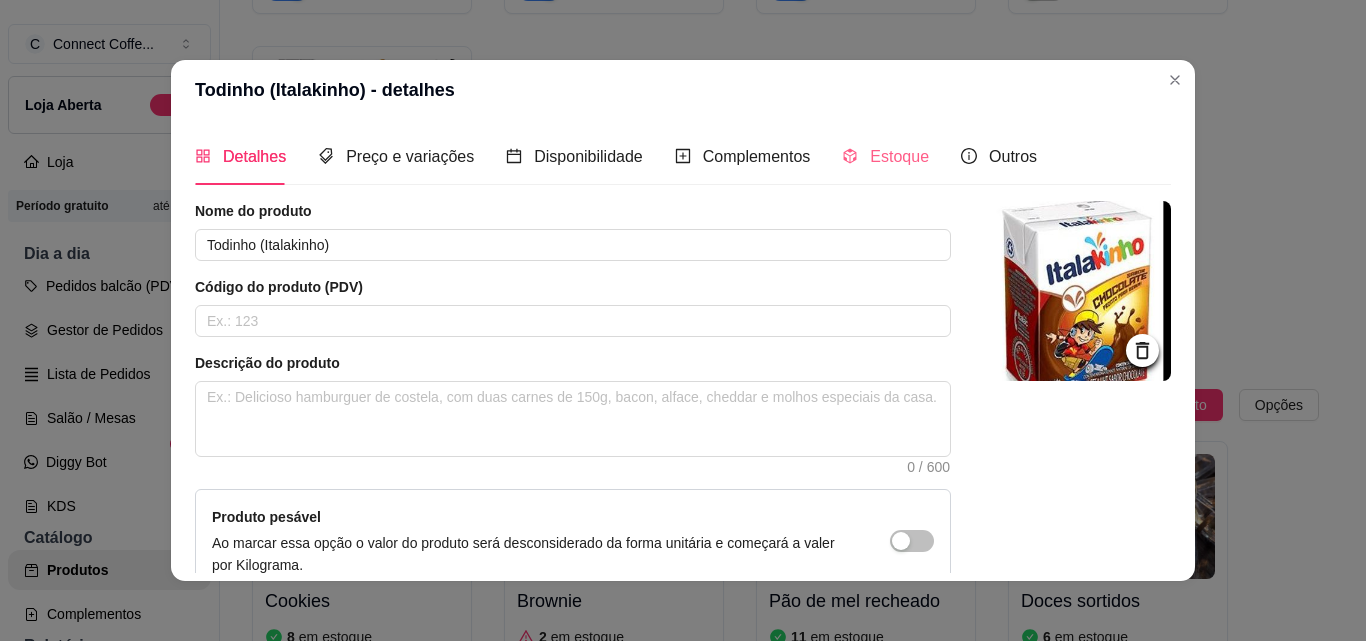 click on "Estoque" at bounding box center (885, 156) 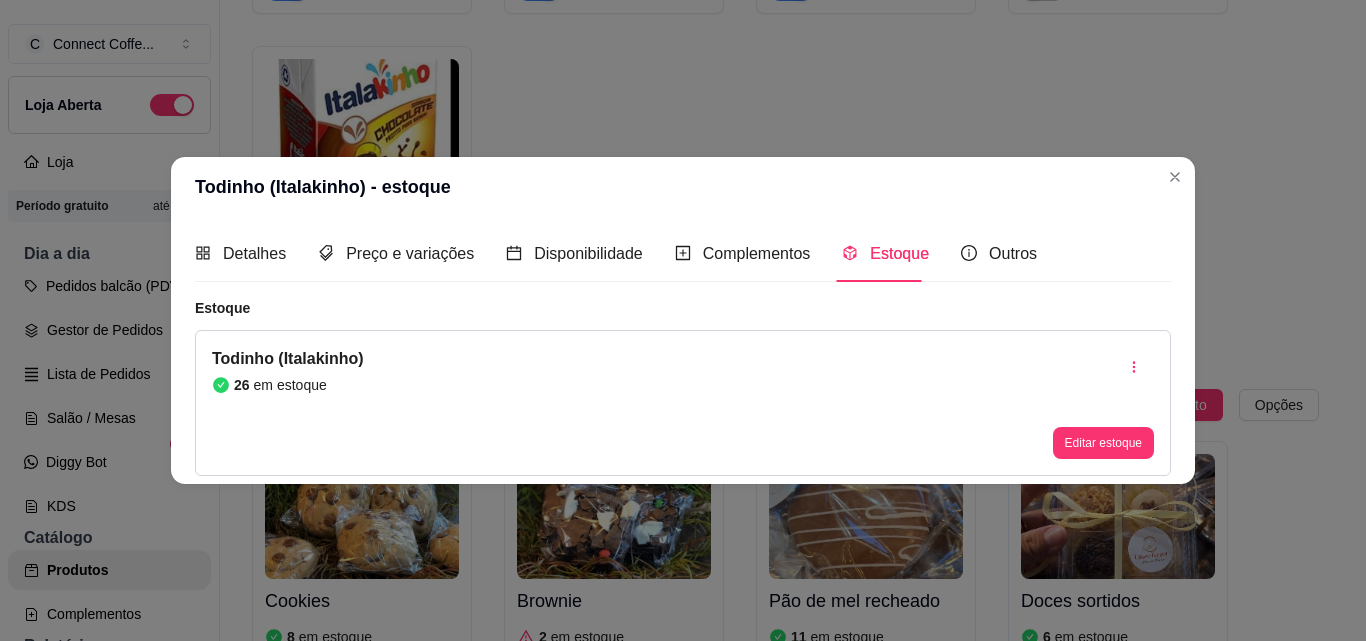 type 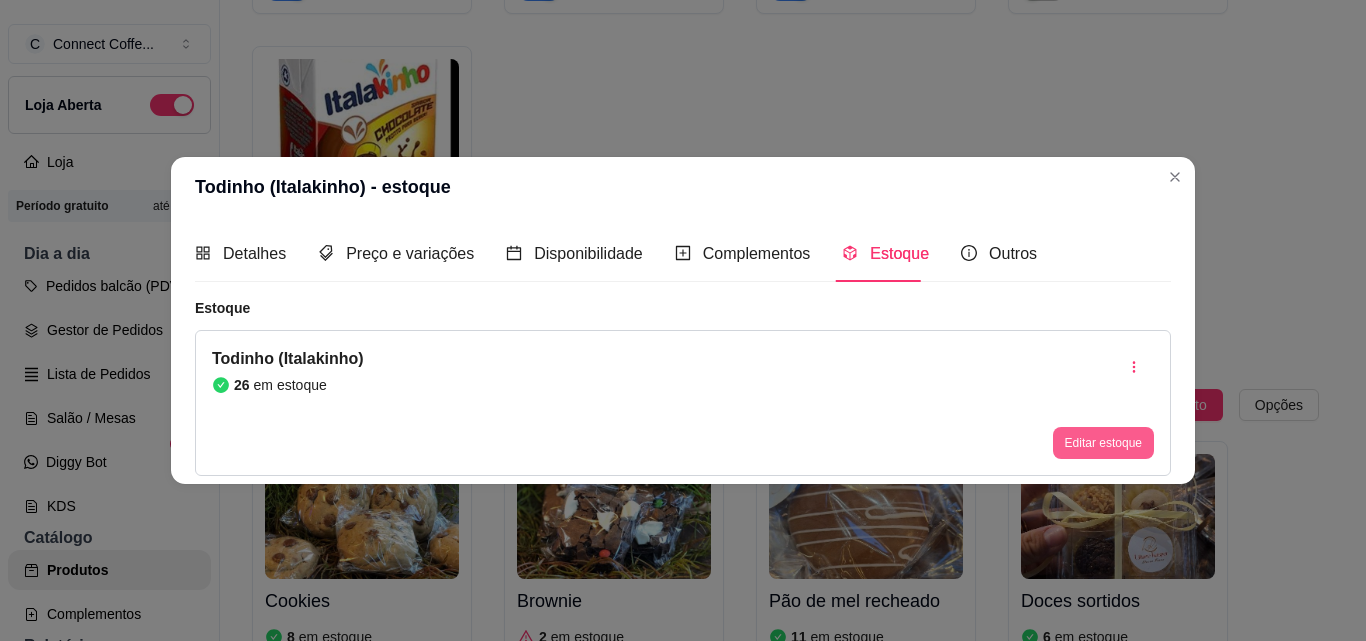 click on "Editar estoque" at bounding box center [1103, 443] 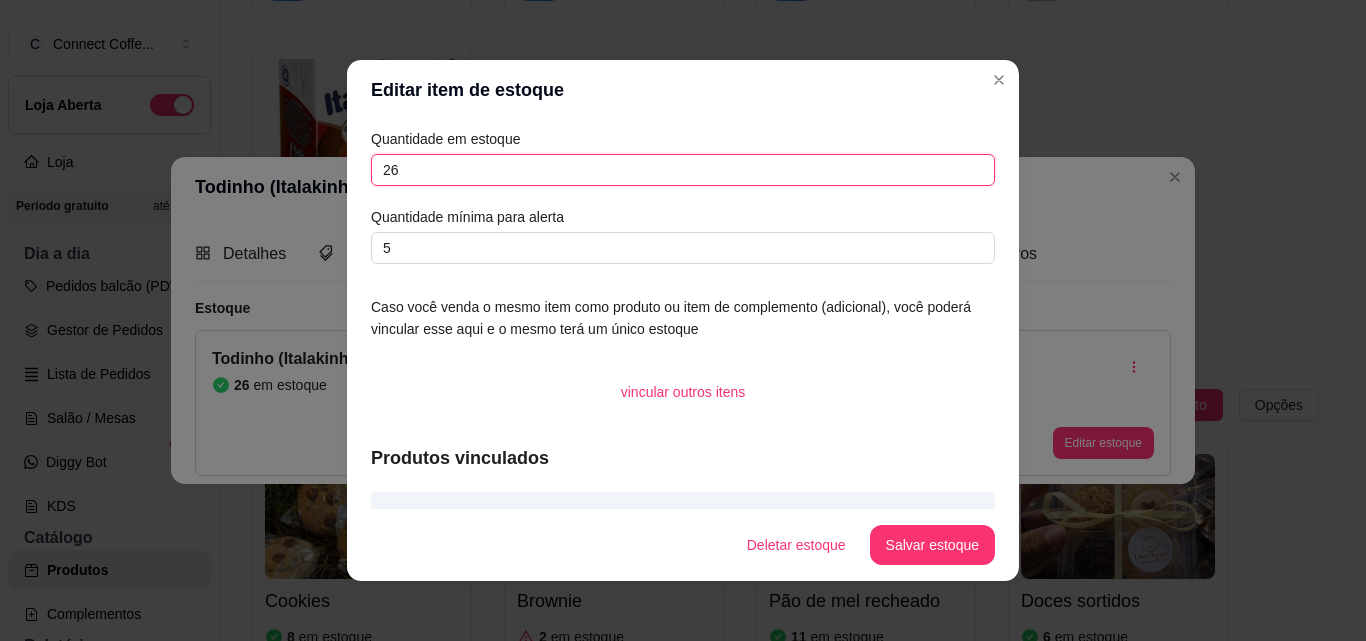 click on "26" at bounding box center [683, 170] 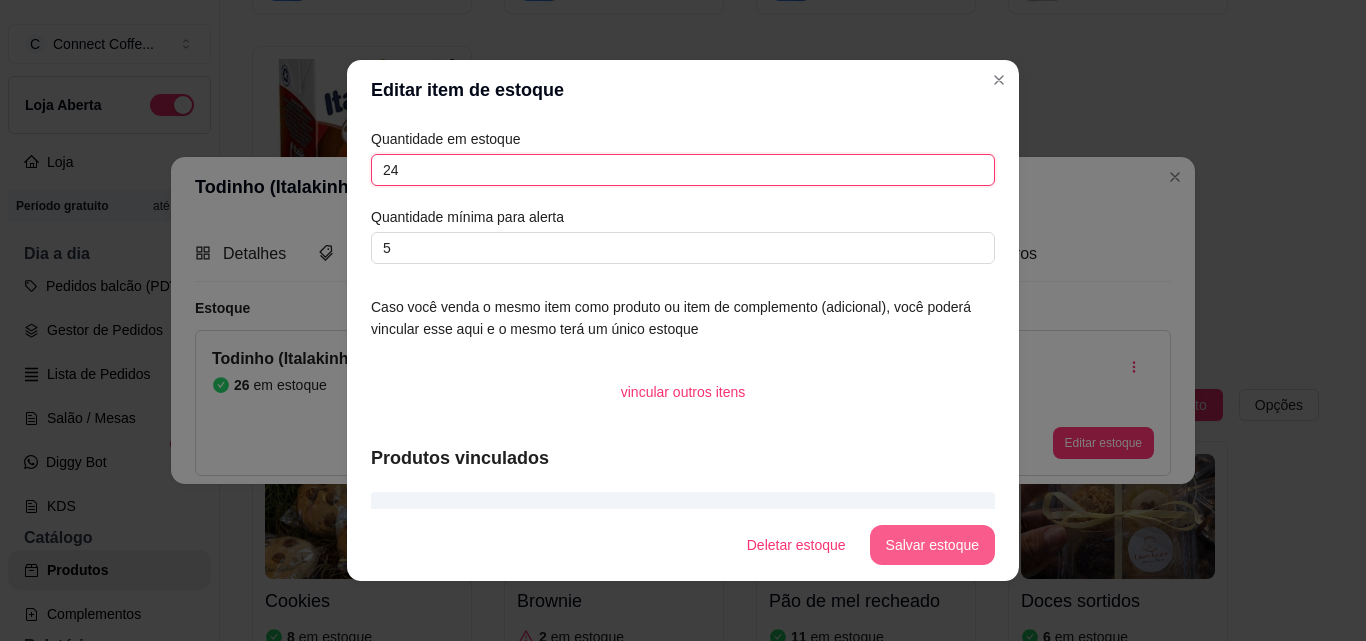 type on "24" 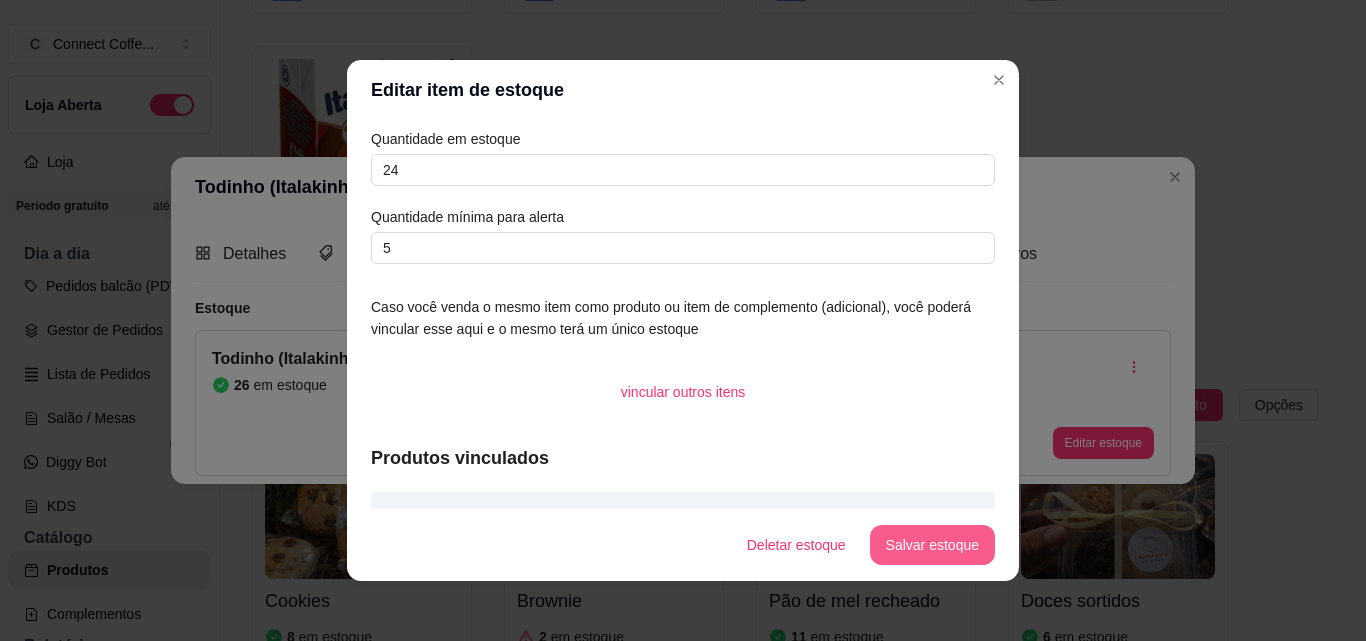 click on "Salvar estoque" at bounding box center (932, 545) 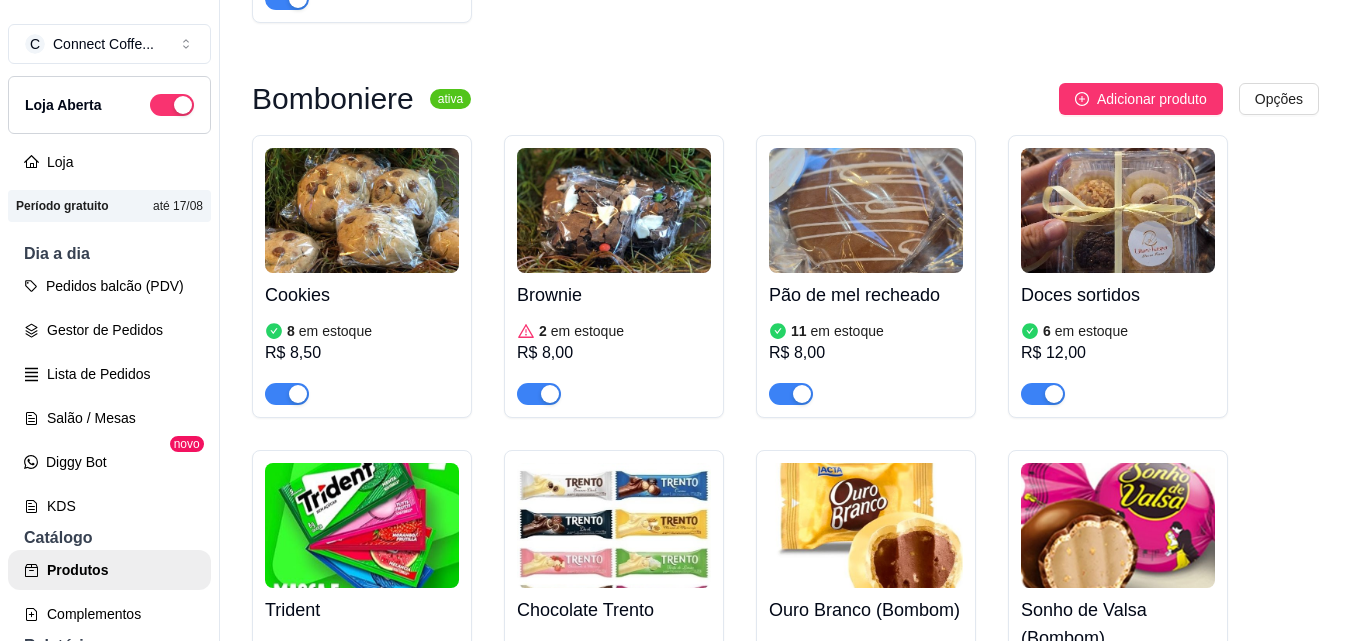 scroll, scrollTop: 10984, scrollLeft: 0, axis: vertical 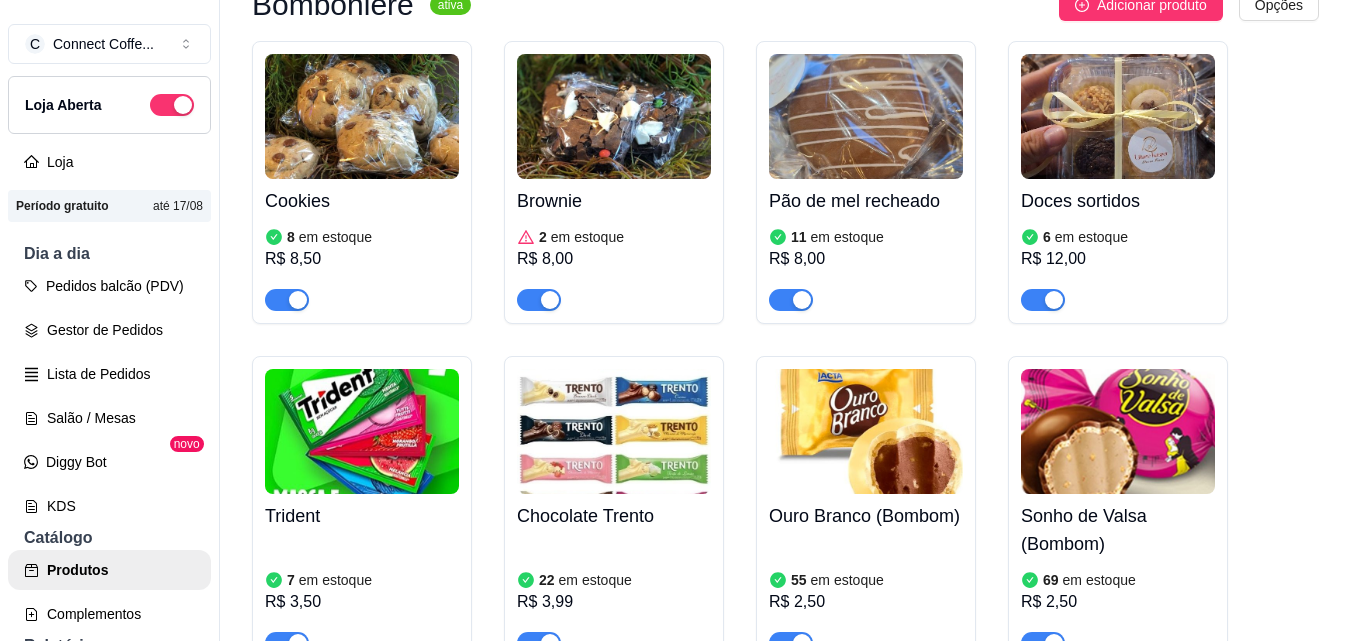 click at bounding box center [614, 116] 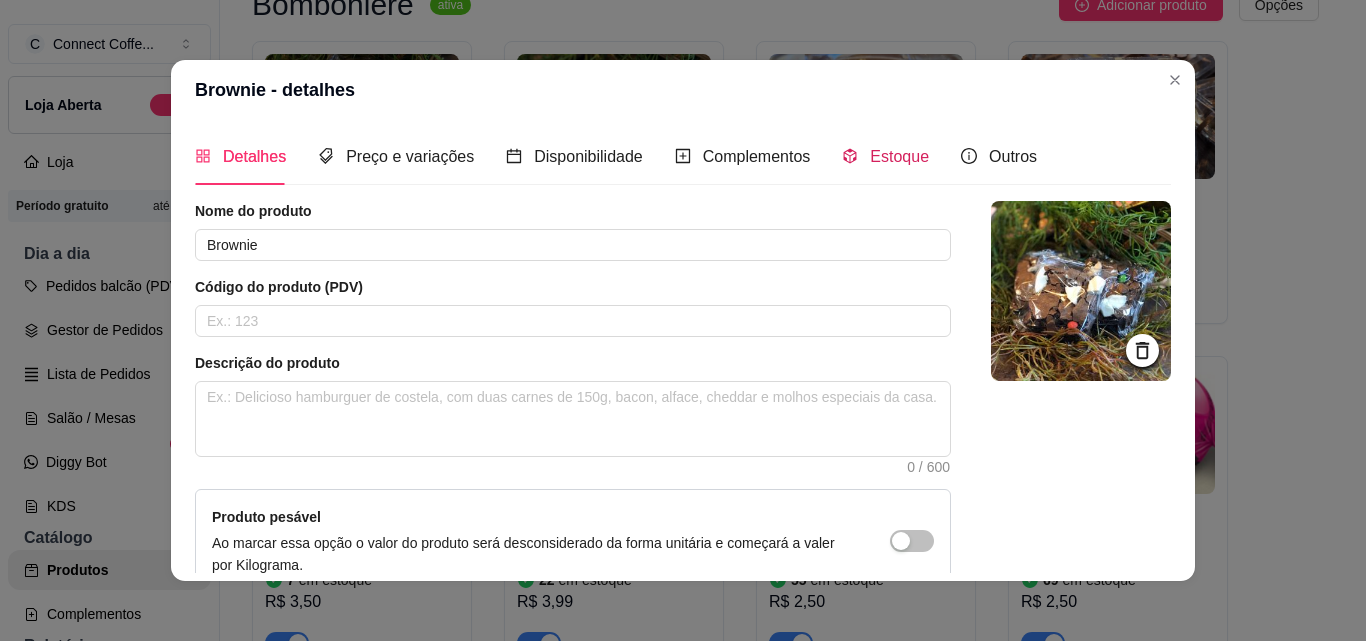 click on "Estoque" at bounding box center [899, 156] 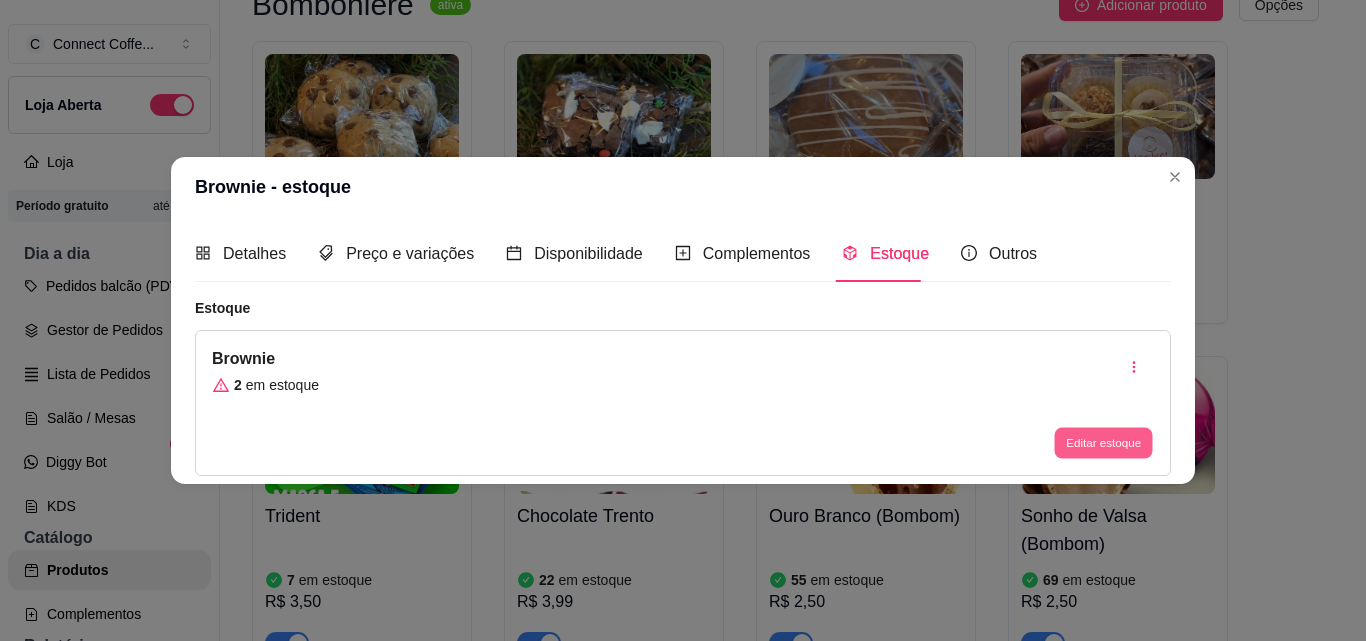 click on "Editar estoque" at bounding box center [1103, 443] 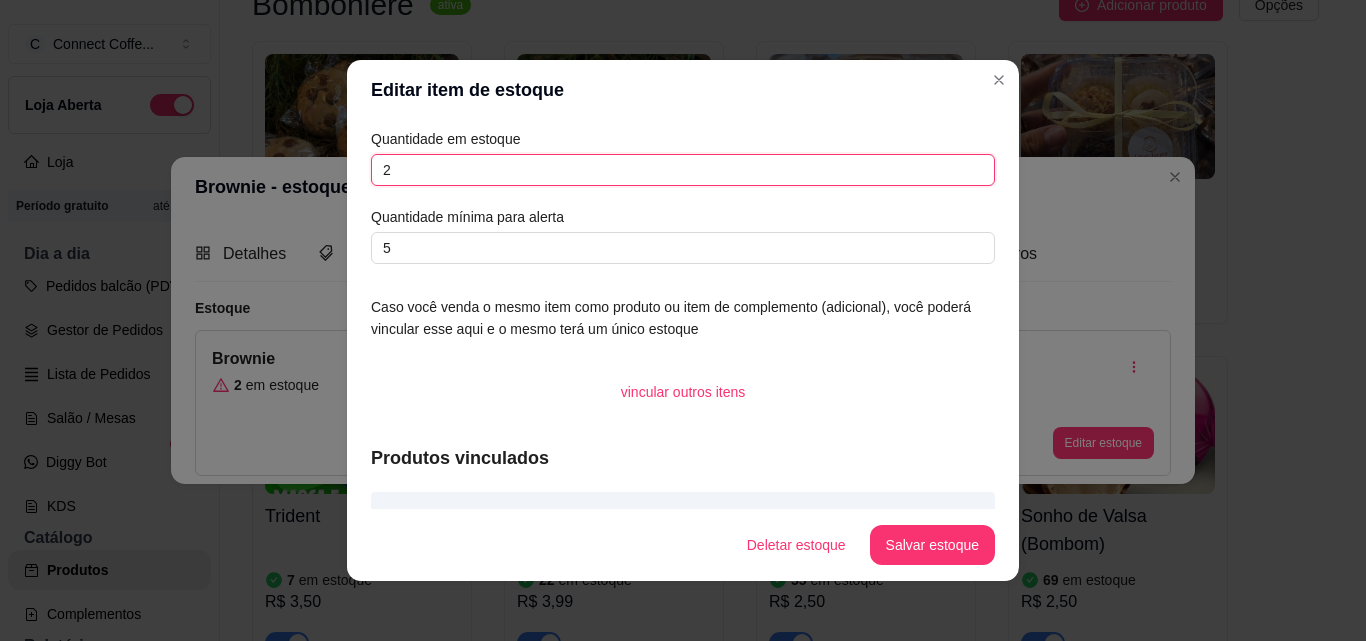 drag, startPoint x: 394, startPoint y: 161, endPoint x: 272, endPoint y: 114, distance: 130.7402 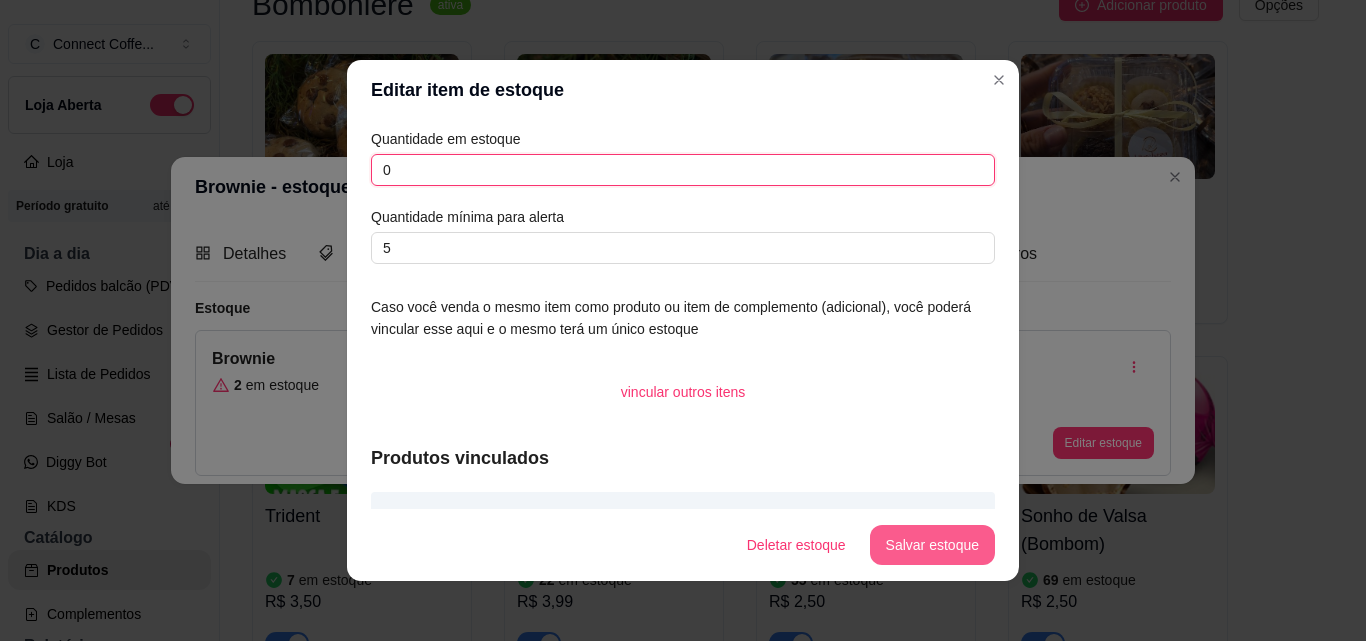 type on "0" 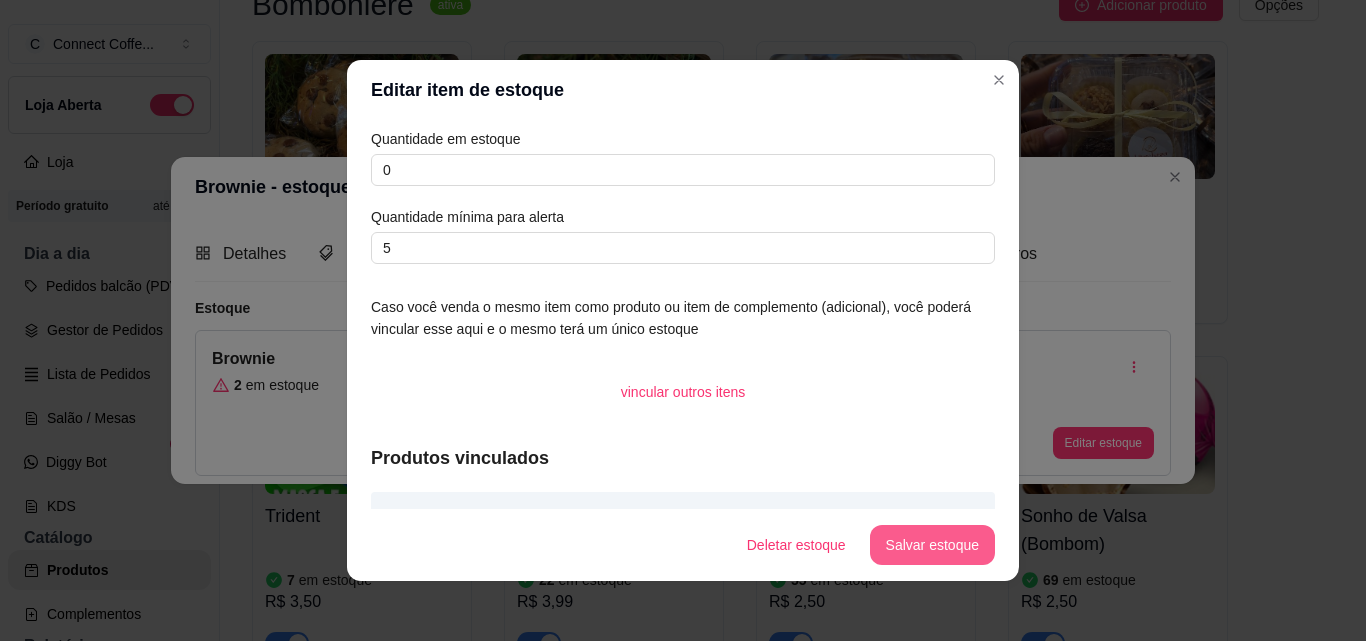 click on "Salvar estoque" at bounding box center [932, 545] 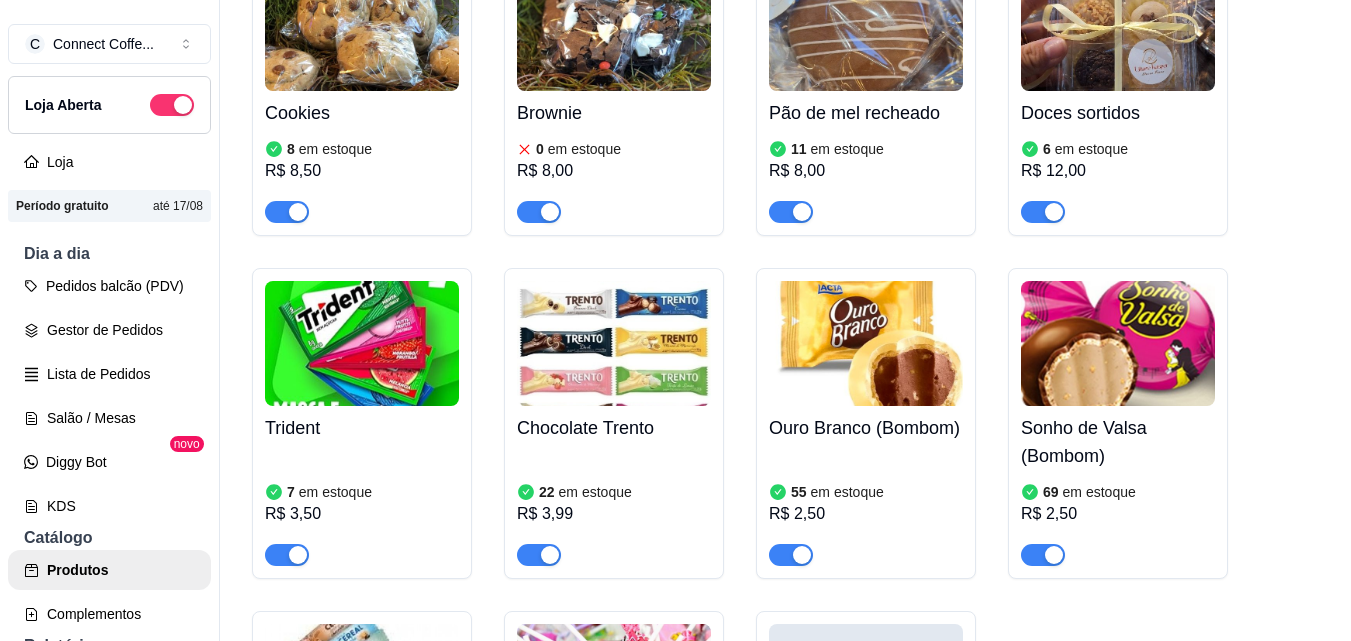scroll, scrollTop: 11184, scrollLeft: 0, axis: vertical 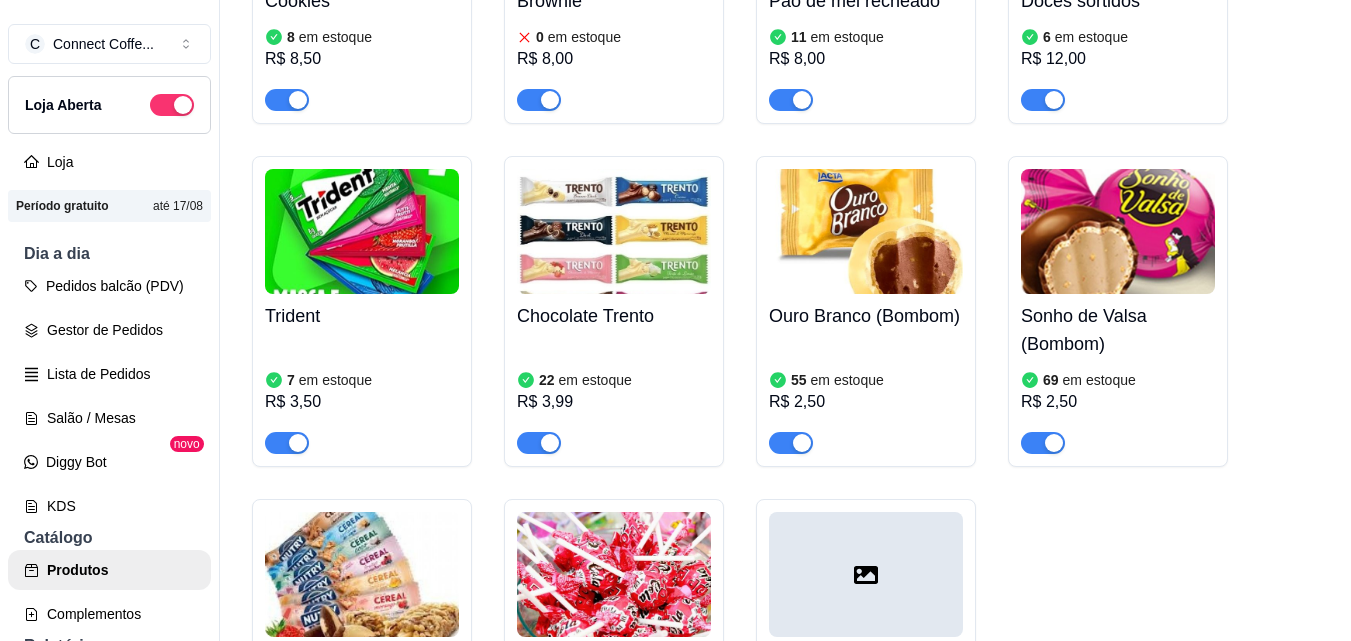click at bounding box center (362, 231) 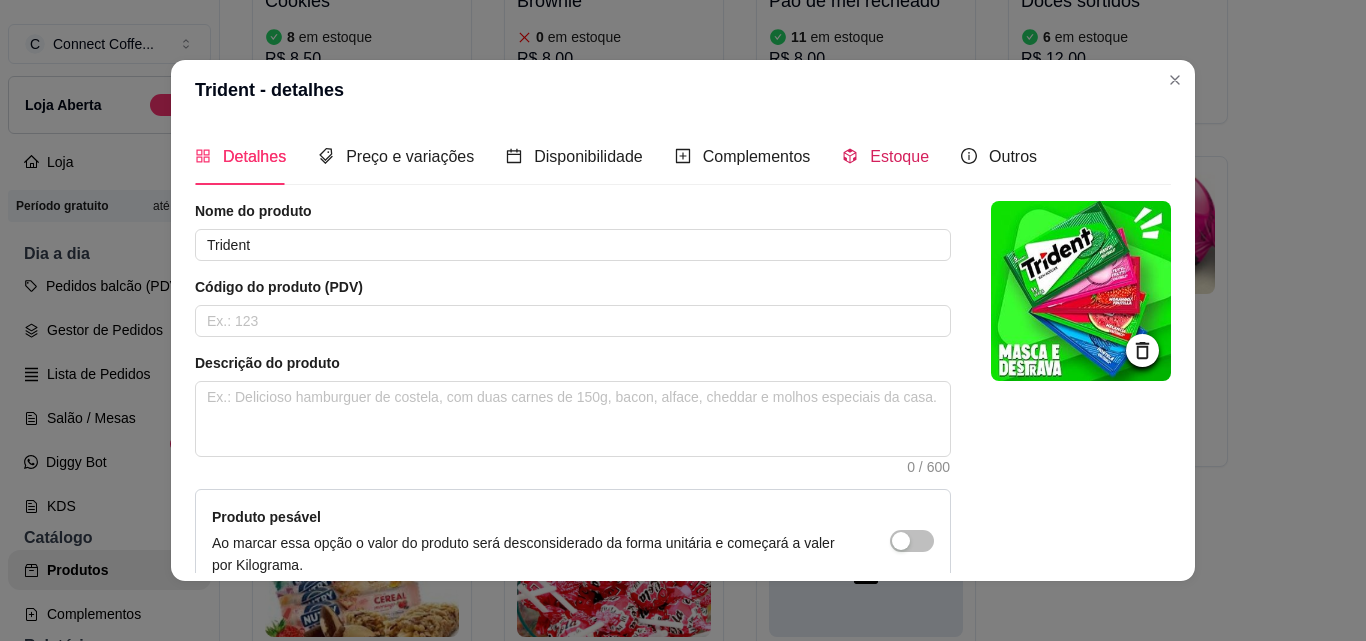 click on "Estoque" at bounding box center [899, 156] 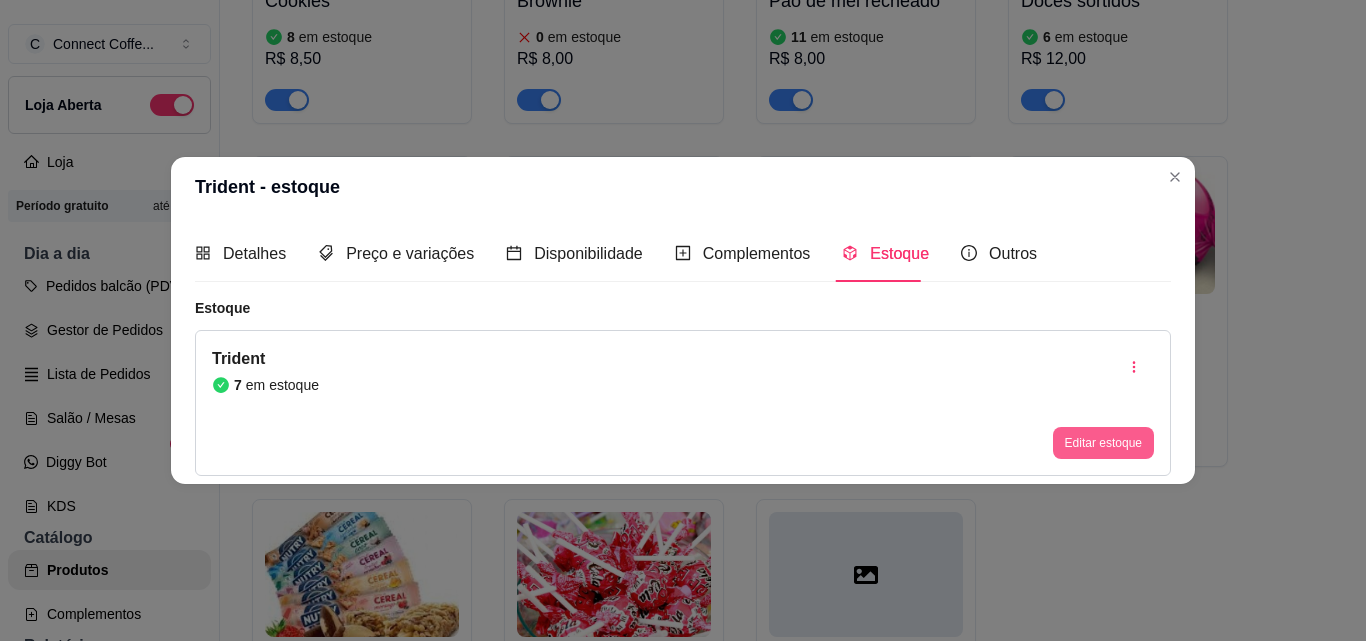 click on "Editar estoque" at bounding box center [1103, 443] 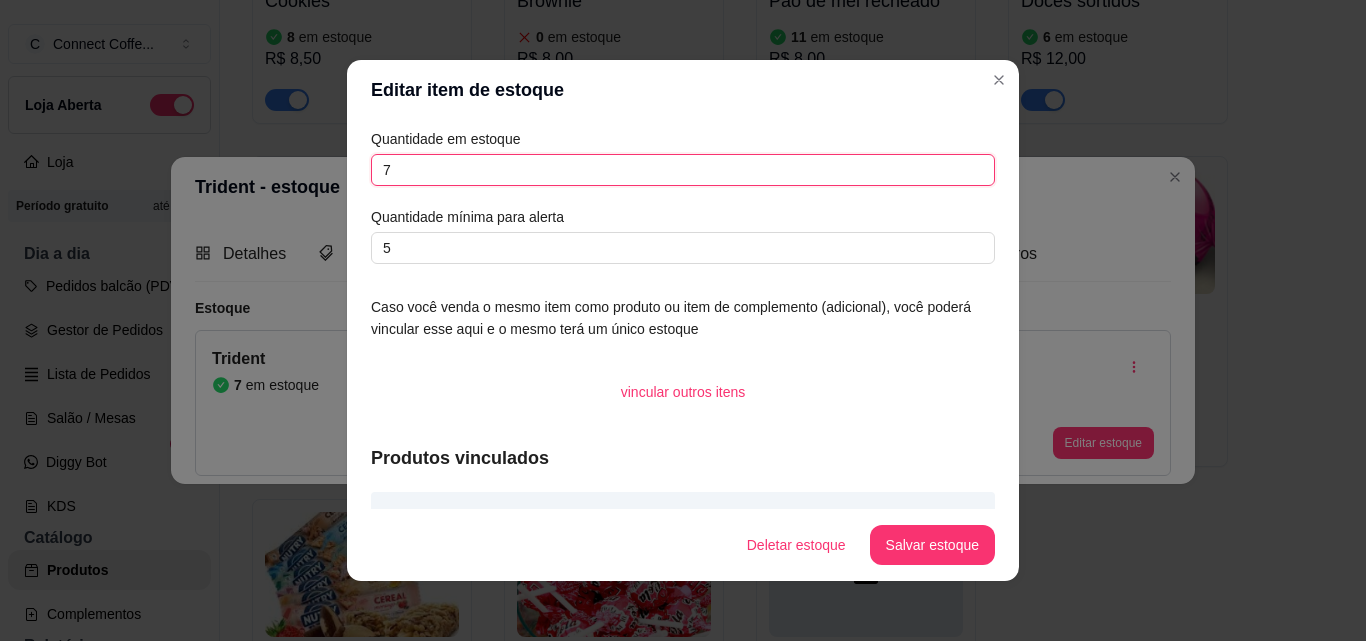 drag, startPoint x: 402, startPoint y: 162, endPoint x: 313, endPoint y: 162, distance: 89 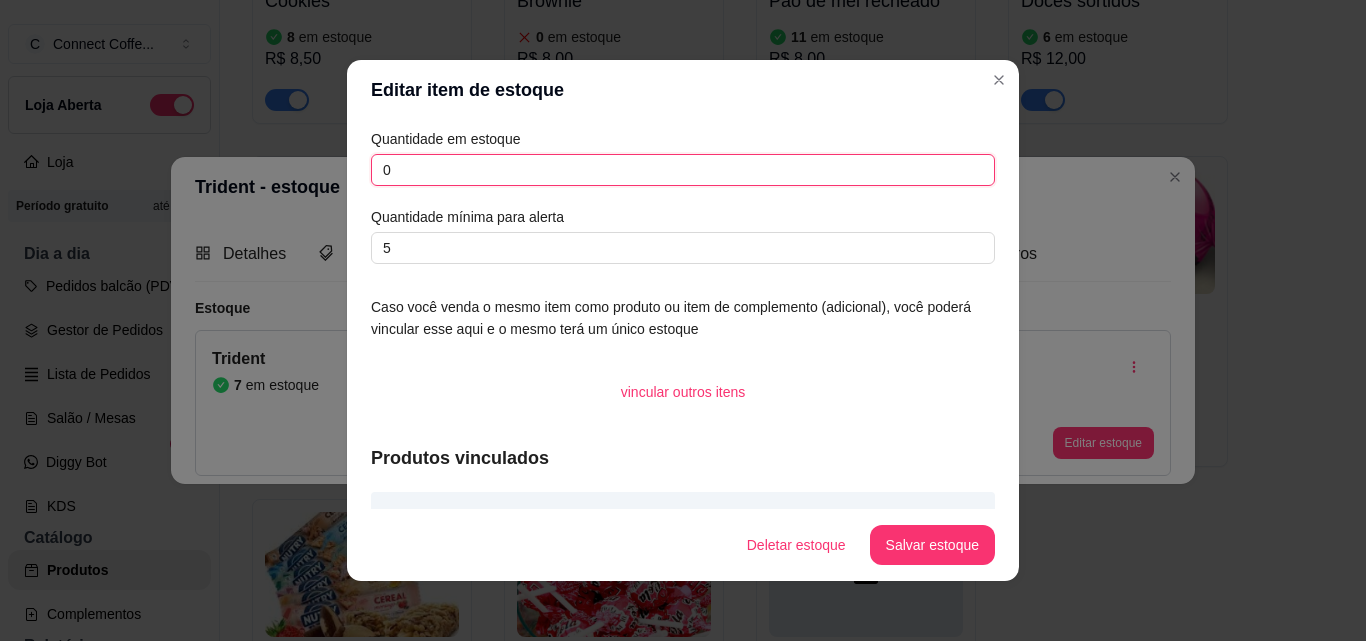 type on "0" 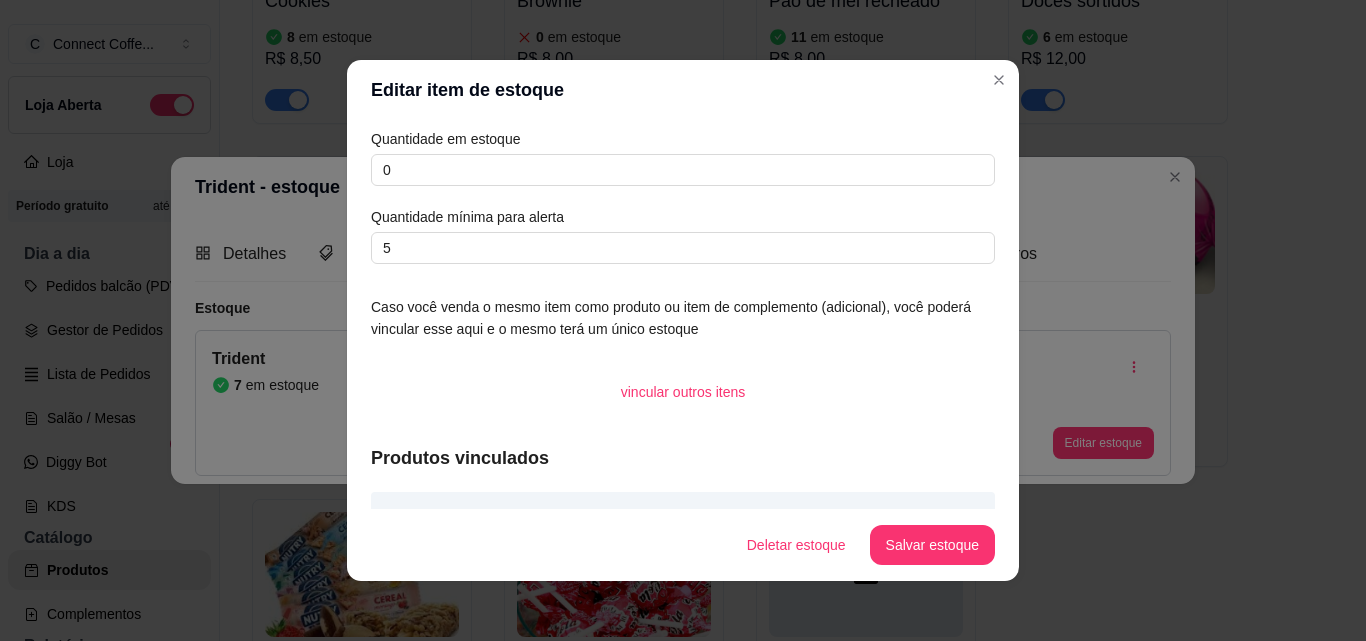 click on "Salvar estoque" at bounding box center [932, 545] 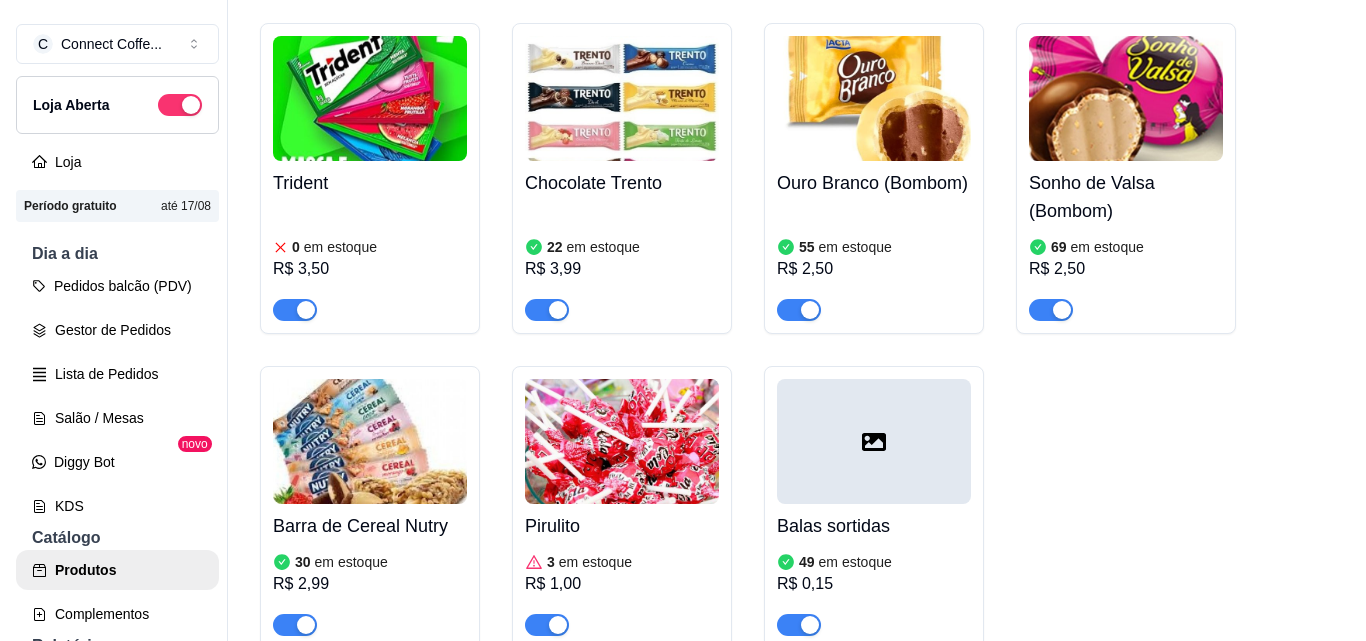 scroll, scrollTop: 11384, scrollLeft: 0, axis: vertical 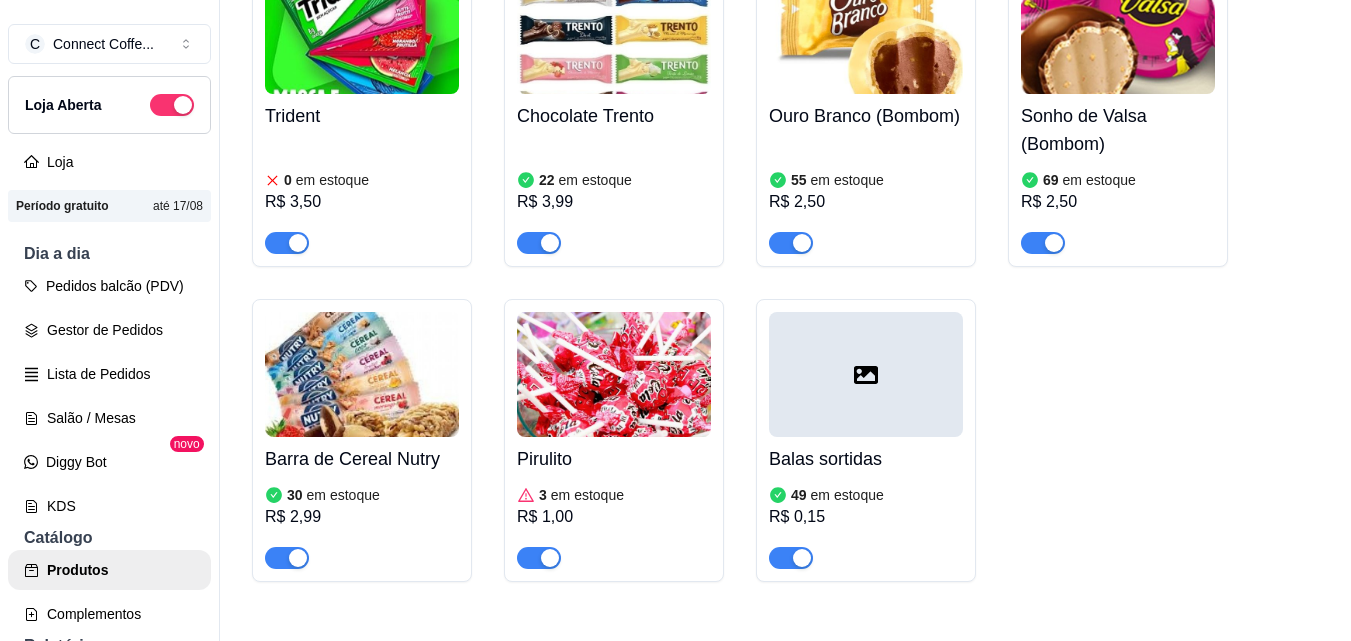 click at bounding box center (614, 374) 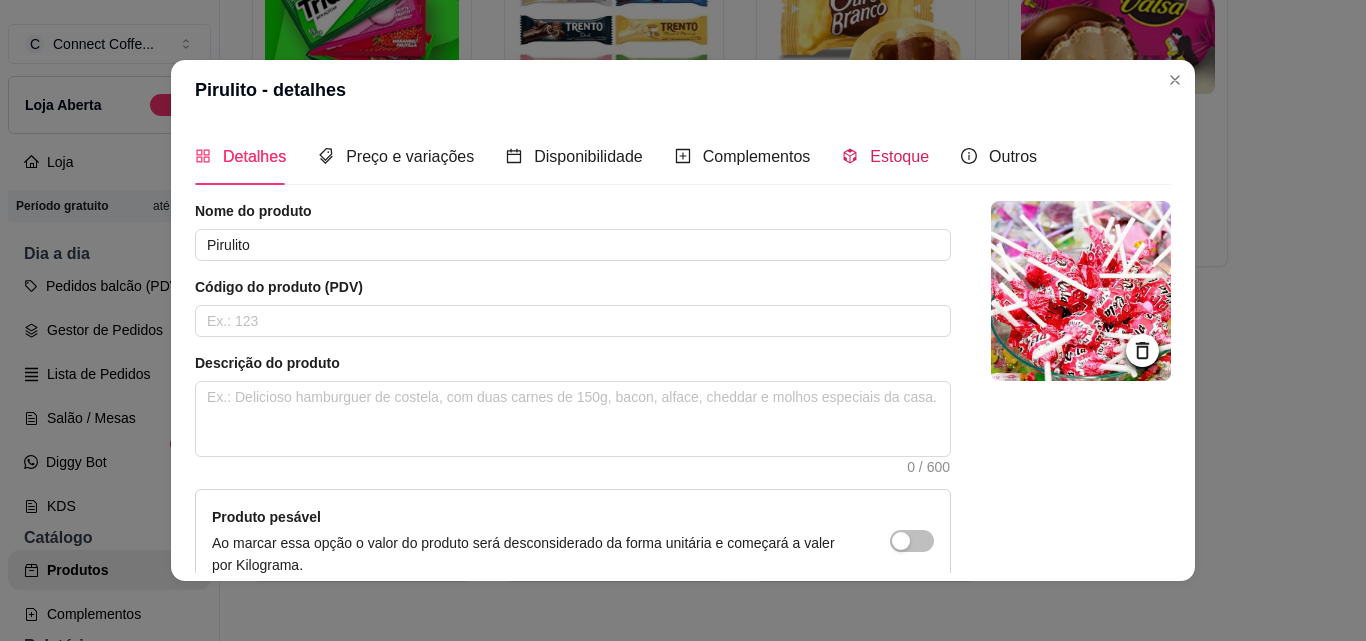 click on "Estoque" at bounding box center (899, 156) 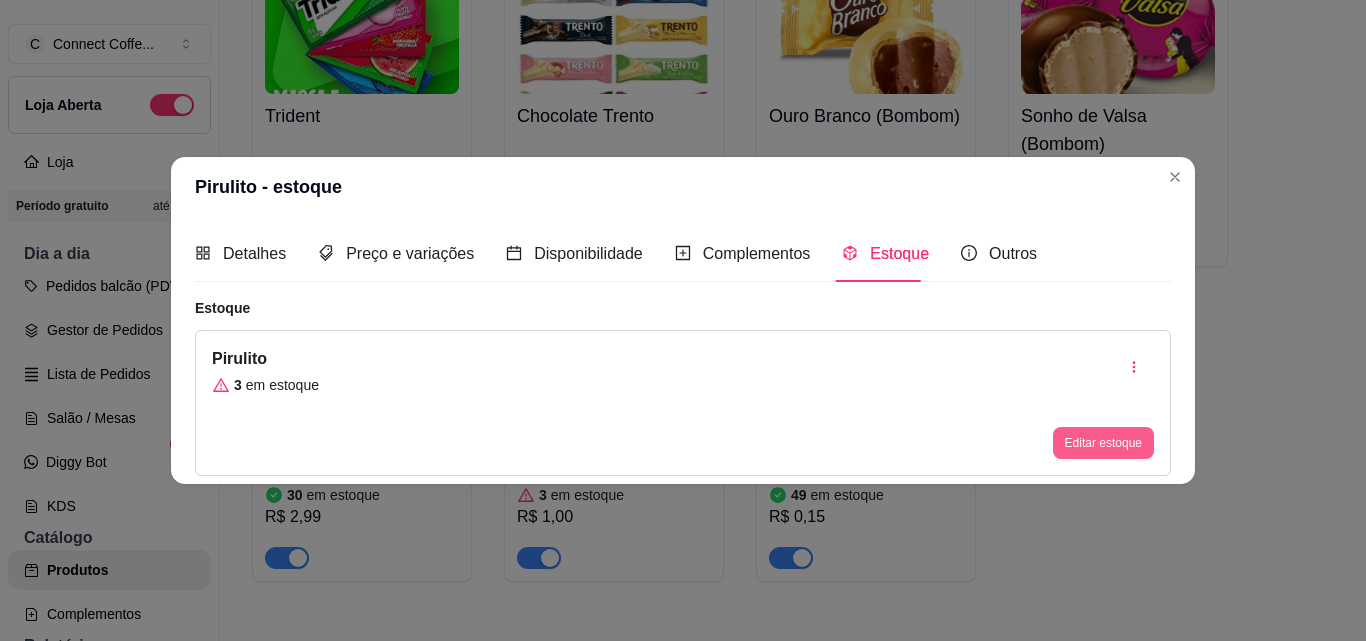 click on "Editar estoque" at bounding box center (1103, 443) 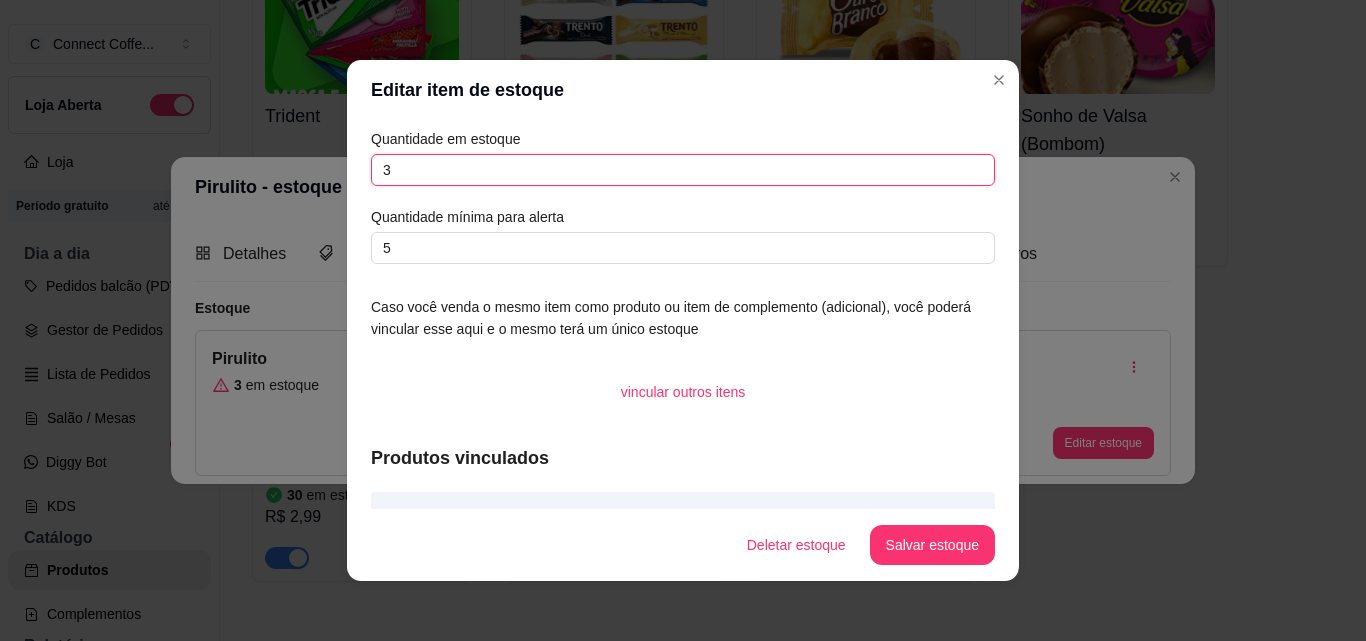 drag, startPoint x: 396, startPoint y: 169, endPoint x: 349, endPoint y: 166, distance: 47.095646 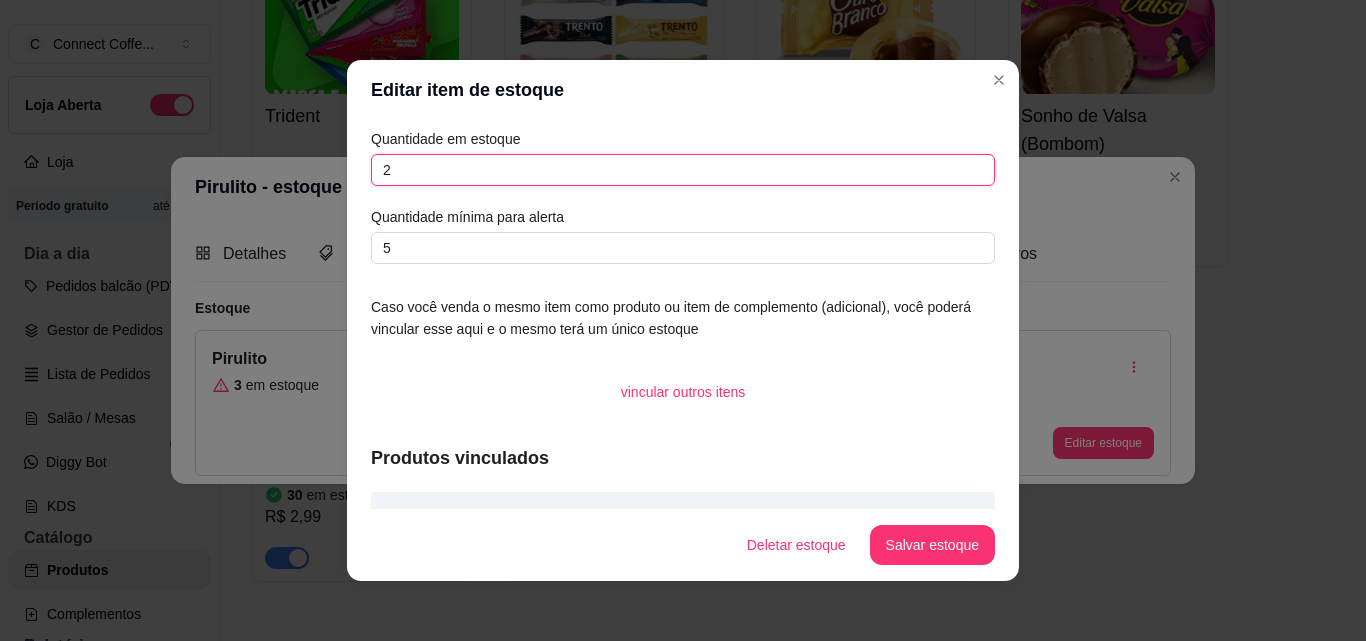 scroll, scrollTop: 53, scrollLeft: 0, axis: vertical 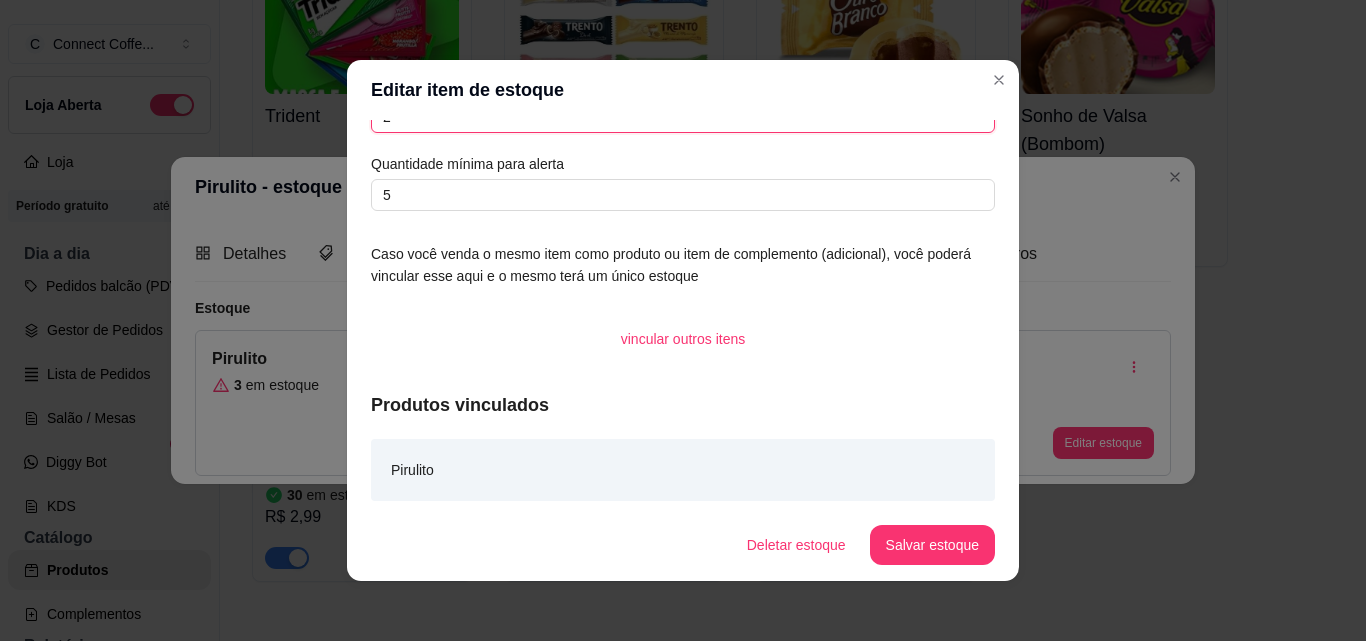 type on "2" 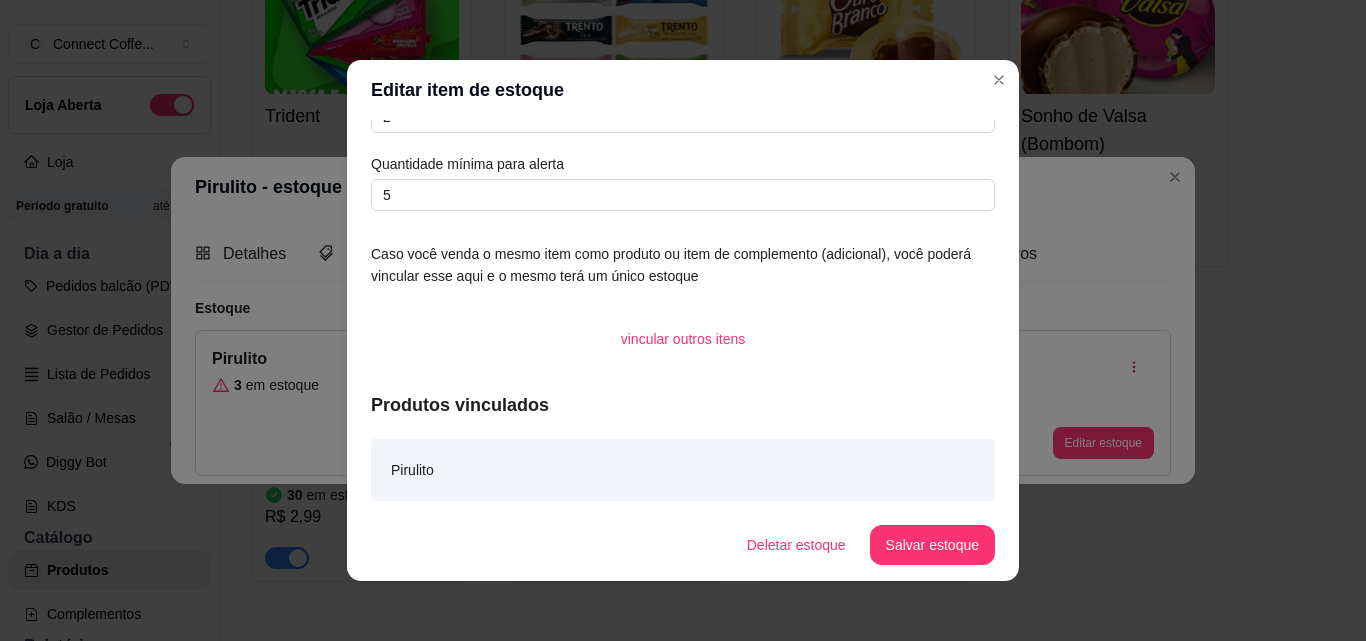 click on "Salvar estoque" at bounding box center [932, 545] 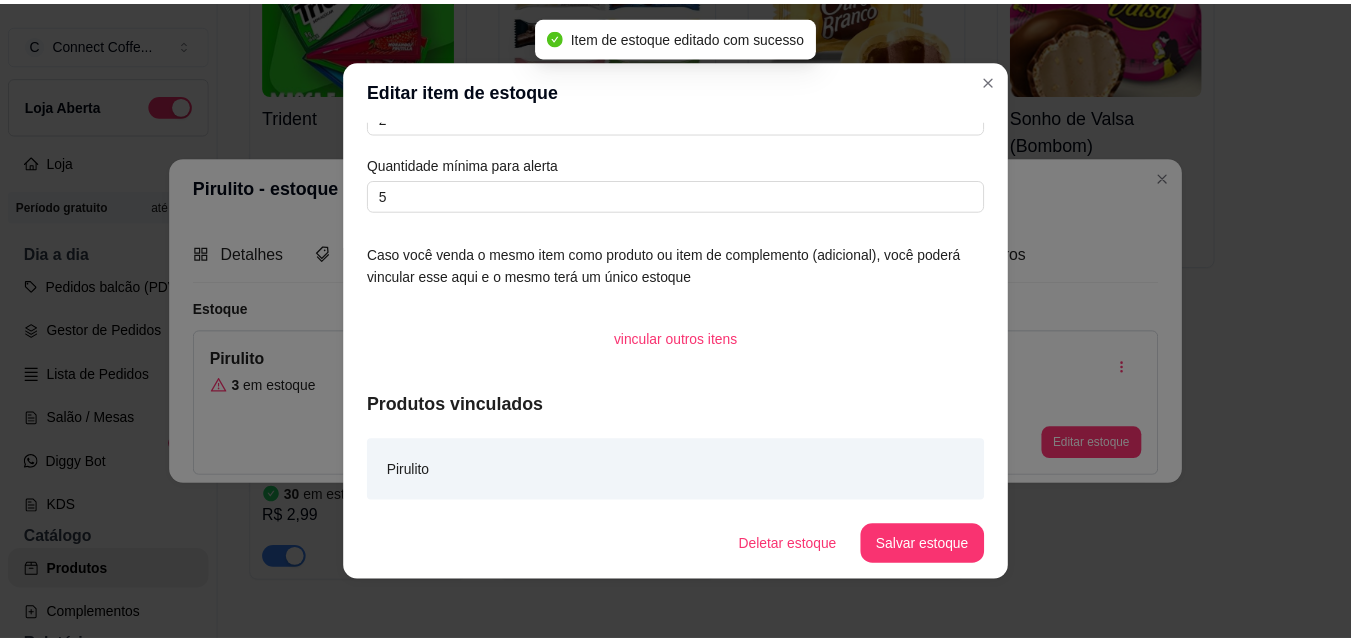 scroll, scrollTop: 0, scrollLeft: 0, axis: both 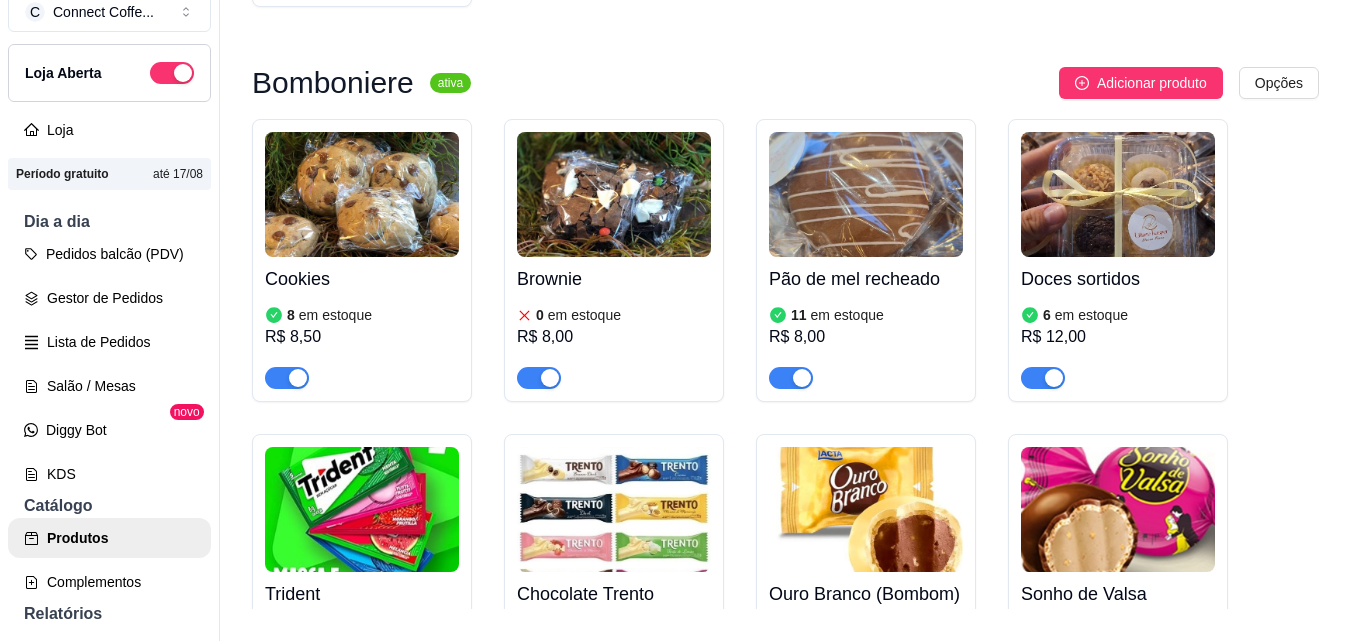 click at bounding box center (866, 194) 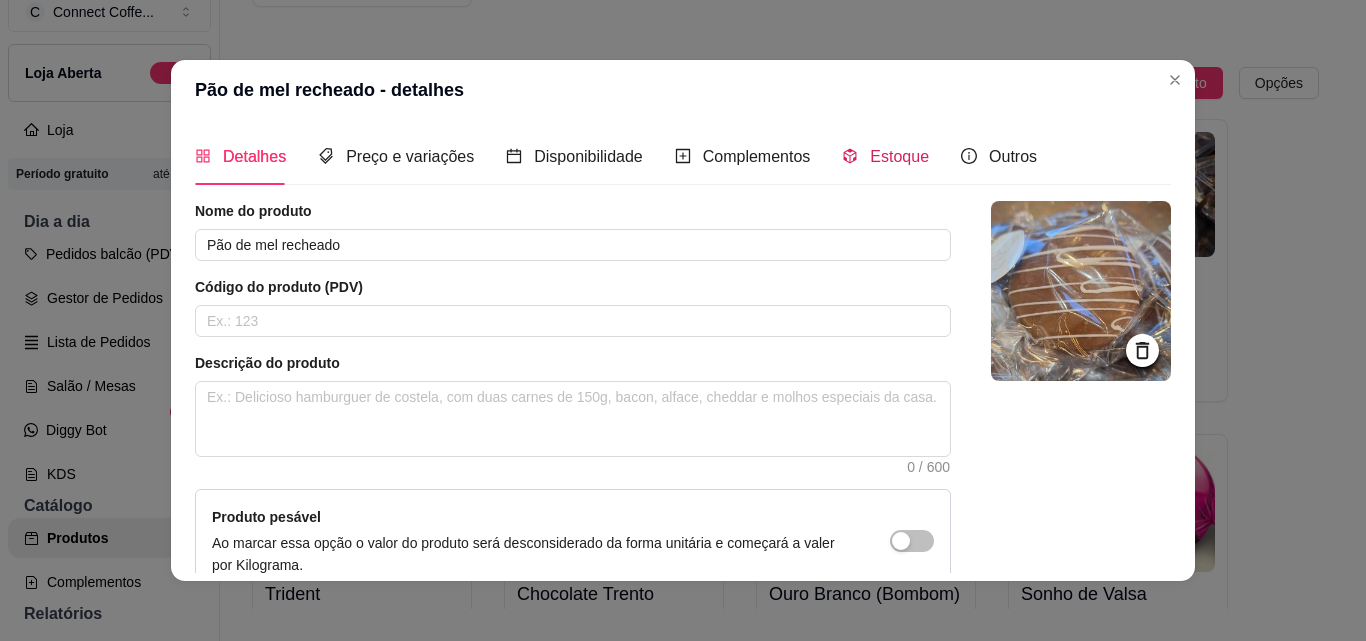 click on "Estoque" at bounding box center [899, 156] 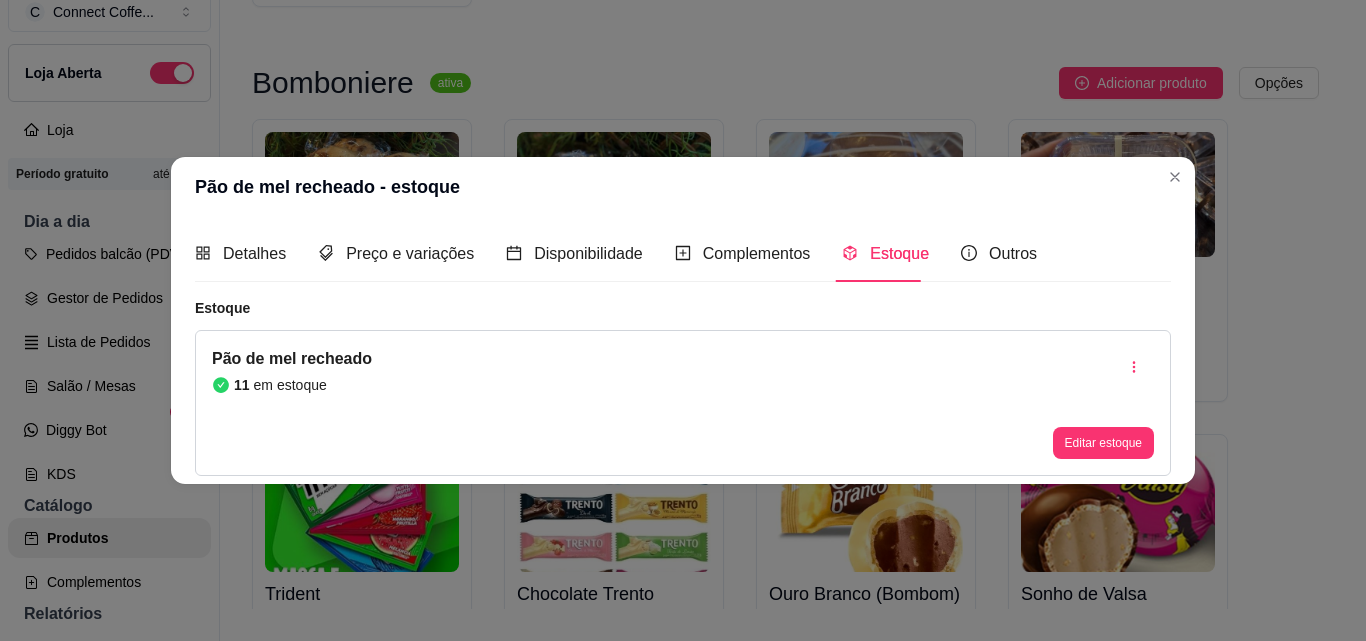 click on "Editar estoque" at bounding box center [1103, 443] 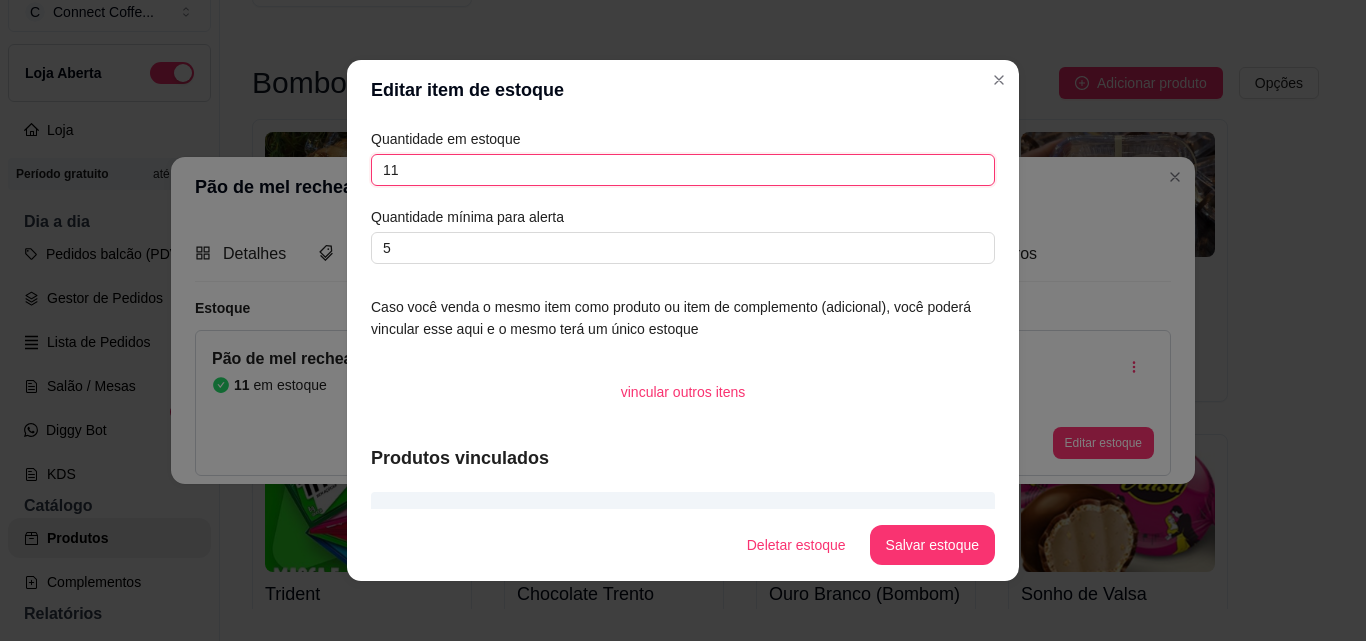 drag, startPoint x: 418, startPoint y: 165, endPoint x: 269, endPoint y: 157, distance: 149.21461 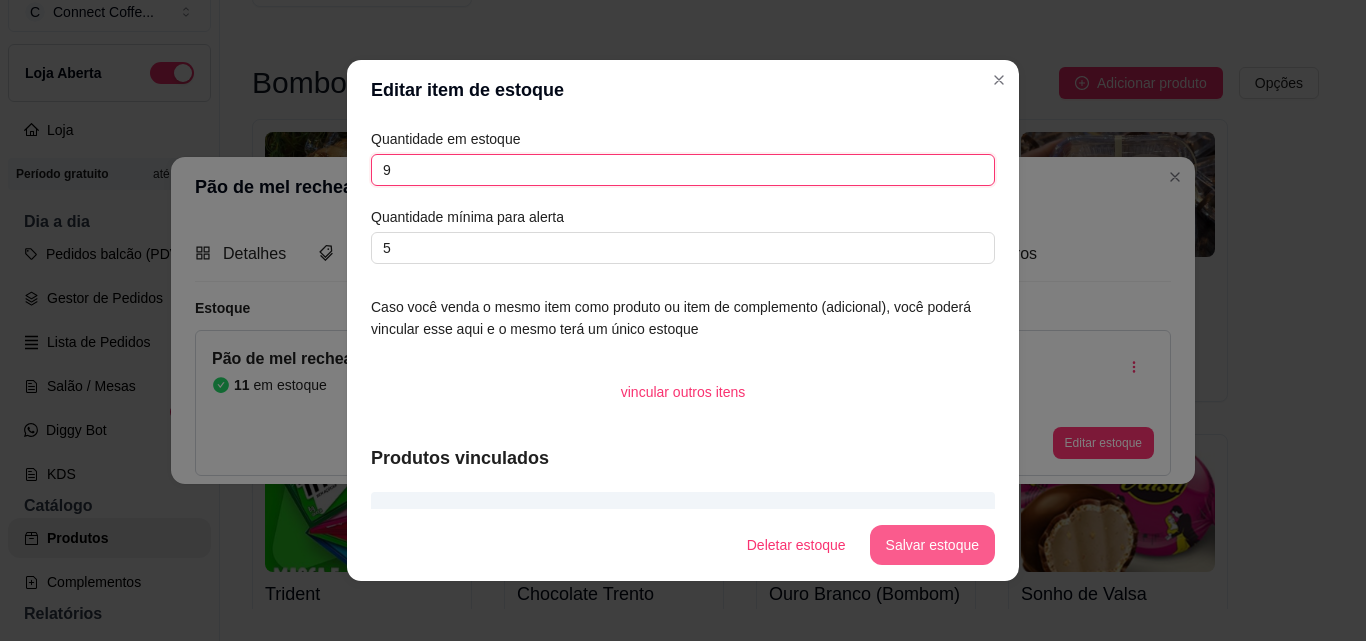 type on "9" 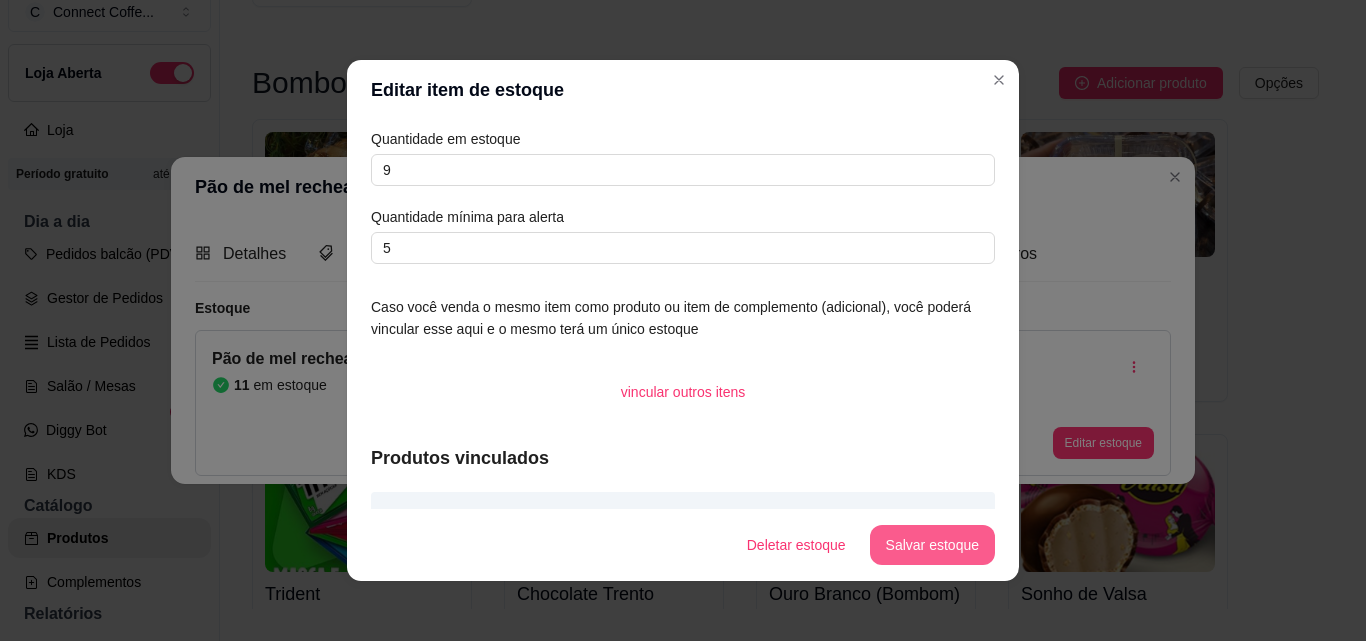 click on "Salvar estoque" at bounding box center [932, 545] 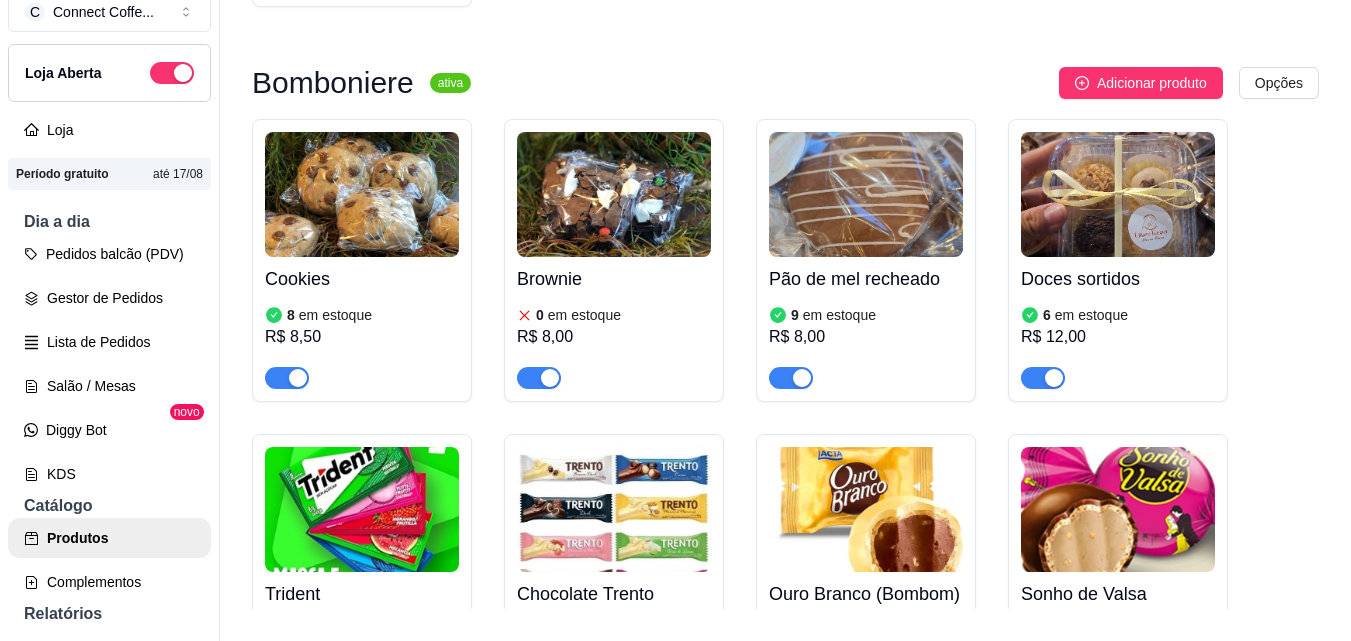 click at bounding box center (1118, 194) 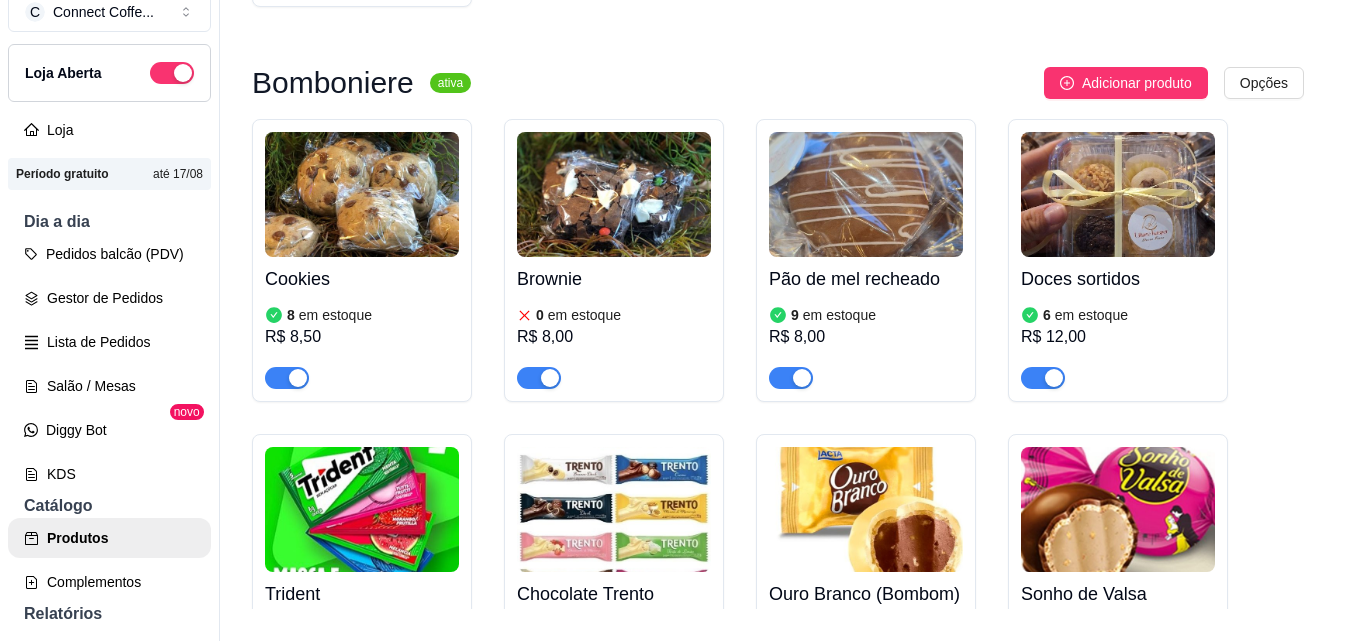 type 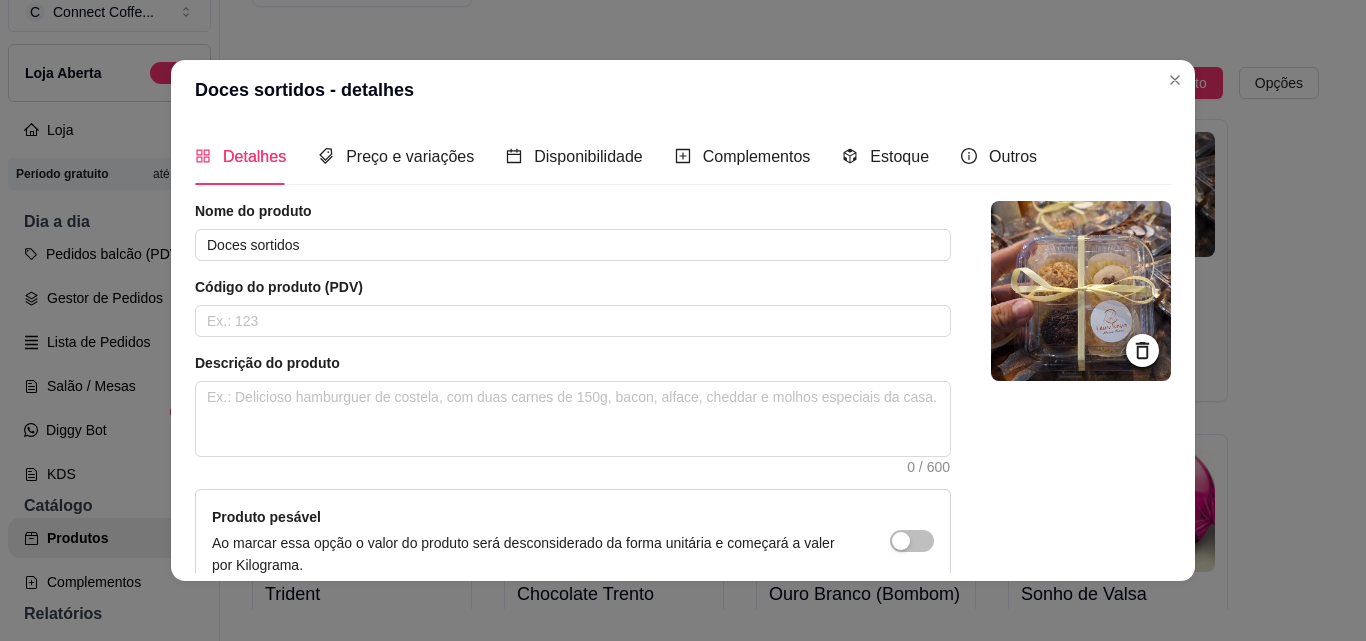 scroll, scrollTop: 207, scrollLeft: 0, axis: vertical 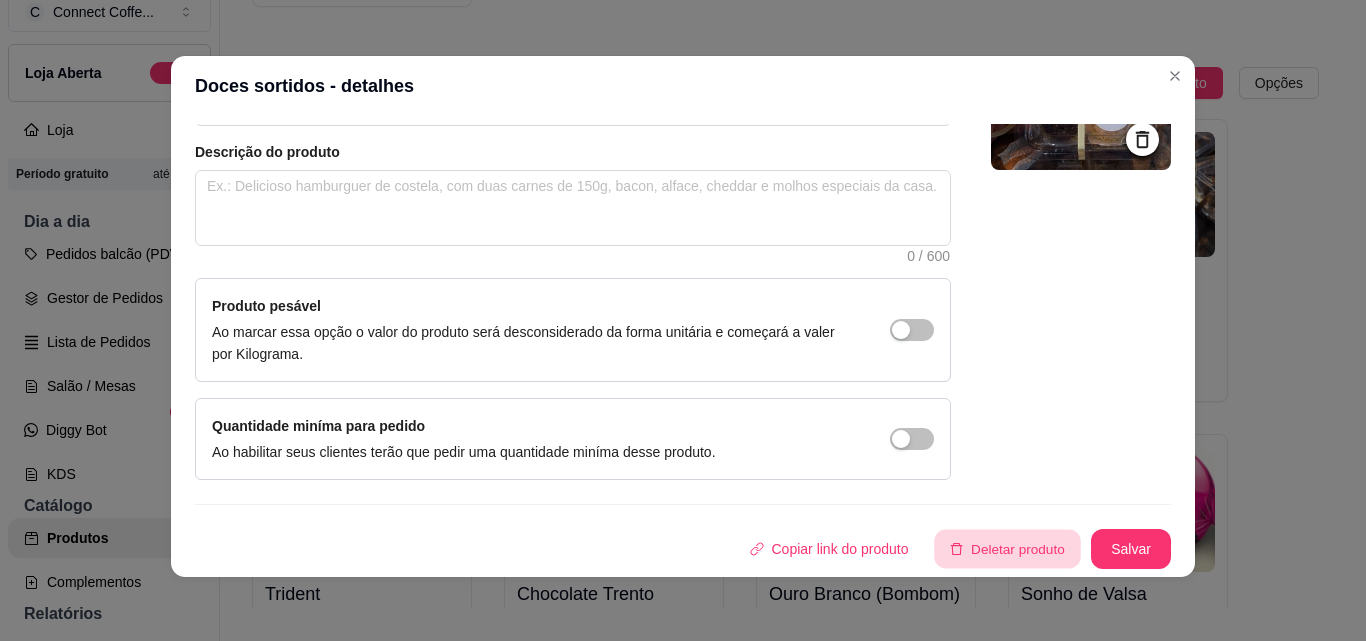 click on "Deletar produto" at bounding box center (1008, 549) 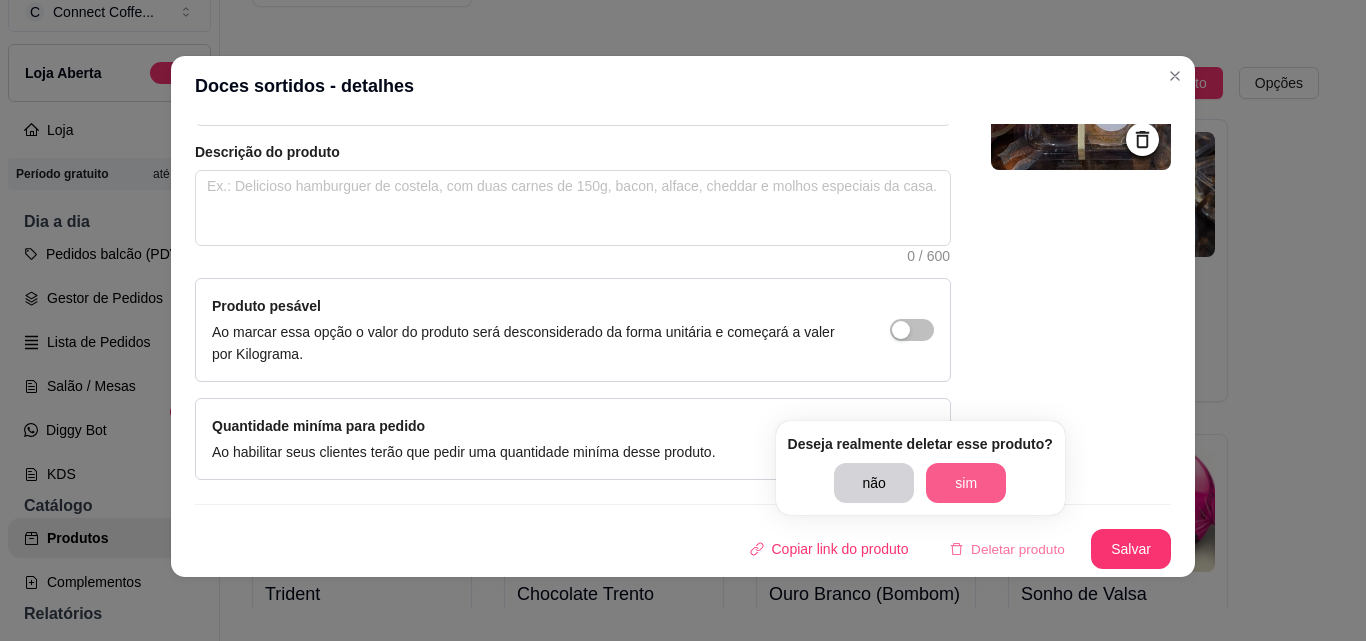 click on "sim" at bounding box center (966, 483) 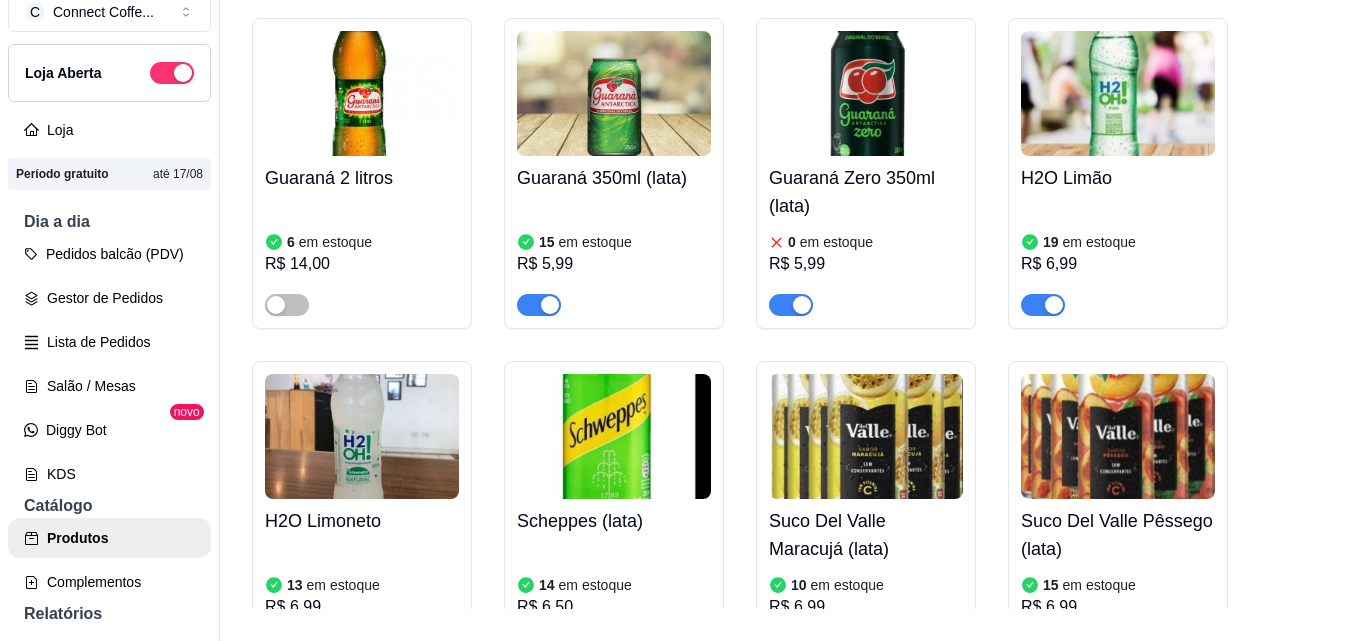 scroll, scrollTop: 9474, scrollLeft: 0, axis: vertical 